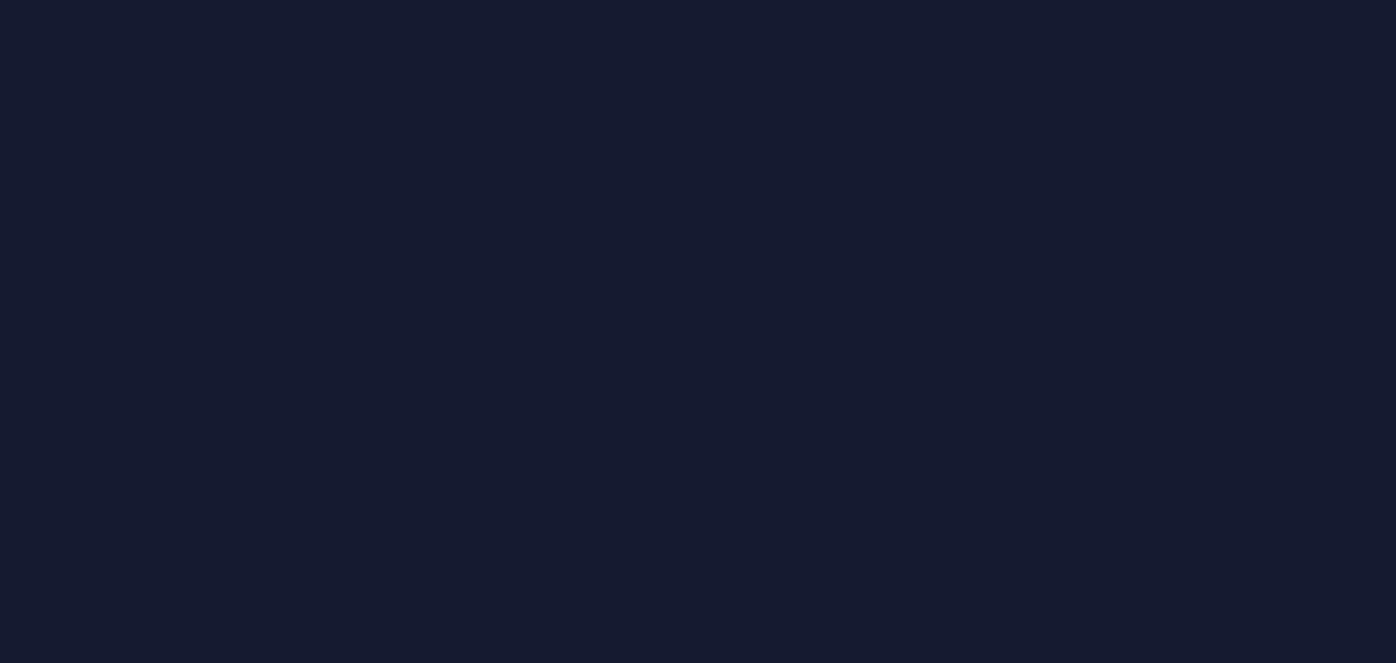 scroll, scrollTop: 0, scrollLeft: 0, axis: both 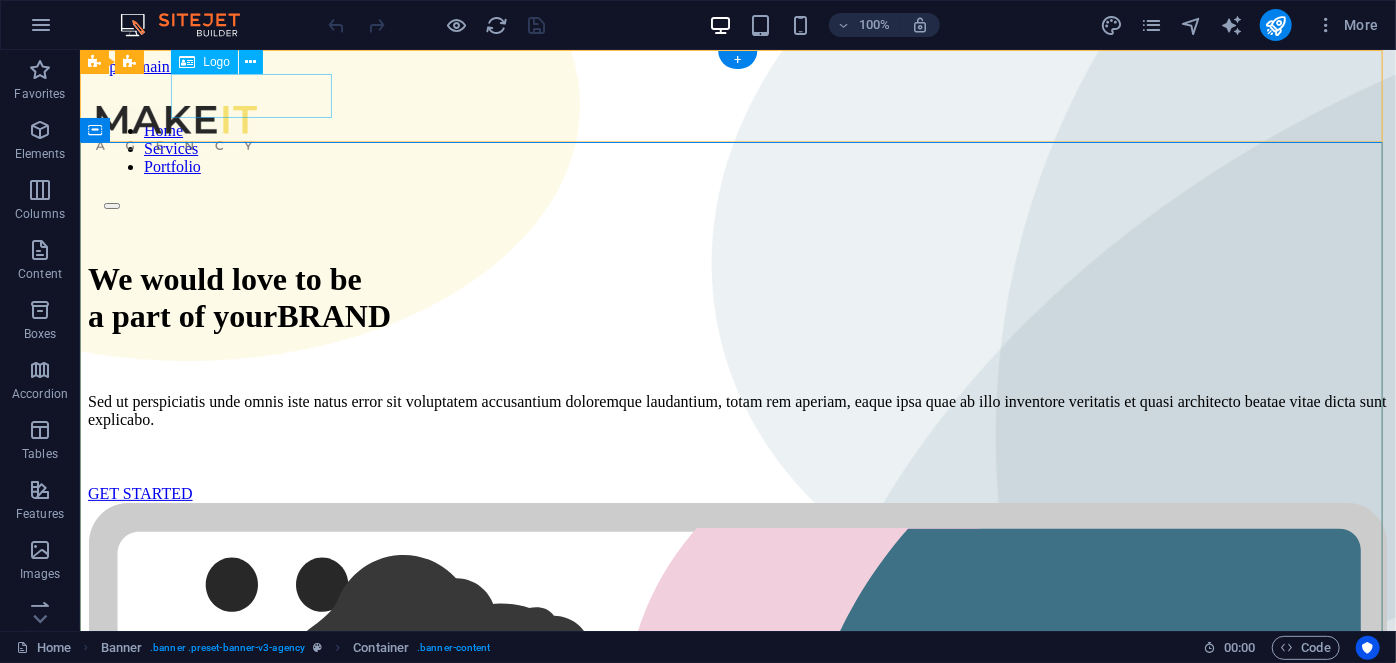 click at bounding box center (175, 129) 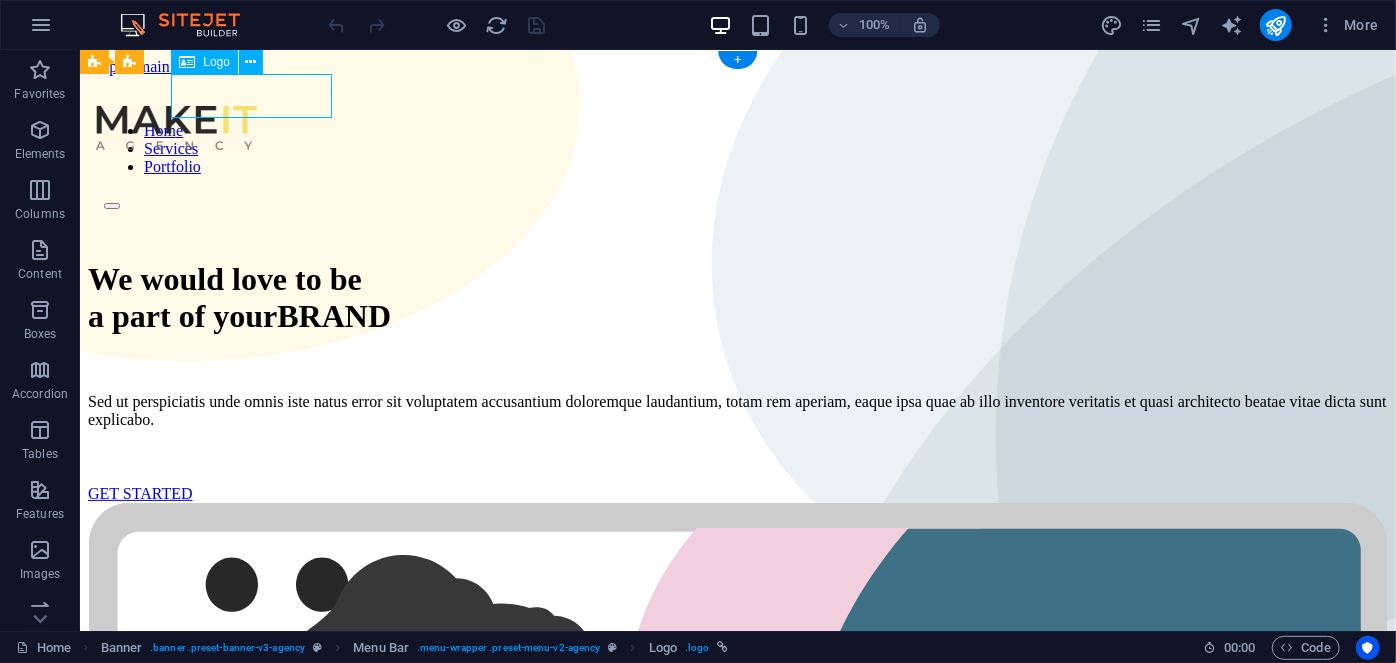 click at bounding box center [175, 129] 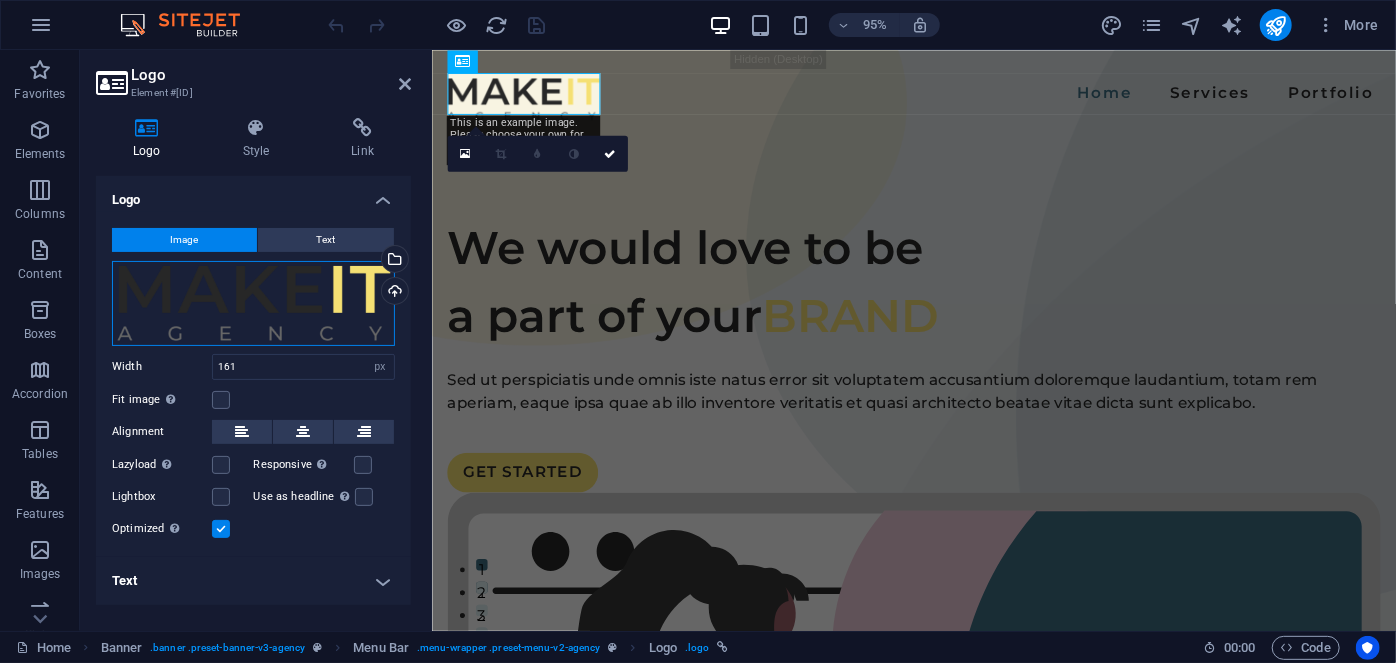 click on "Drag files here, click to choose files or select files from Files or our free stock photos & videos" at bounding box center [253, 303] 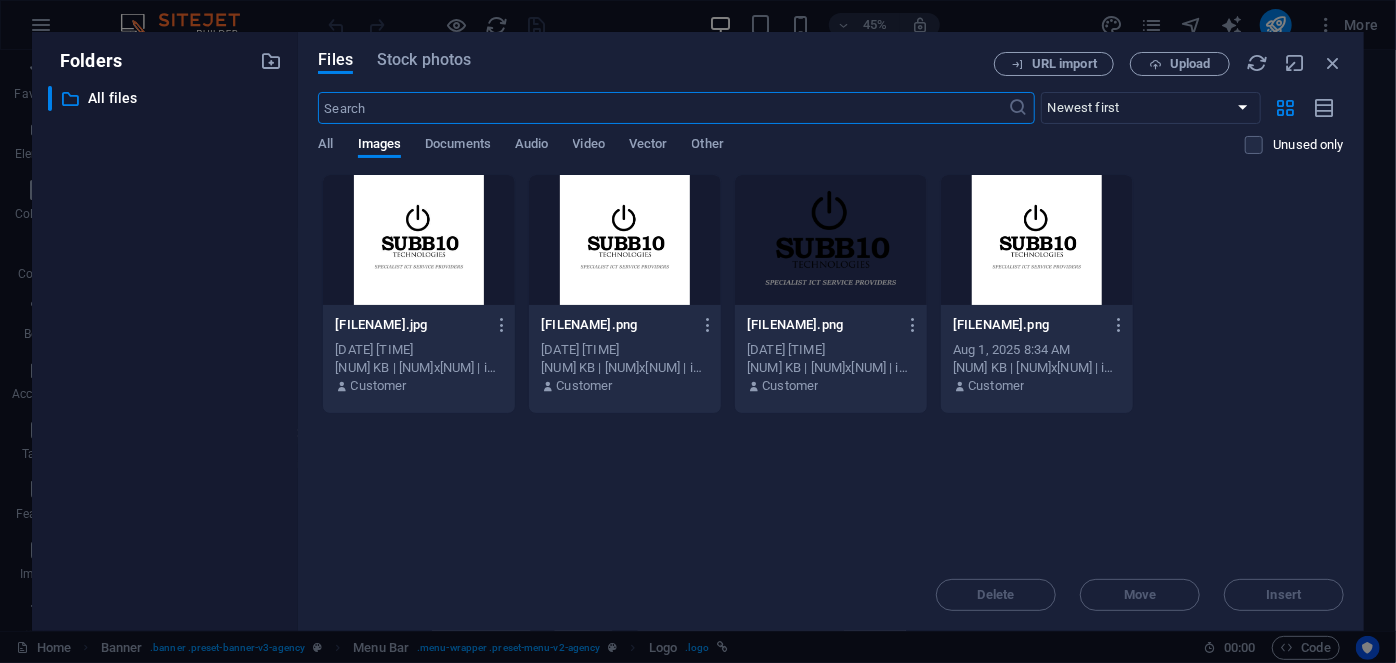 click at bounding box center (1037, 240) 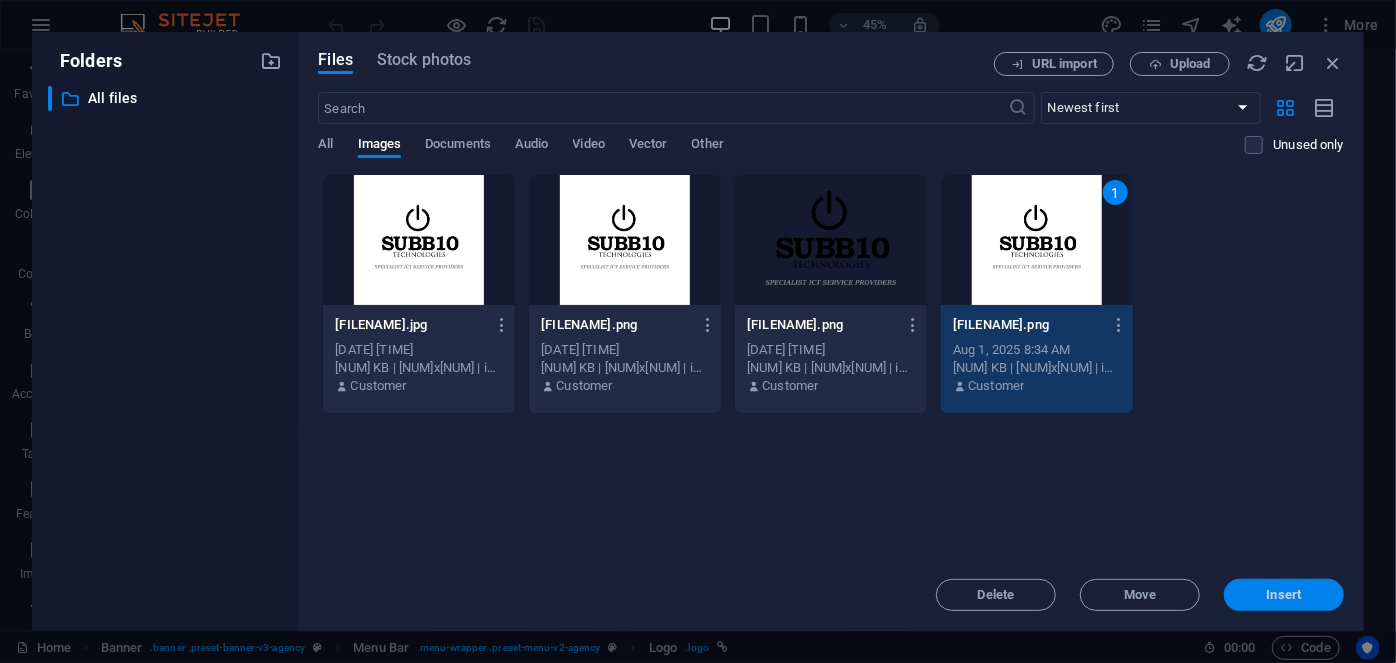 click on "Insert" at bounding box center (1284, 595) 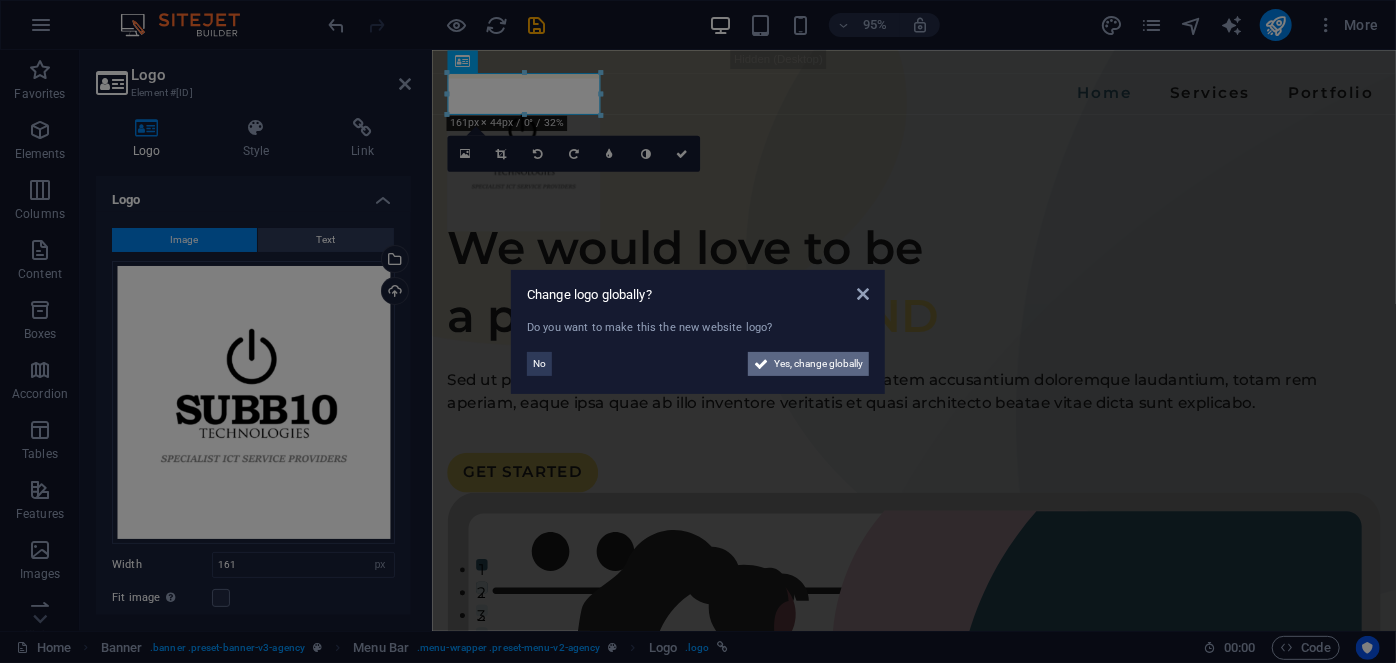 click on "Yes, change globally" at bounding box center [818, 364] 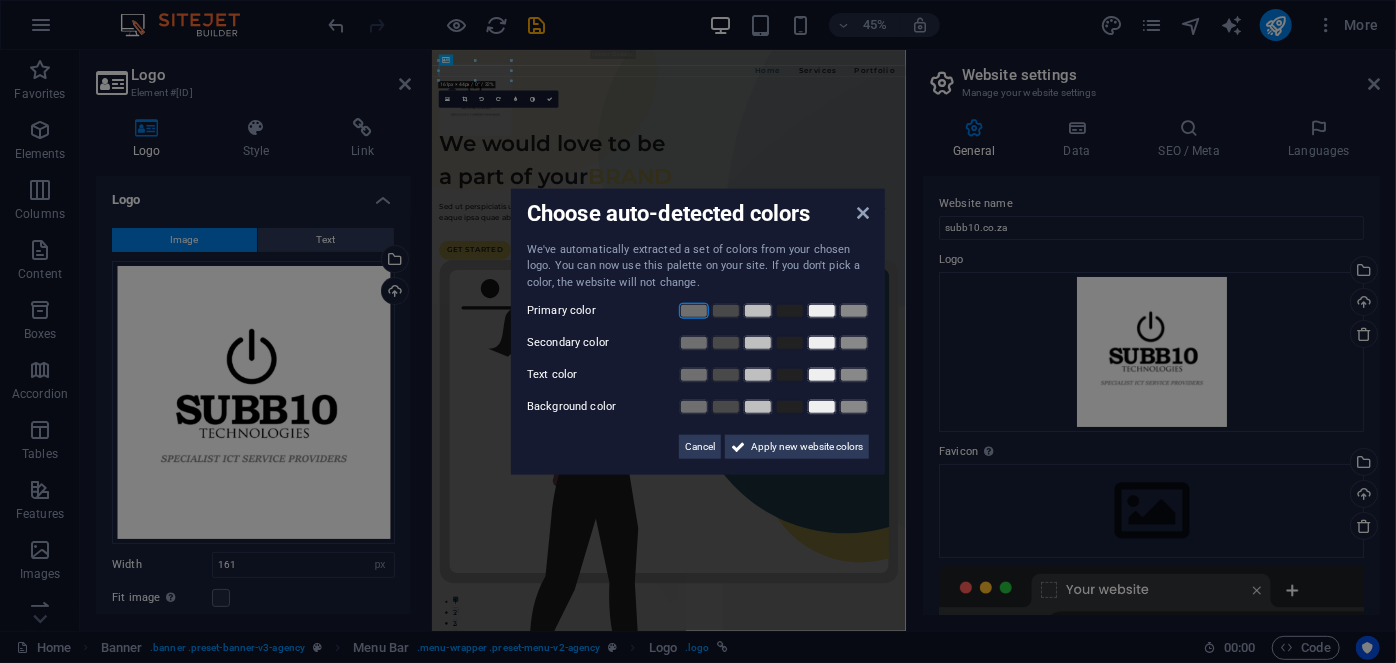 click at bounding box center (694, 311) 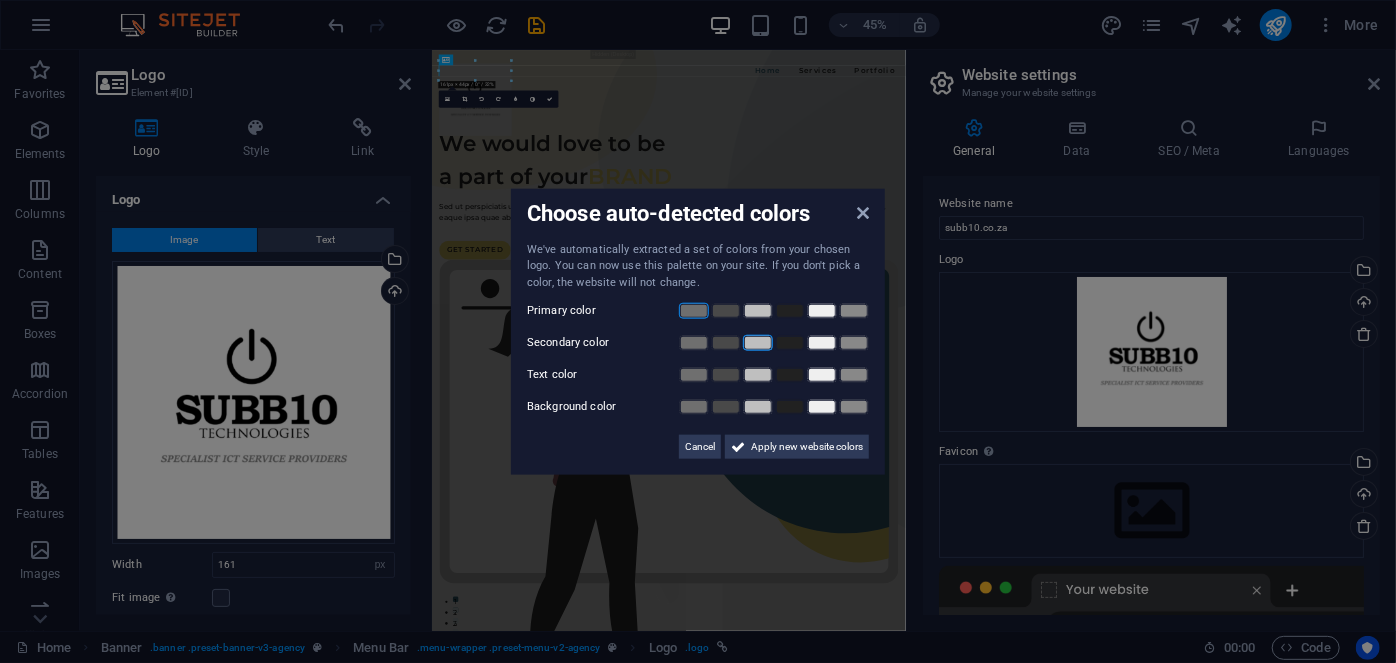 drag, startPoint x: 743, startPoint y: 339, endPoint x: 716, endPoint y: 342, distance: 27.166155 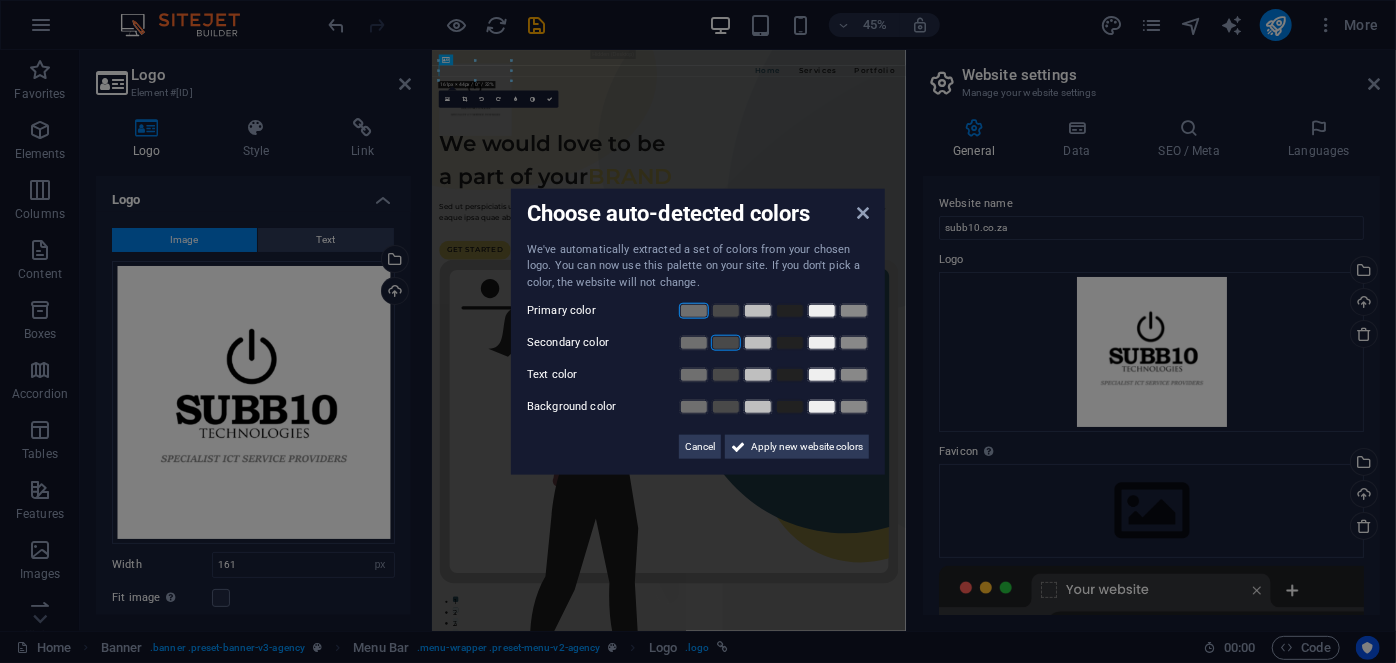 click at bounding box center (758, 343) 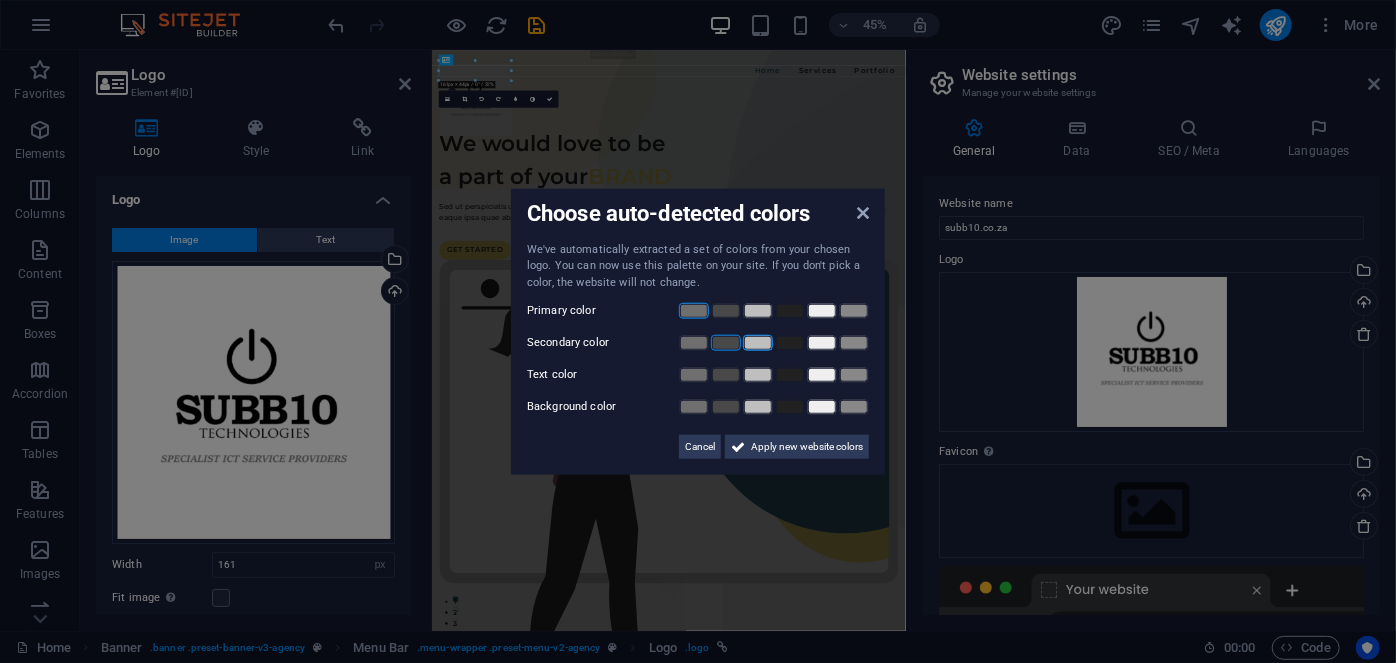 click at bounding box center (726, 343) 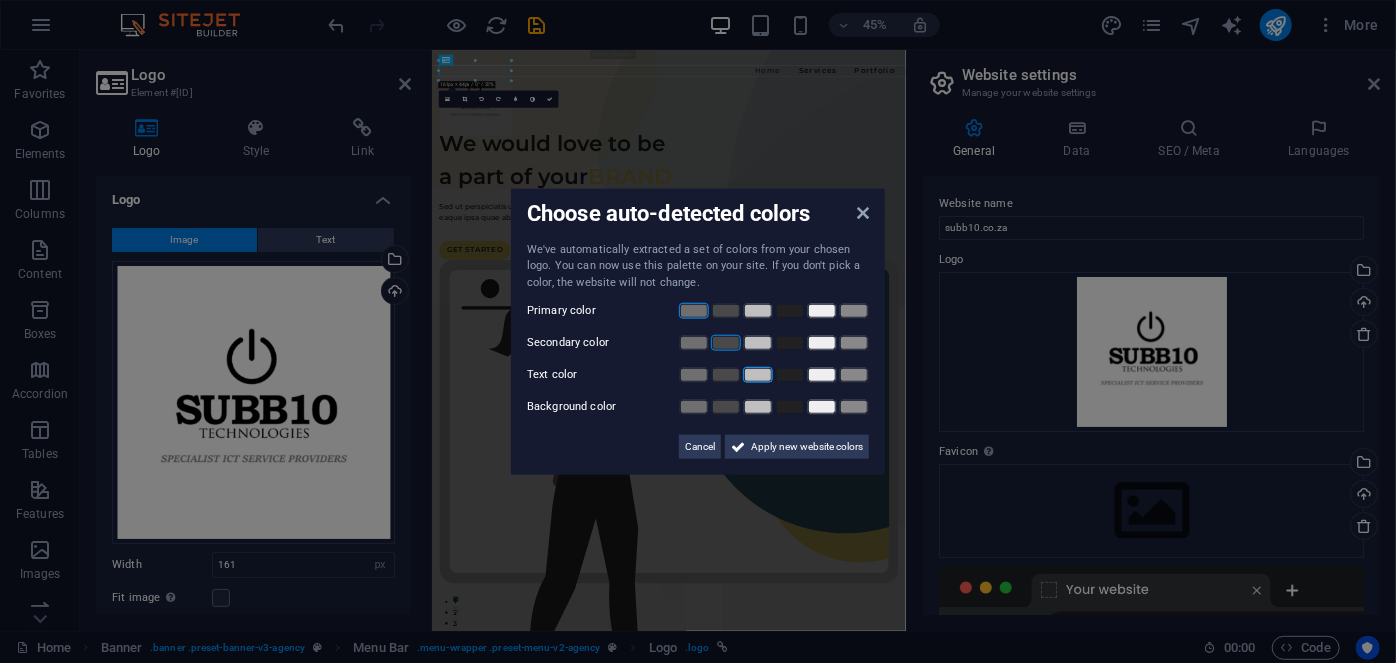 click at bounding box center [758, 375] 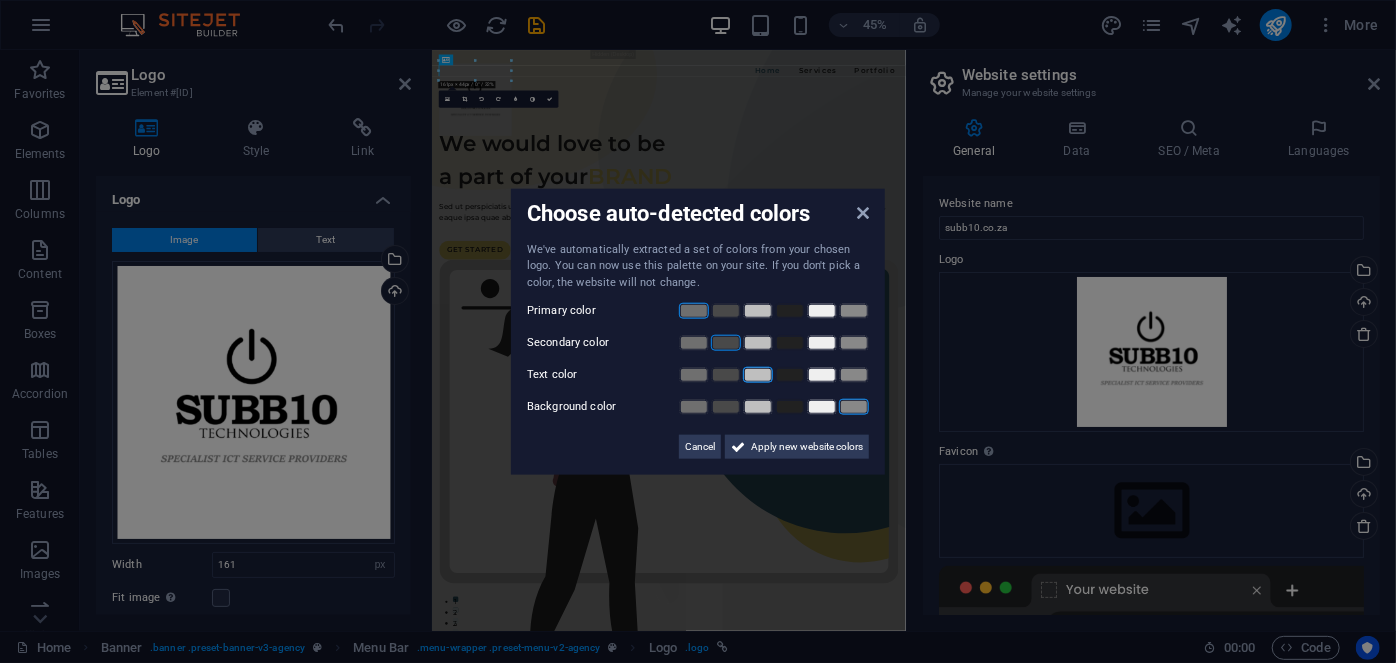 click at bounding box center [854, 407] 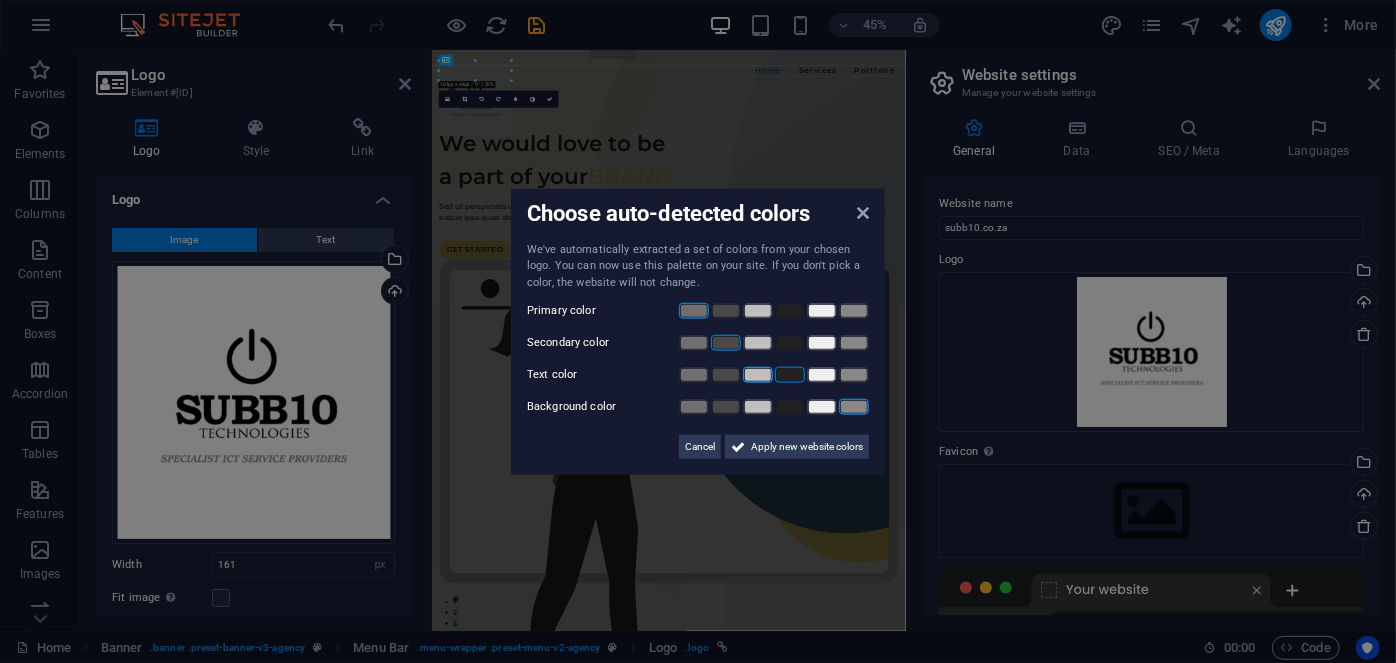 click at bounding box center (790, 375) 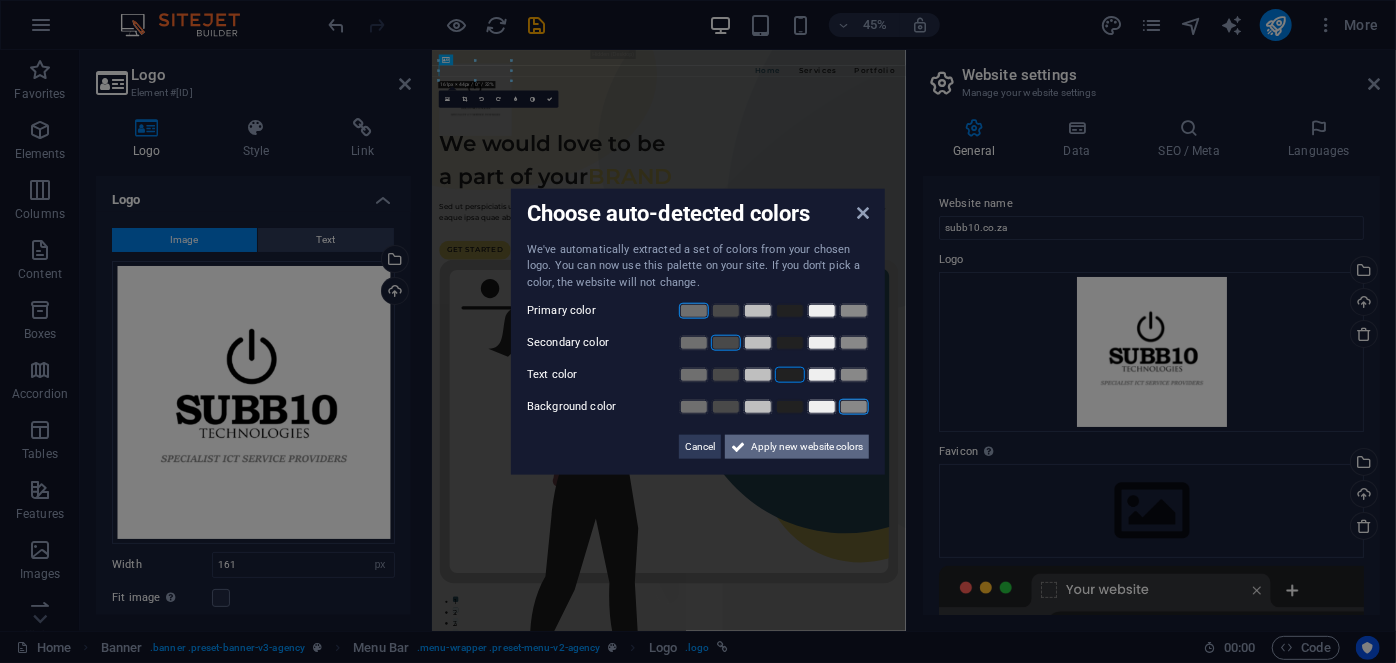 click on "Apply new website colors" at bounding box center (807, 447) 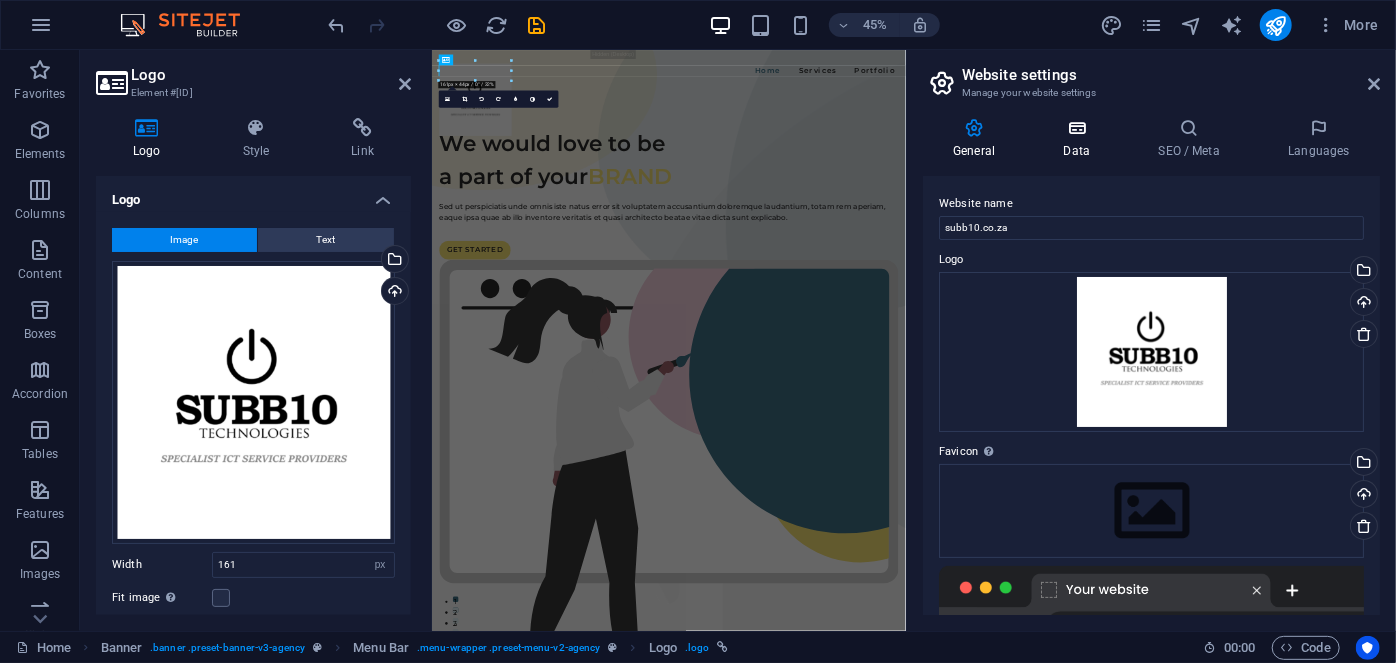 click on "Data" at bounding box center (1080, 139) 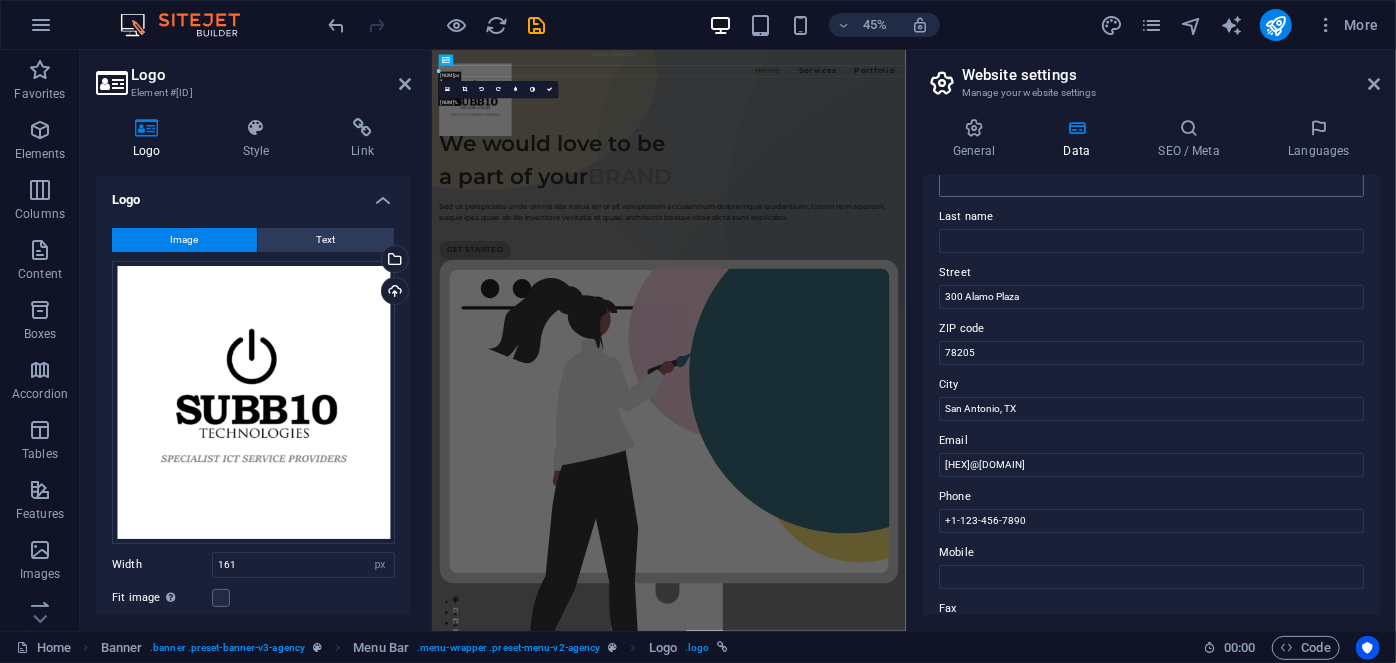 scroll, scrollTop: 181, scrollLeft: 0, axis: vertical 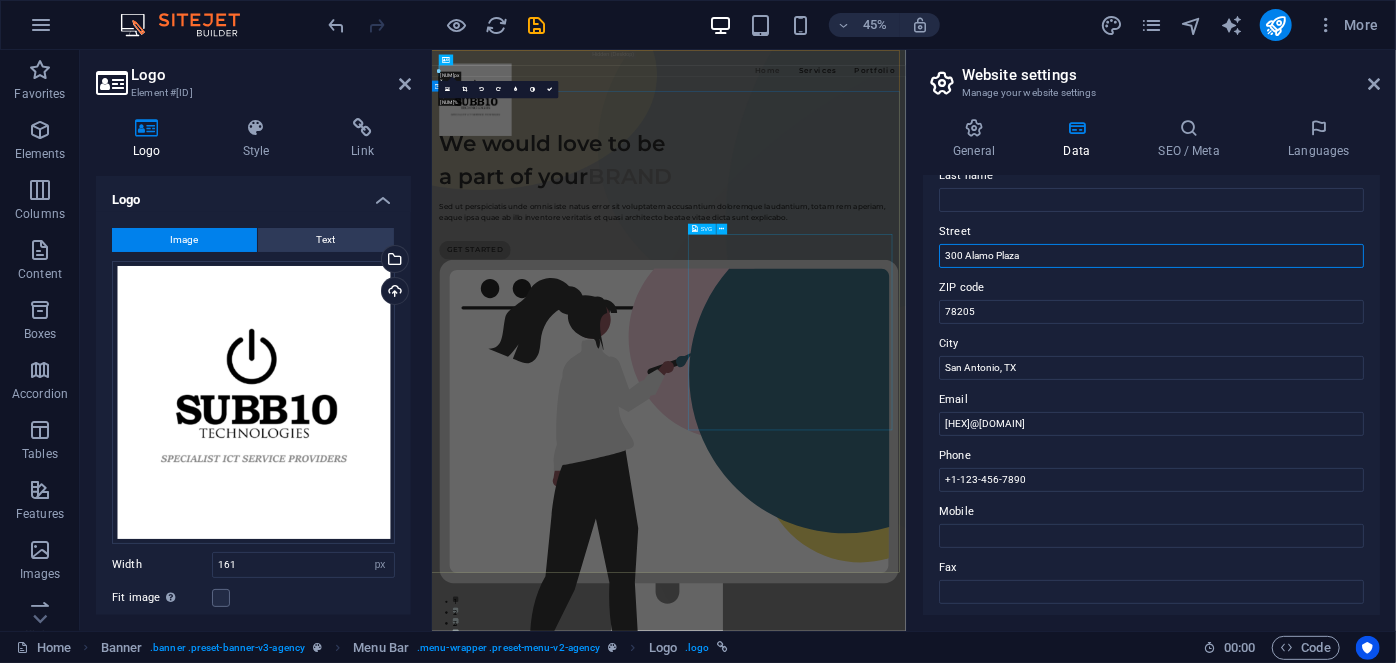 drag, startPoint x: 1475, startPoint y: 295, endPoint x: 1366, endPoint y: 487, distance: 220.7827 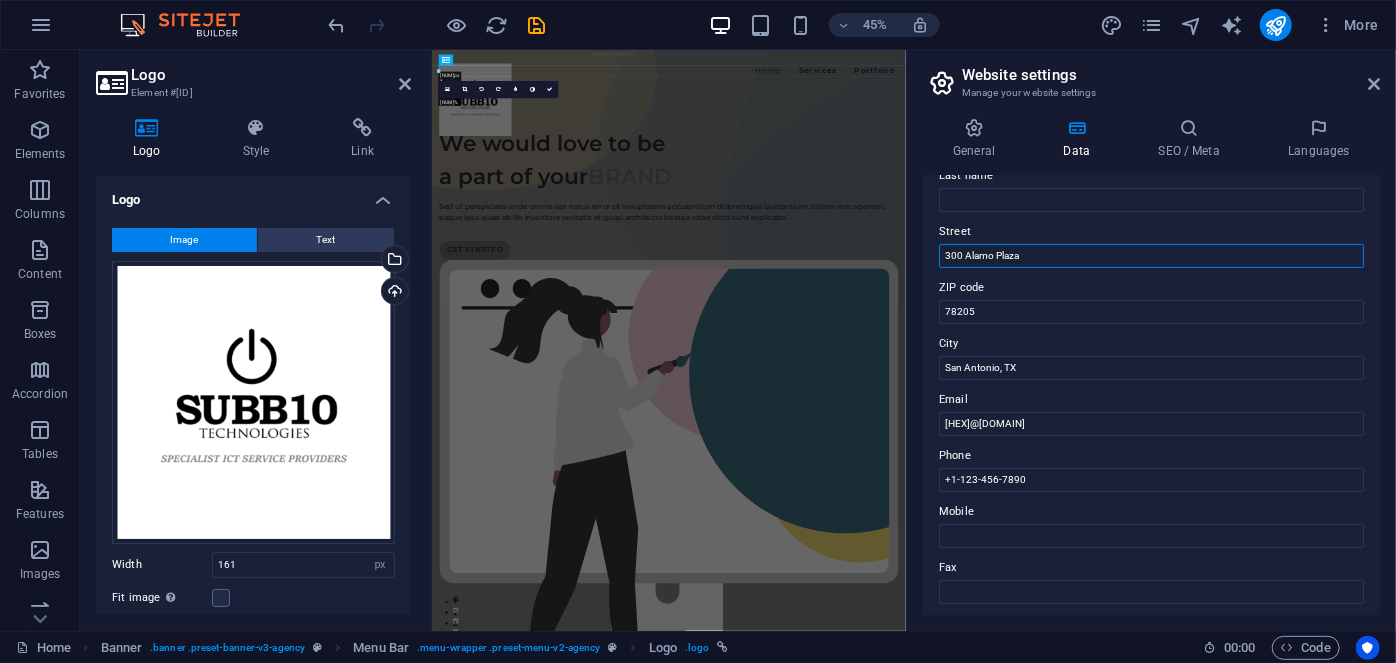 click on "300 Alamo Plaza" at bounding box center [1151, 256] 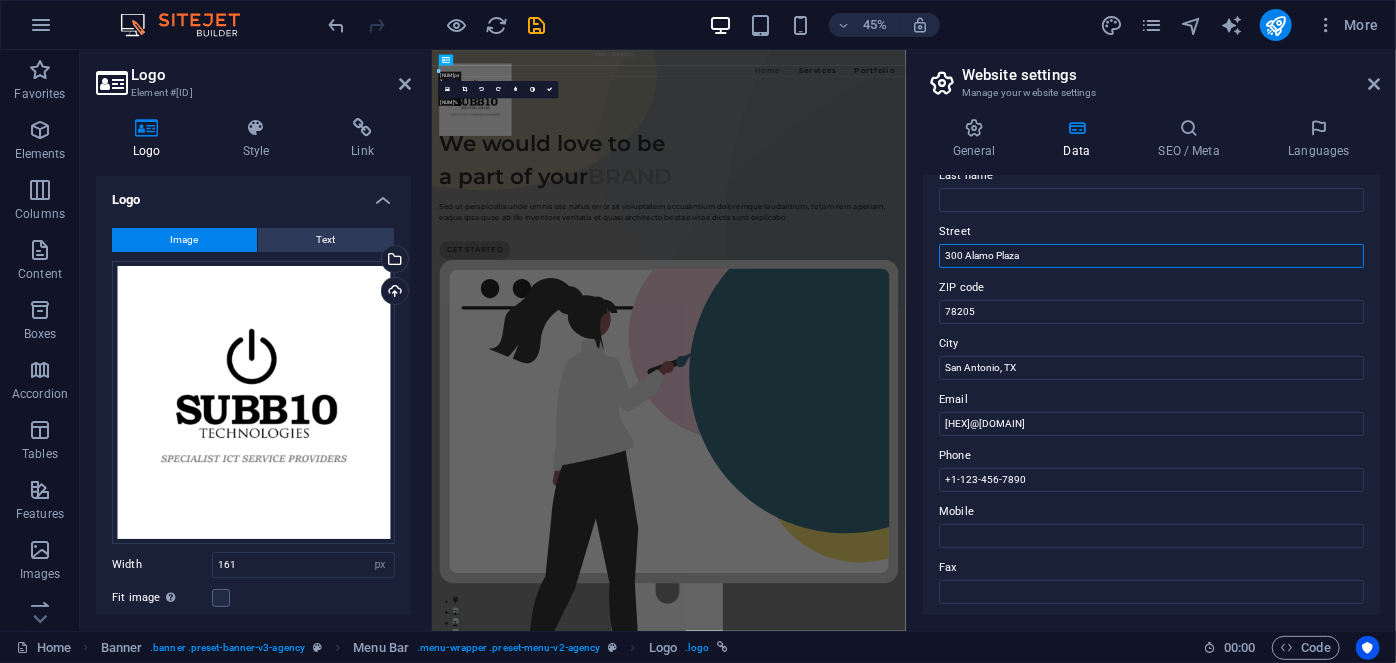 click on "300 Alamo Plaza" at bounding box center (1151, 256) 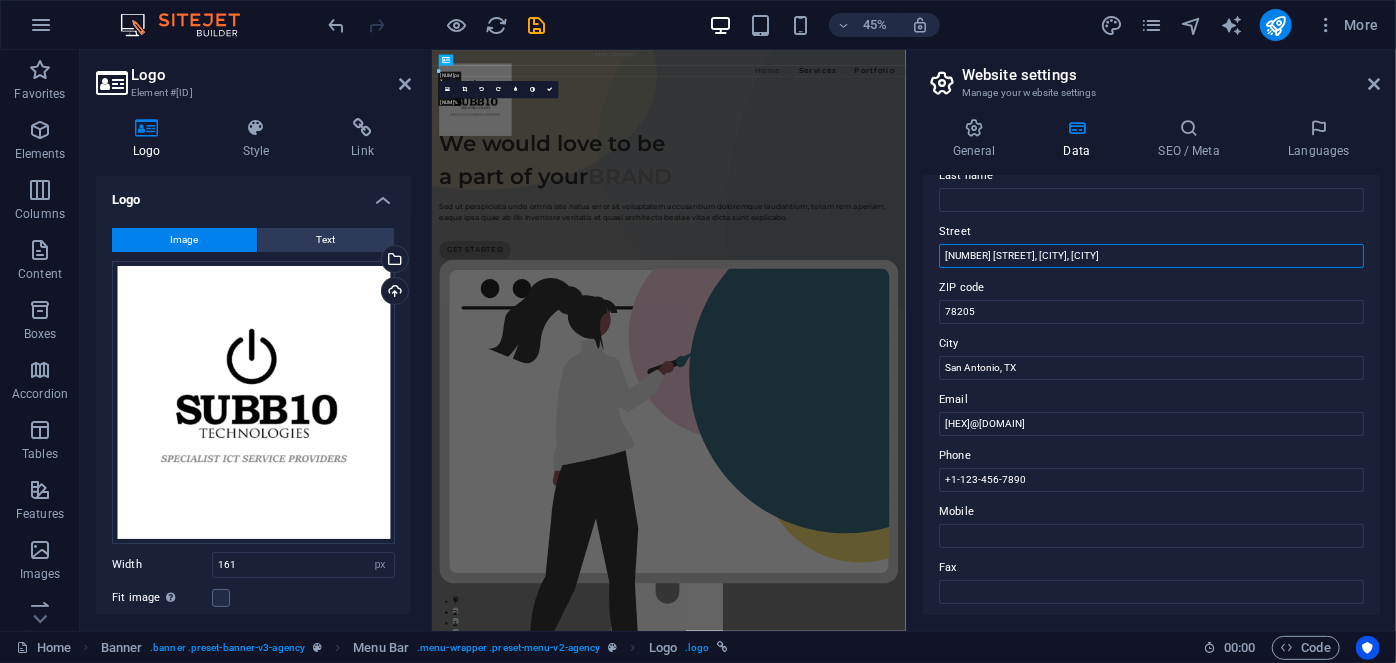 drag, startPoint x: 1211, startPoint y: 251, endPoint x: 1152, endPoint y: 256, distance: 59.211487 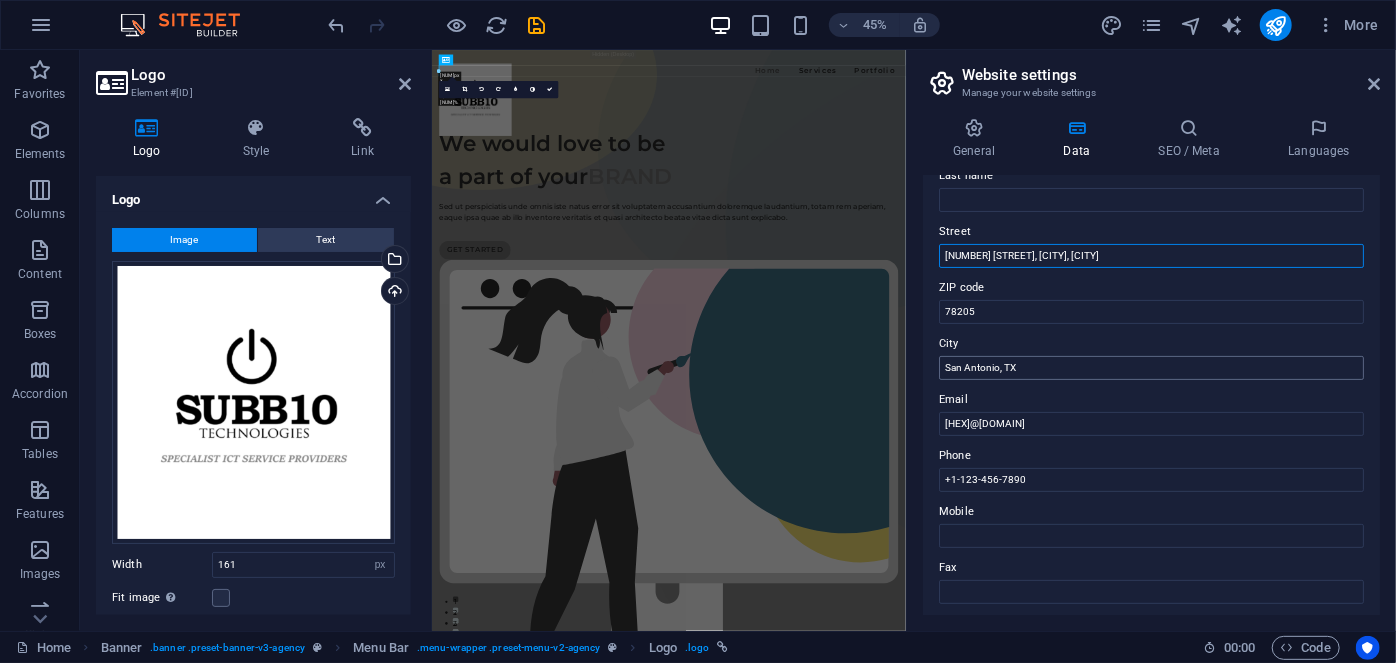 type on "[NUMBER] [STREET], [CITY], [CITY]" 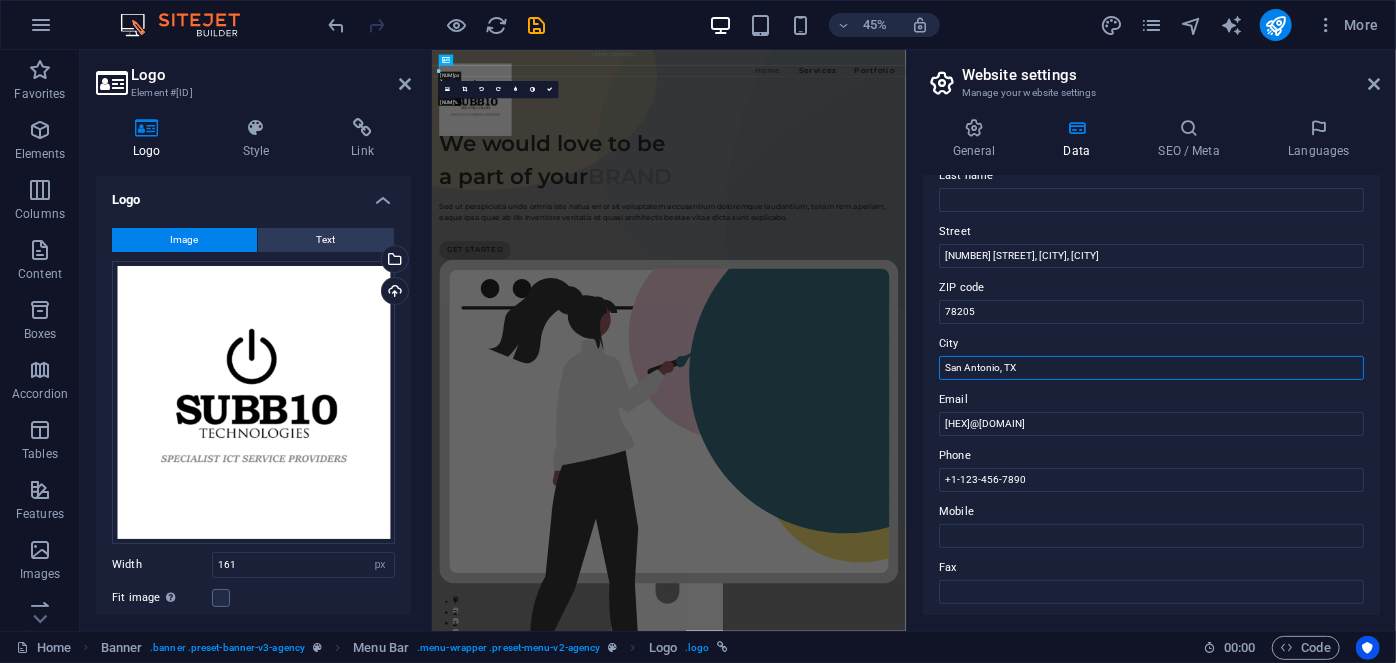 drag, startPoint x: 1465, startPoint y: 421, endPoint x: 1332, endPoint y: 768, distance: 371.6154 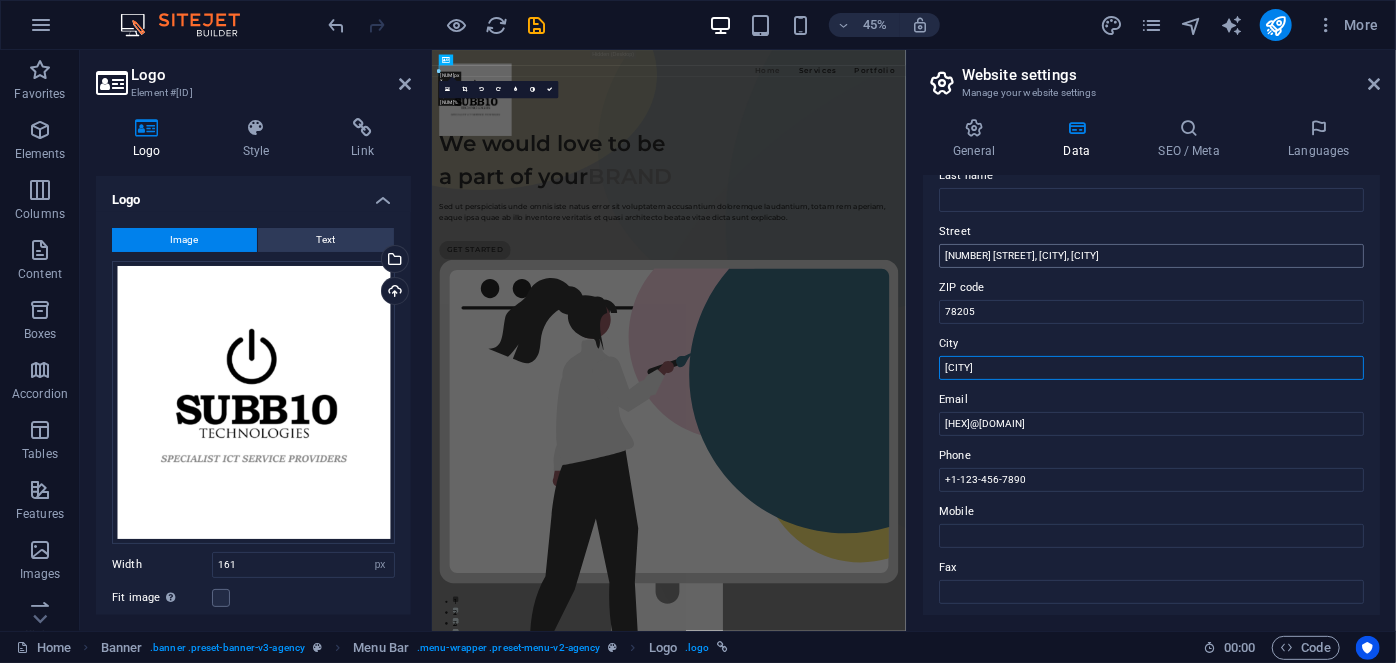 type on "[CITY]" 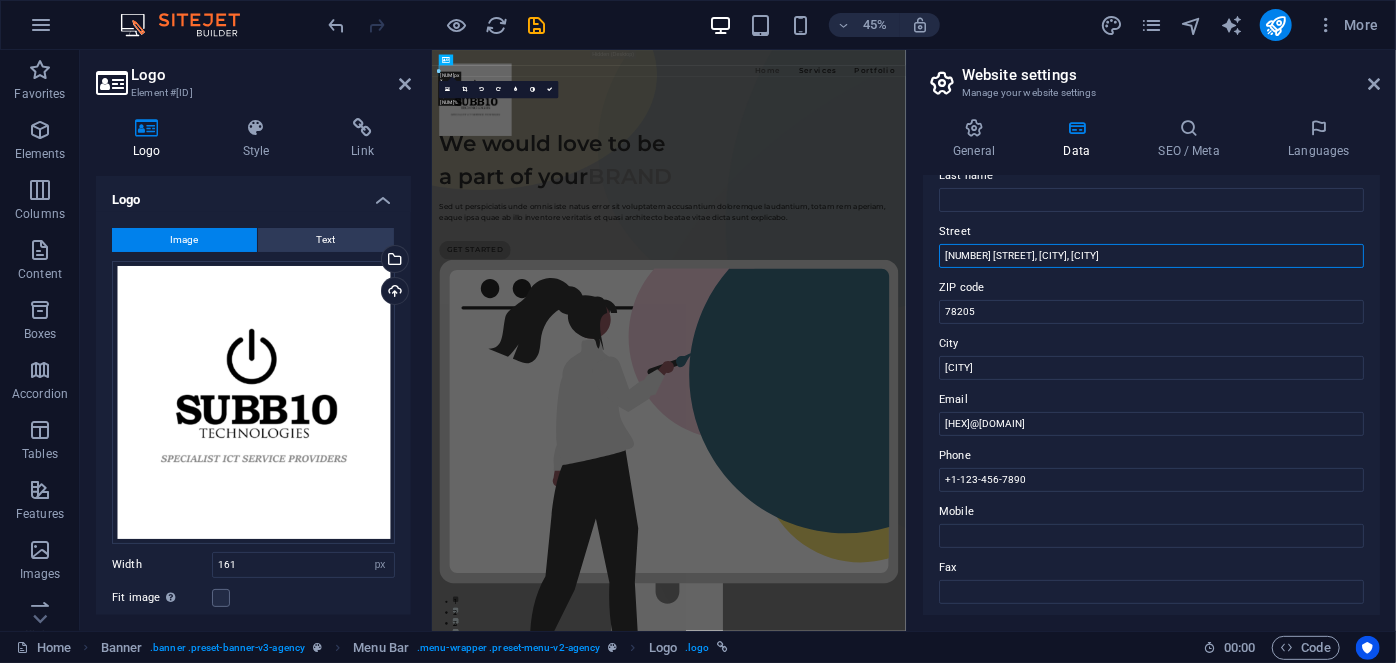 click on "[NUMBER] [STREET], [CITY], [CITY]" at bounding box center [1151, 256] 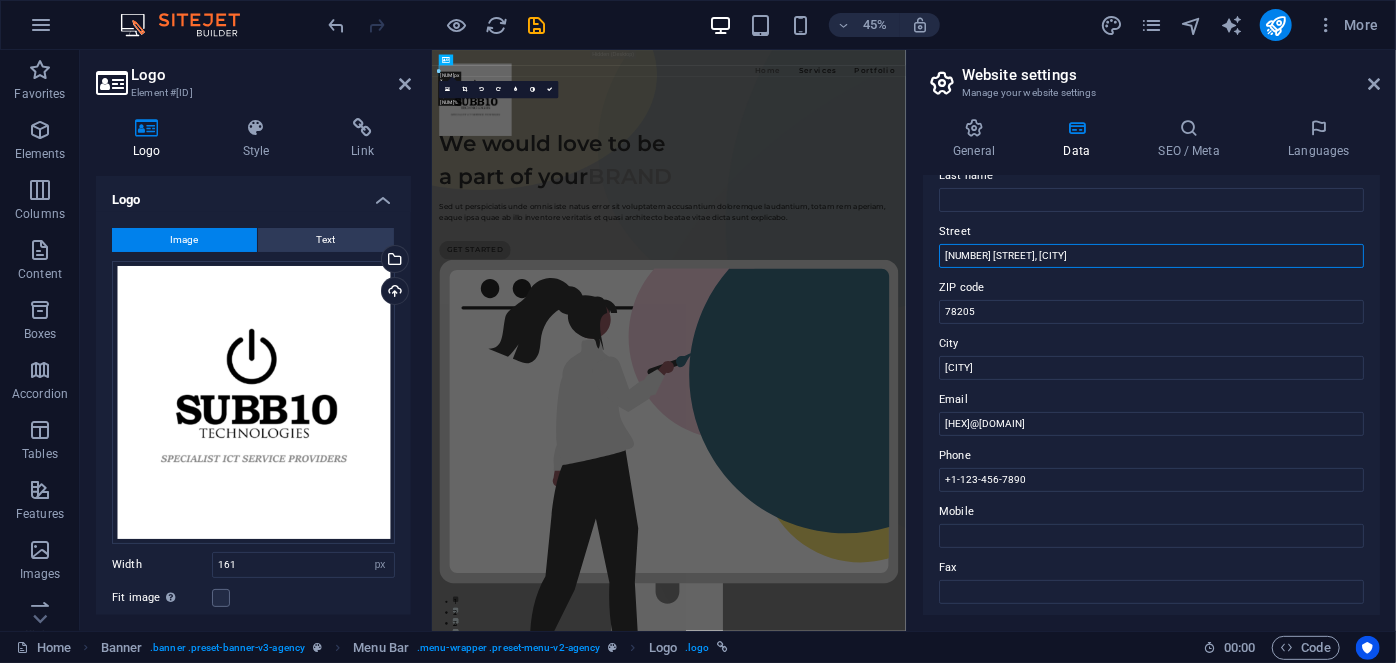type on "[NUMBER] [STREET], [CITY]" 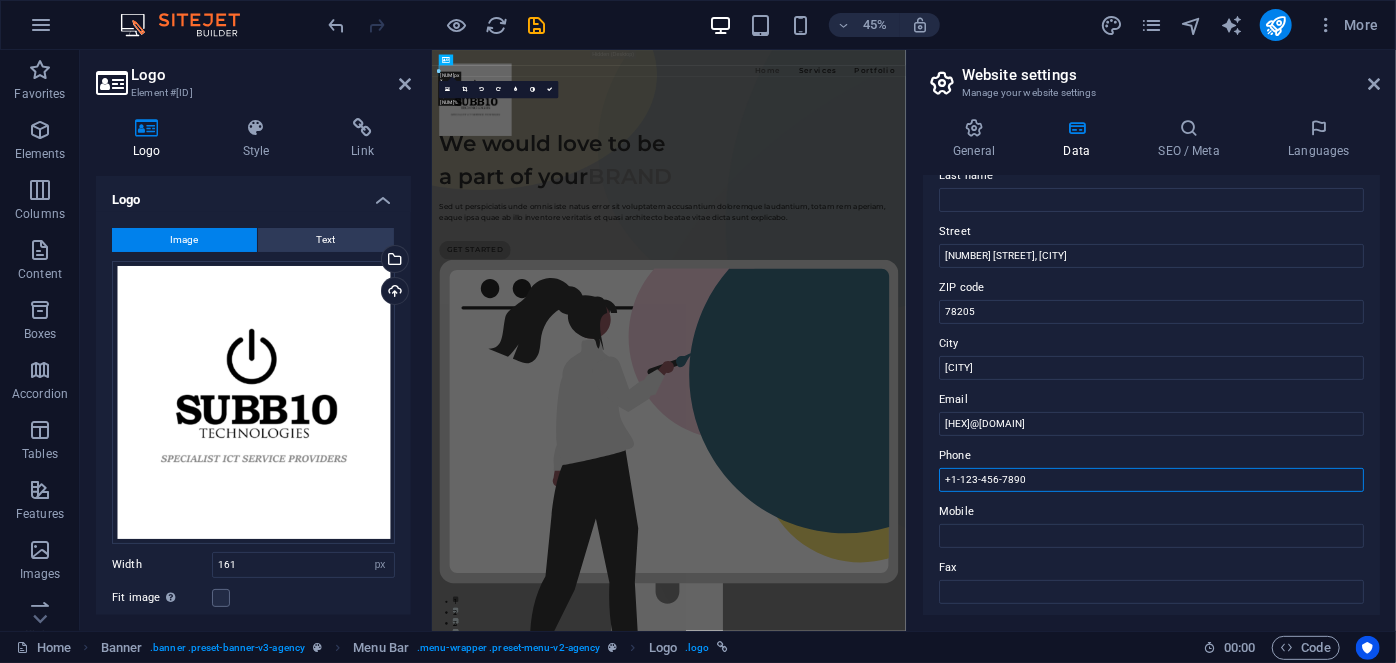 click on "+1-123-456-7890" at bounding box center (1151, 480) 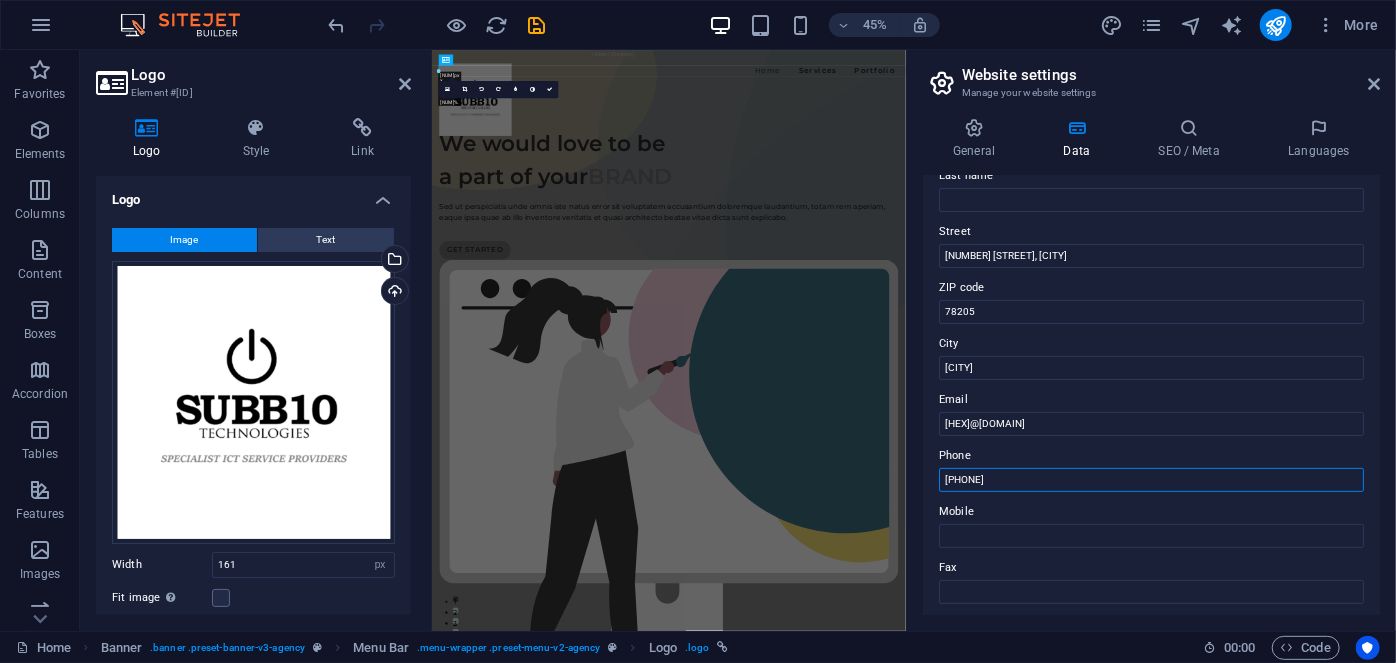 type on "[PHONE]" 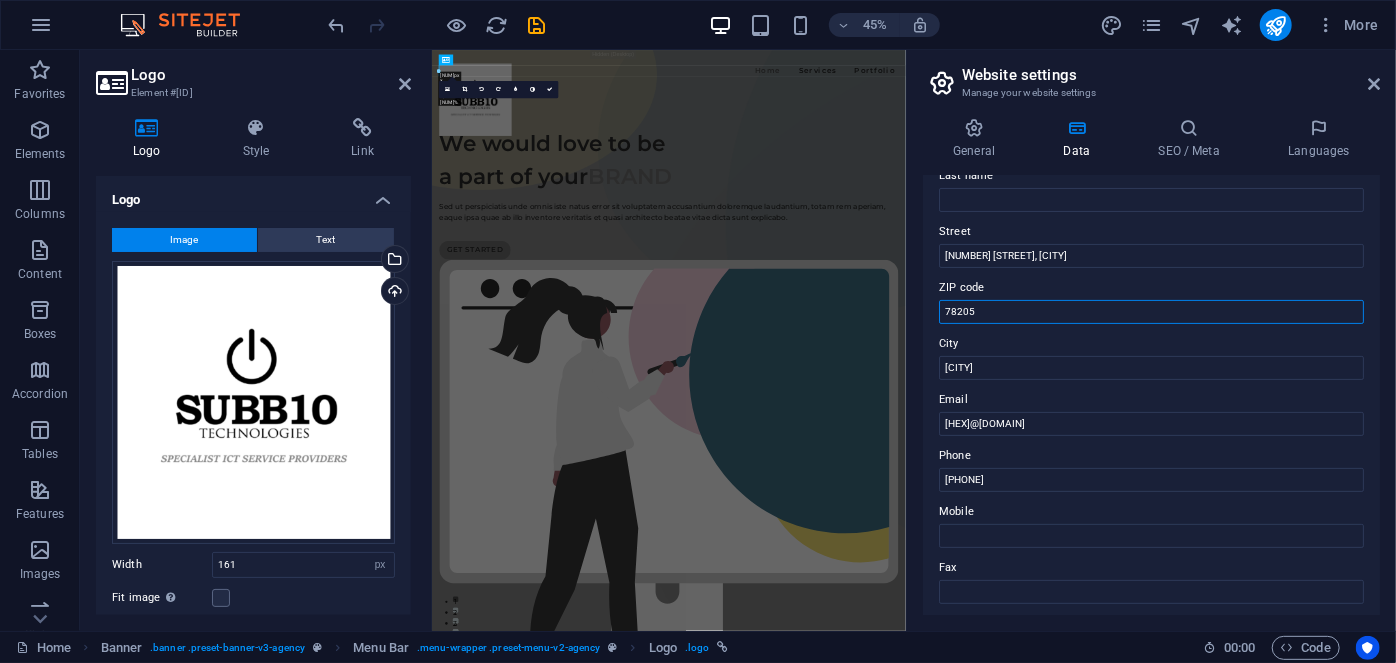 click on "78205" at bounding box center (1151, 312) 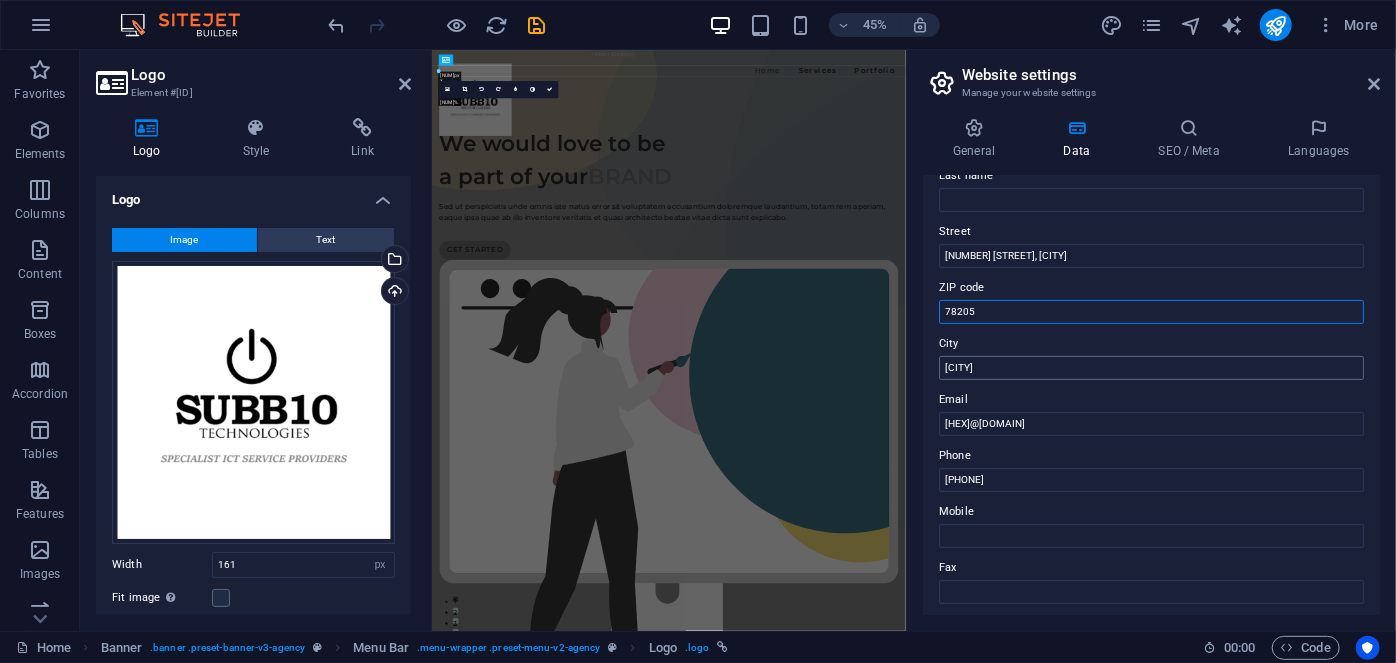 paste on "3629" 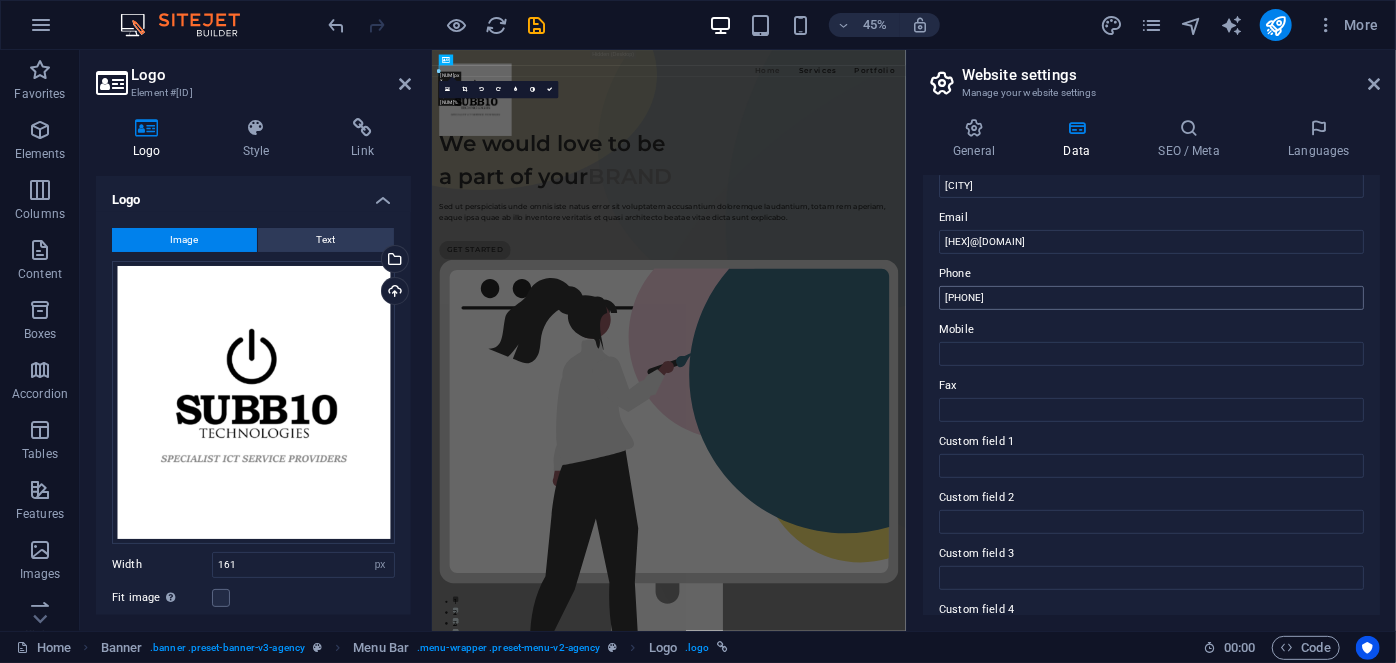 scroll, scrollTop: 272, scrollLeft: 0, axis: vertical 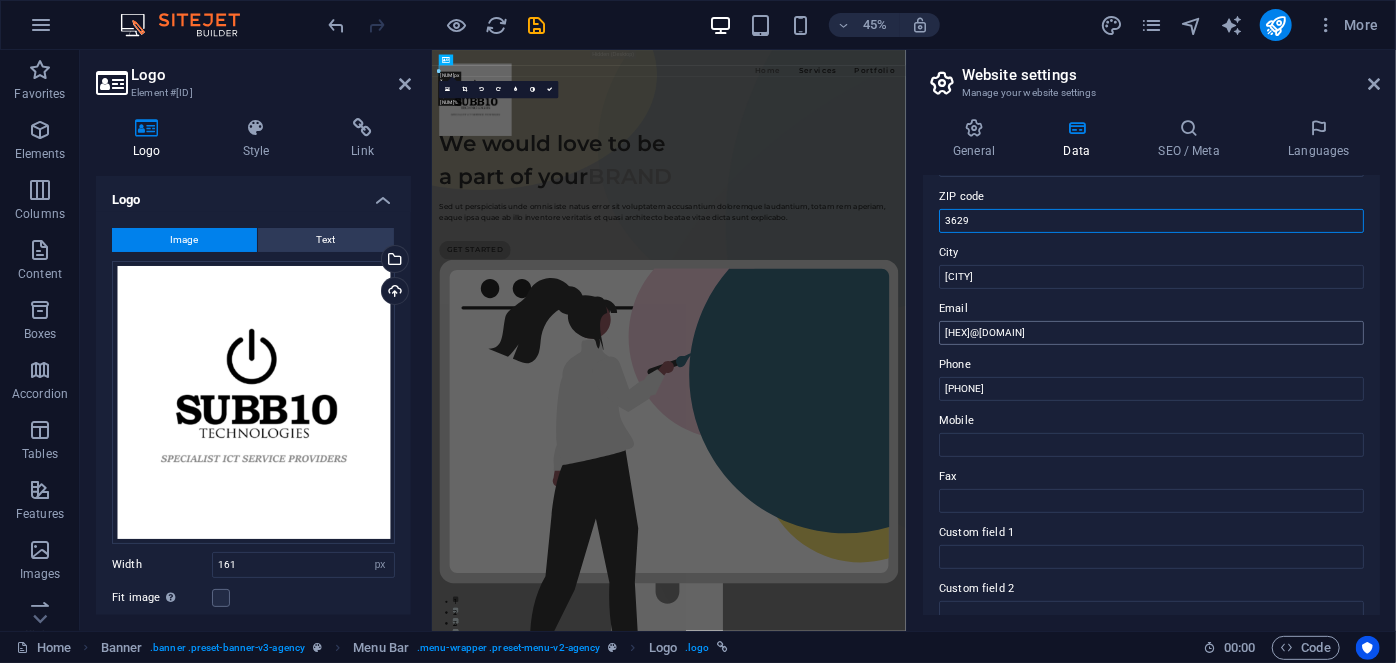type on "3629" 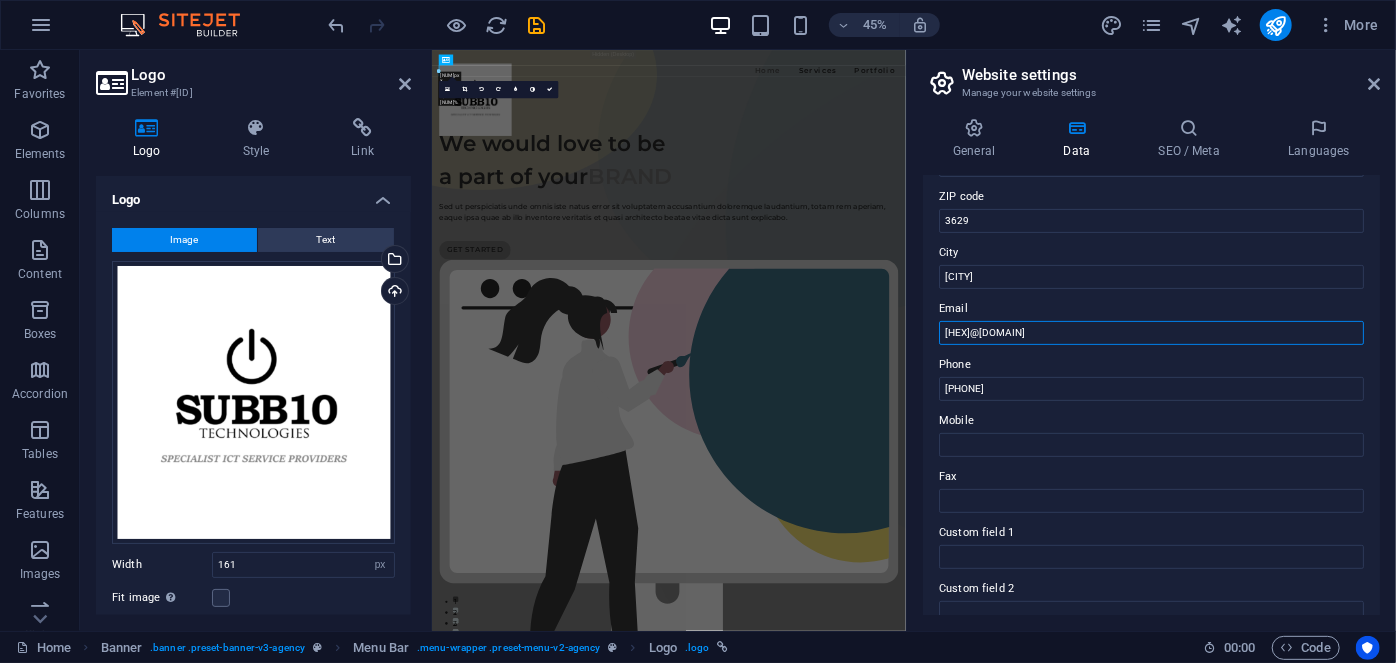 click on "[HEX]@[DOMAIN]" at bounding box center [1151, 333] 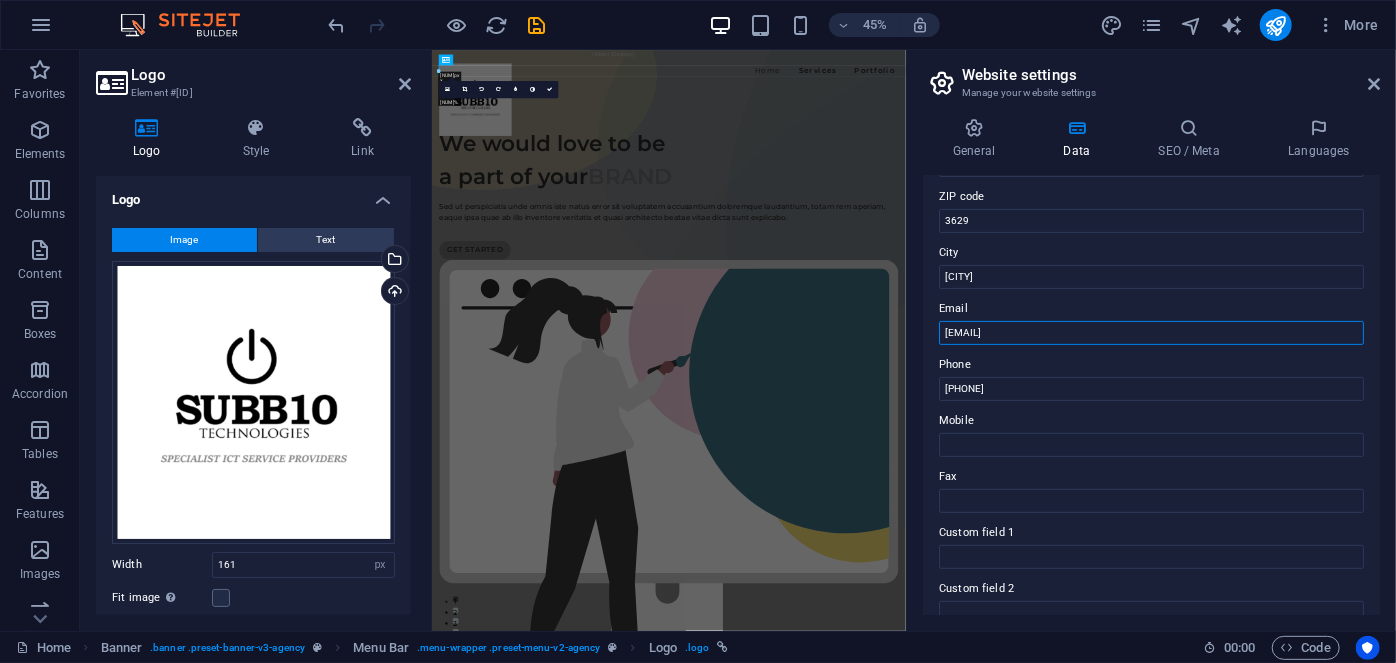 drag, startPoint x: 965, startPoint y: 329, endPoint x: 931, endPoint y: 329, distance: 34 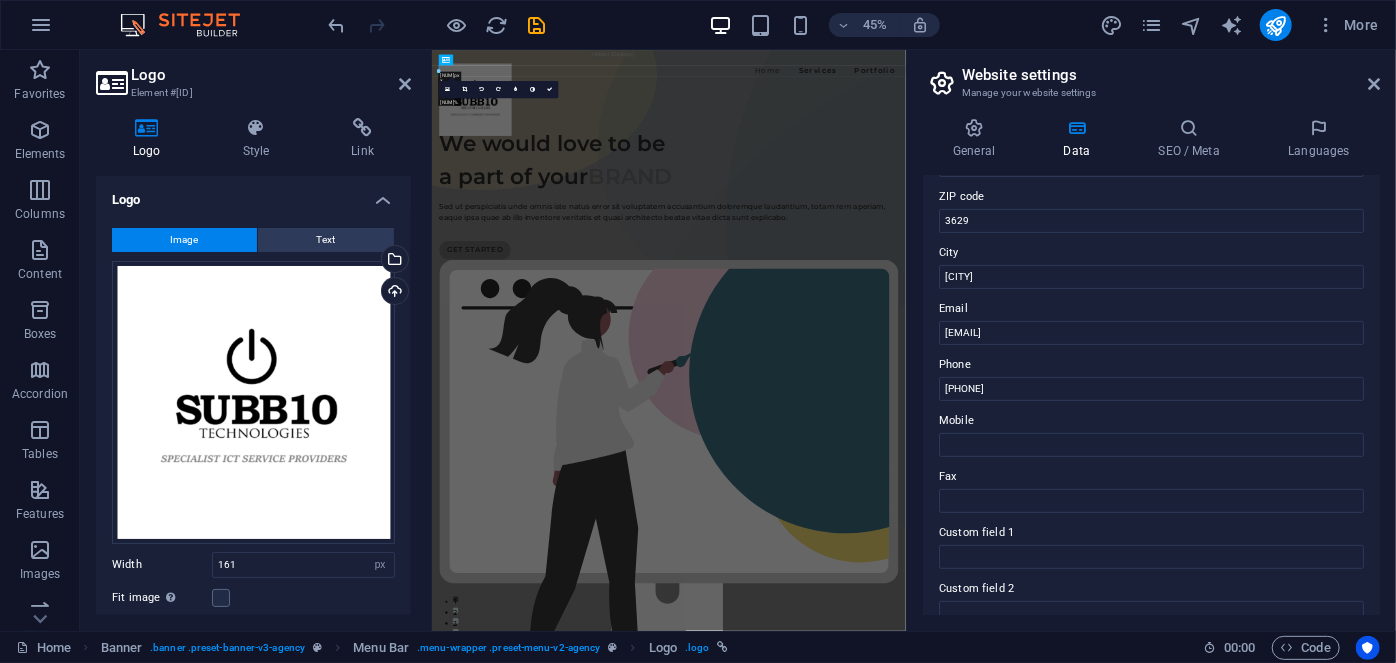 click on "Phone" at bounding box center (1151, 365) 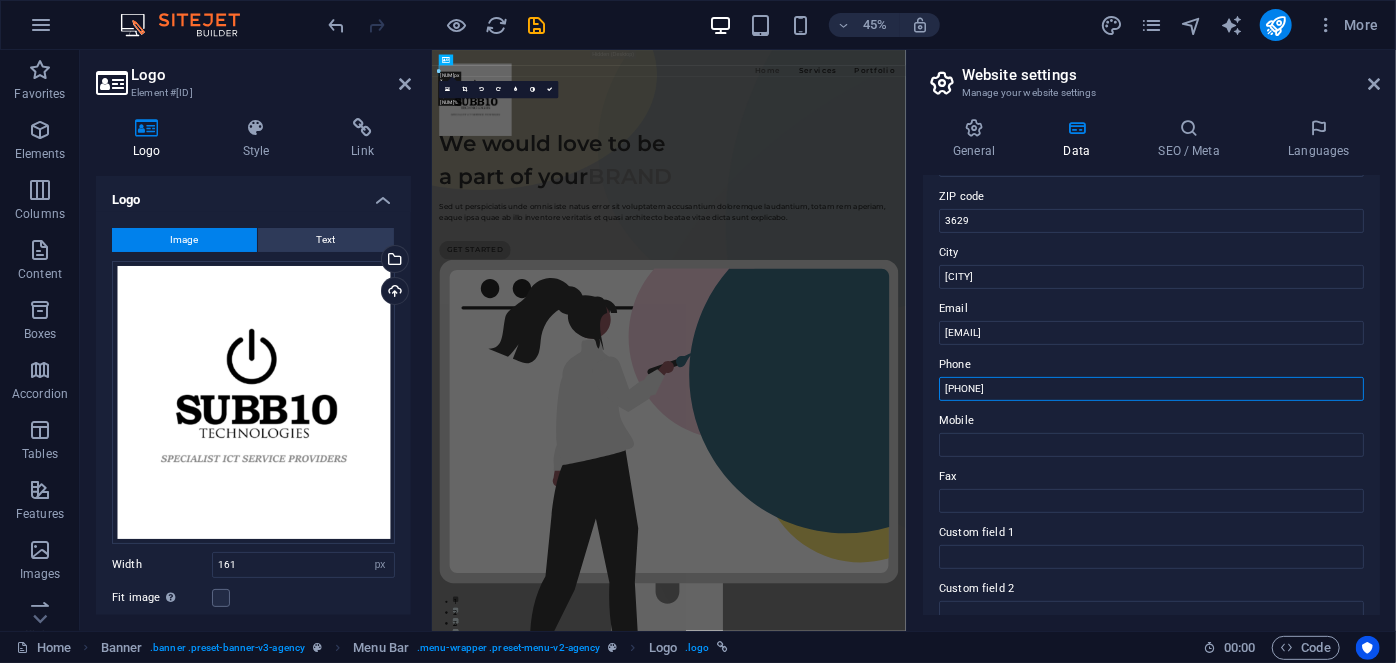 click on "[PHONE]" at bounding box center [1151, 389] 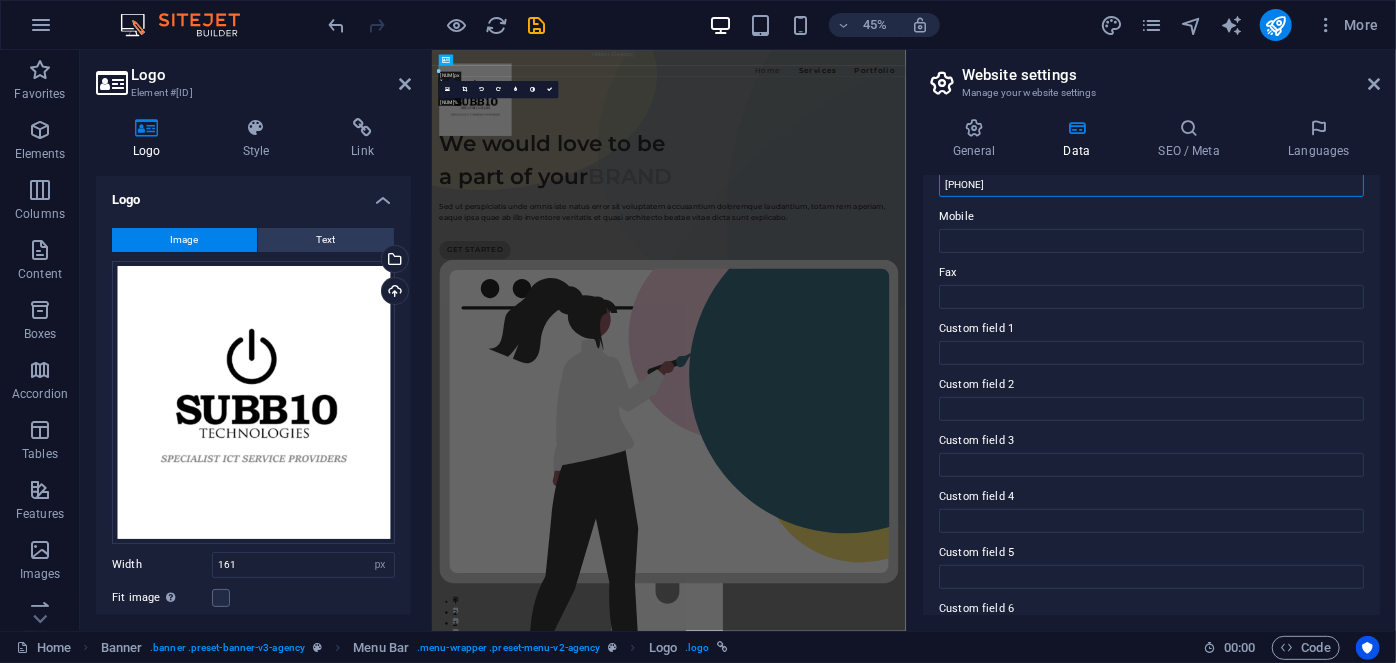 scroll, scrollTop: 520, scrollLeft: 0, axis: vertical 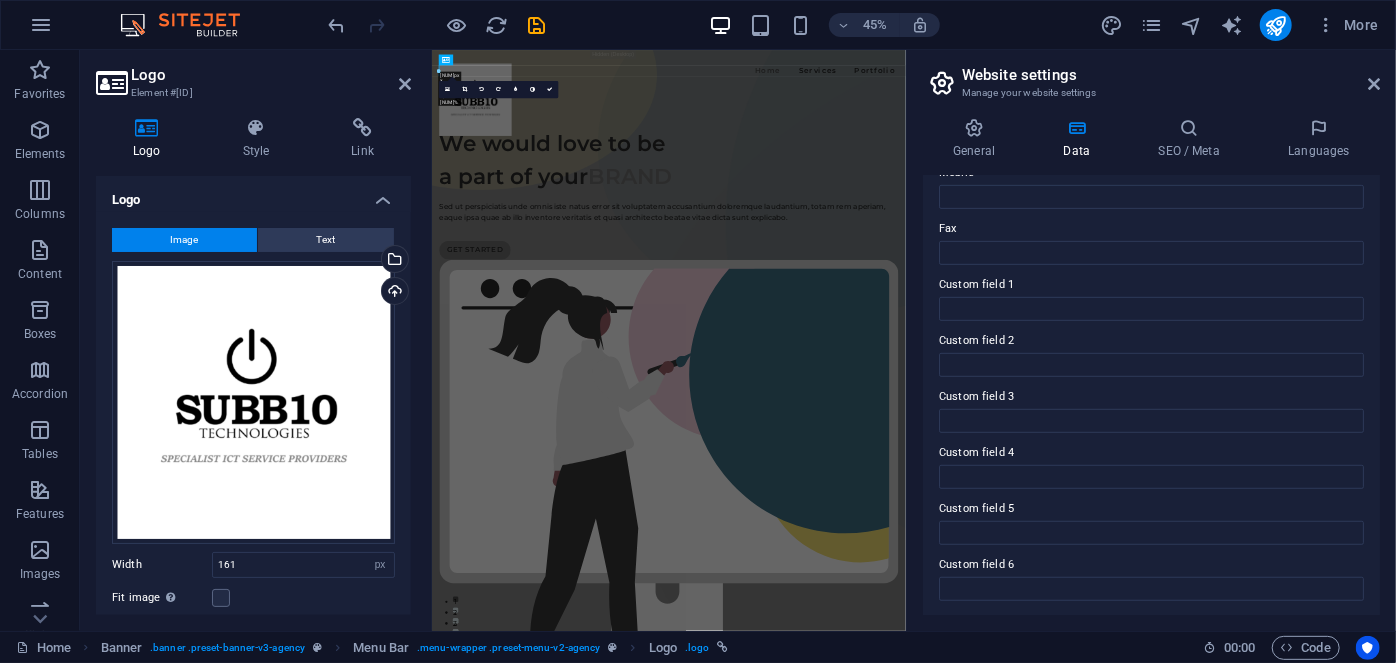 click on "Custom field 1" at bounding box center [1151, 285] 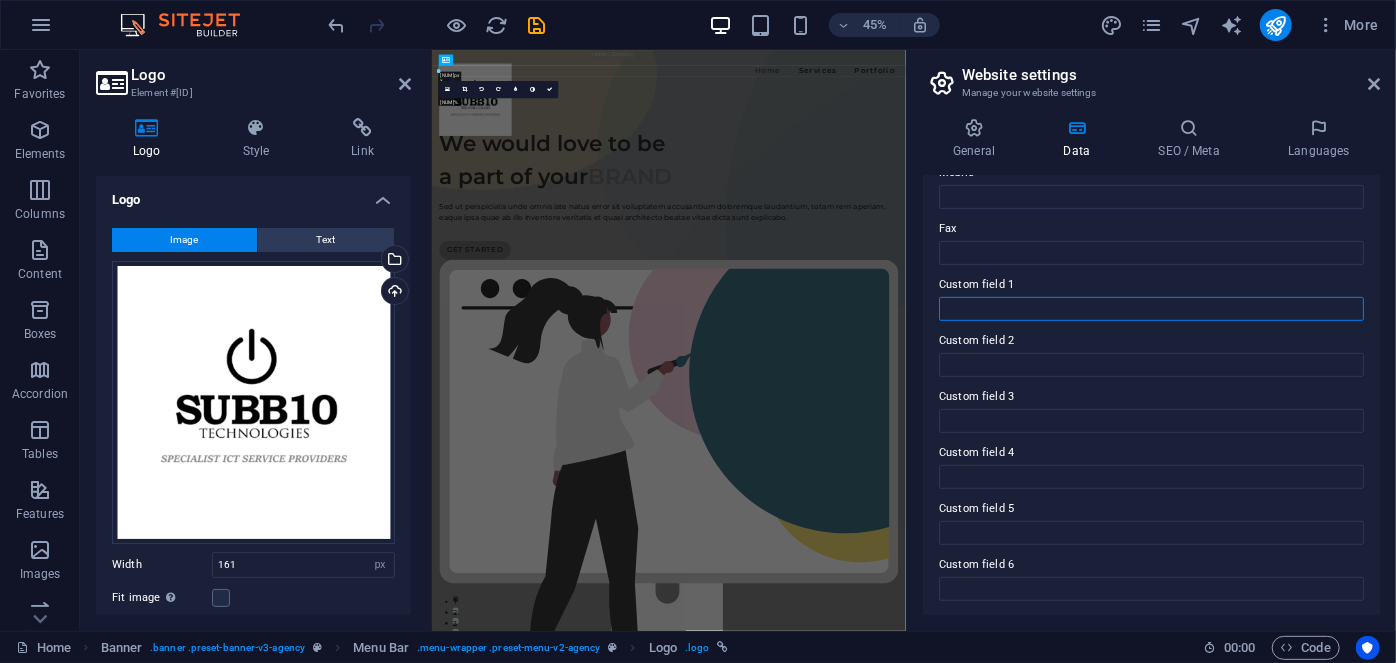 click on "Custom field 1" at bounding box center (1151, 309) 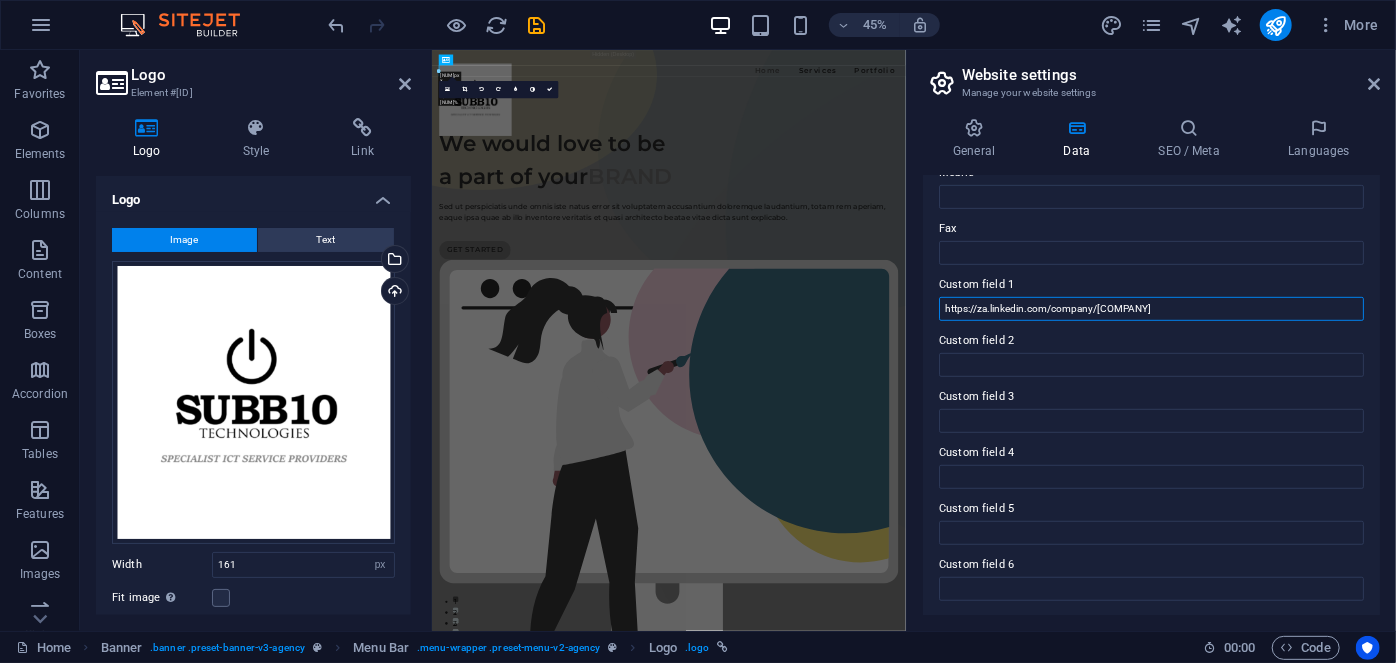 type on "https://za.linkedin.com/company/[COMPANY]" 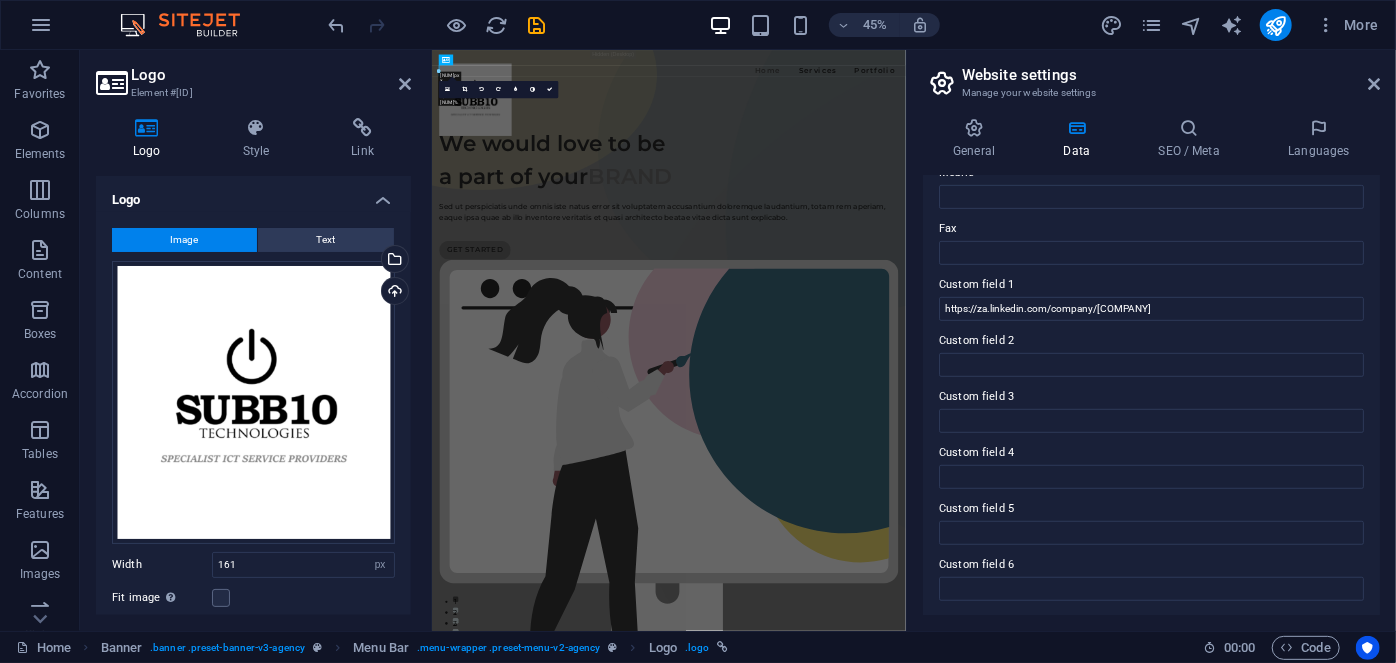 click on "Custom field 2" at bounding box center (1151, 341) 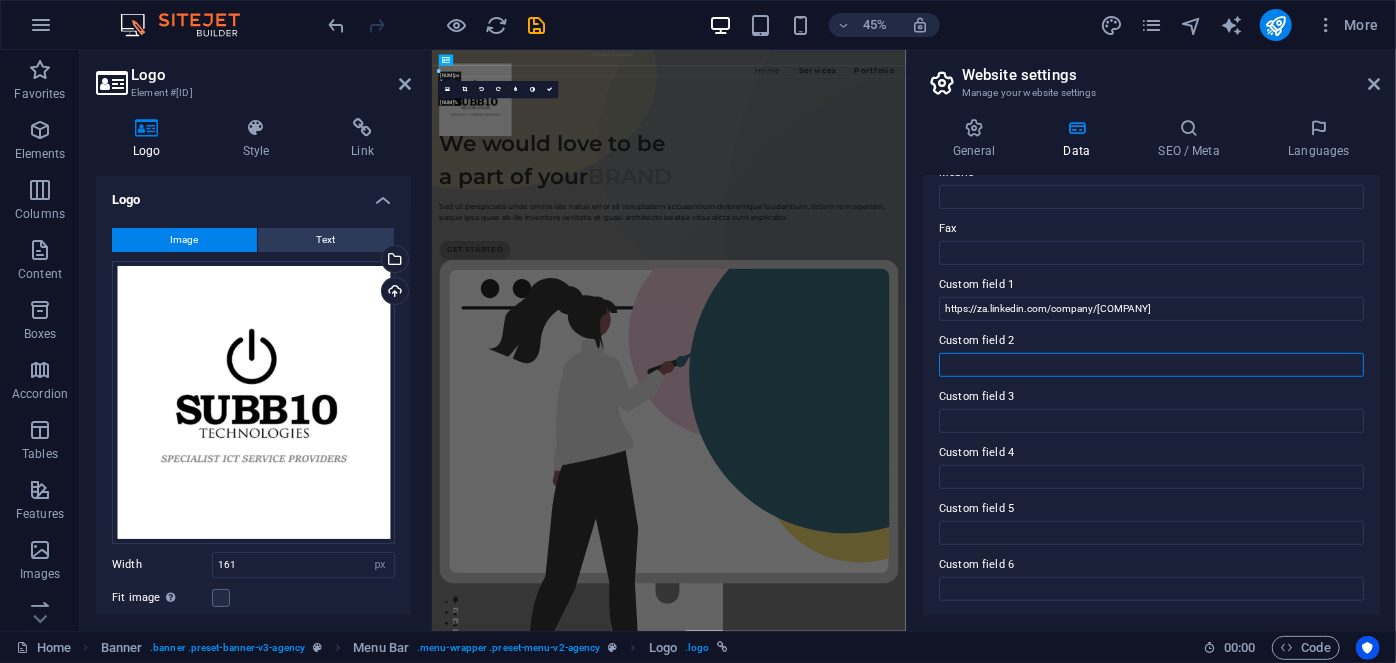 click on "Custom field 2" at bounding box center (1151, 365) 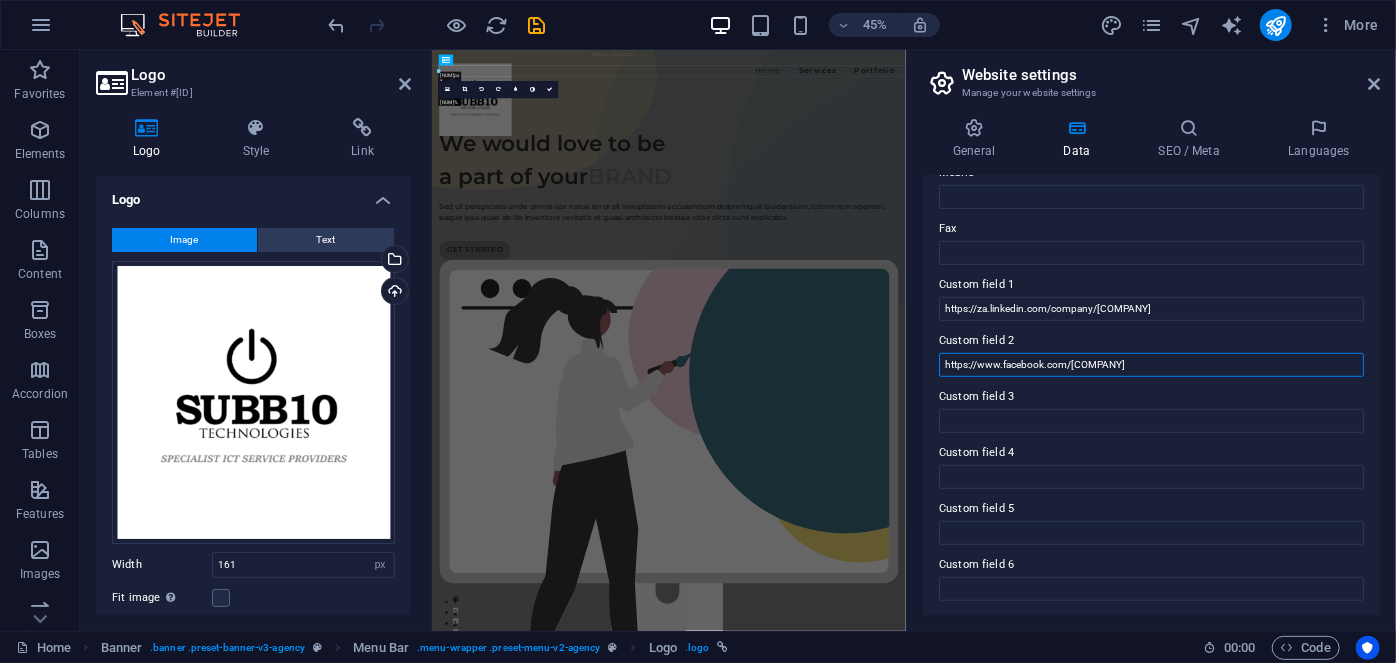type on "https://www.facebook.com/[COMPANY]" 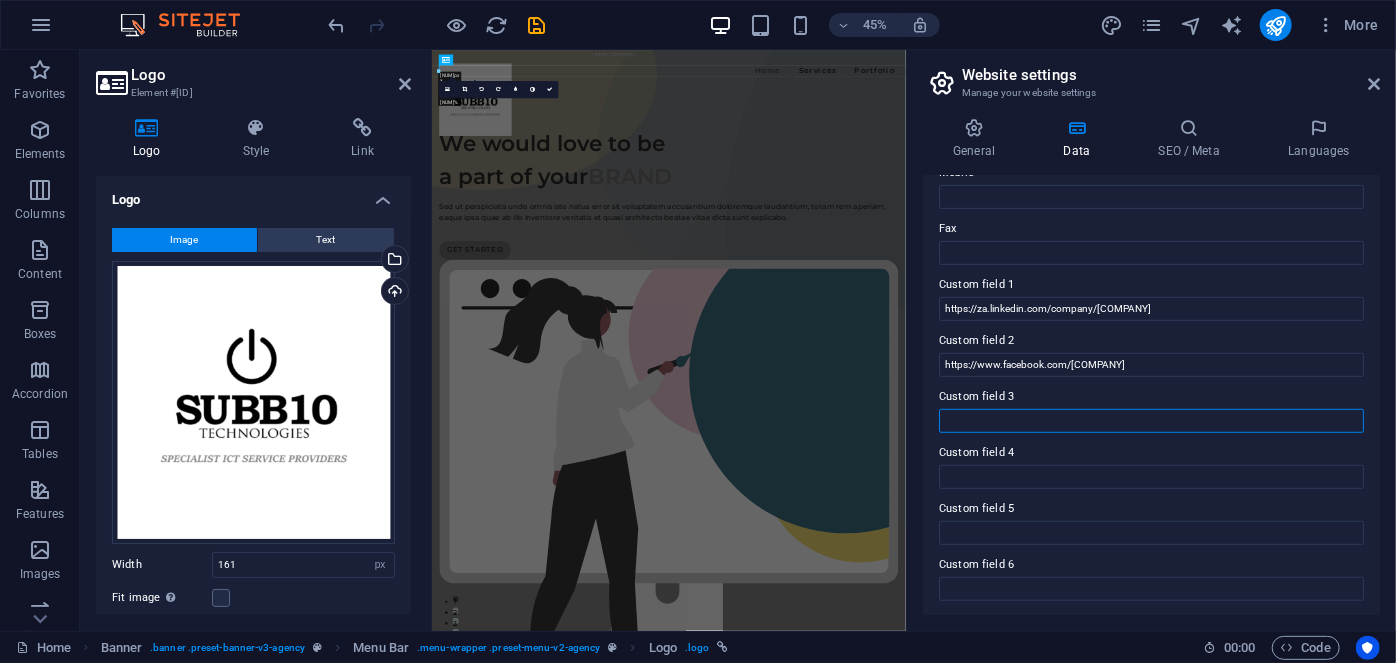 click on "Custom field 3" at bounding box center (1151, 421) 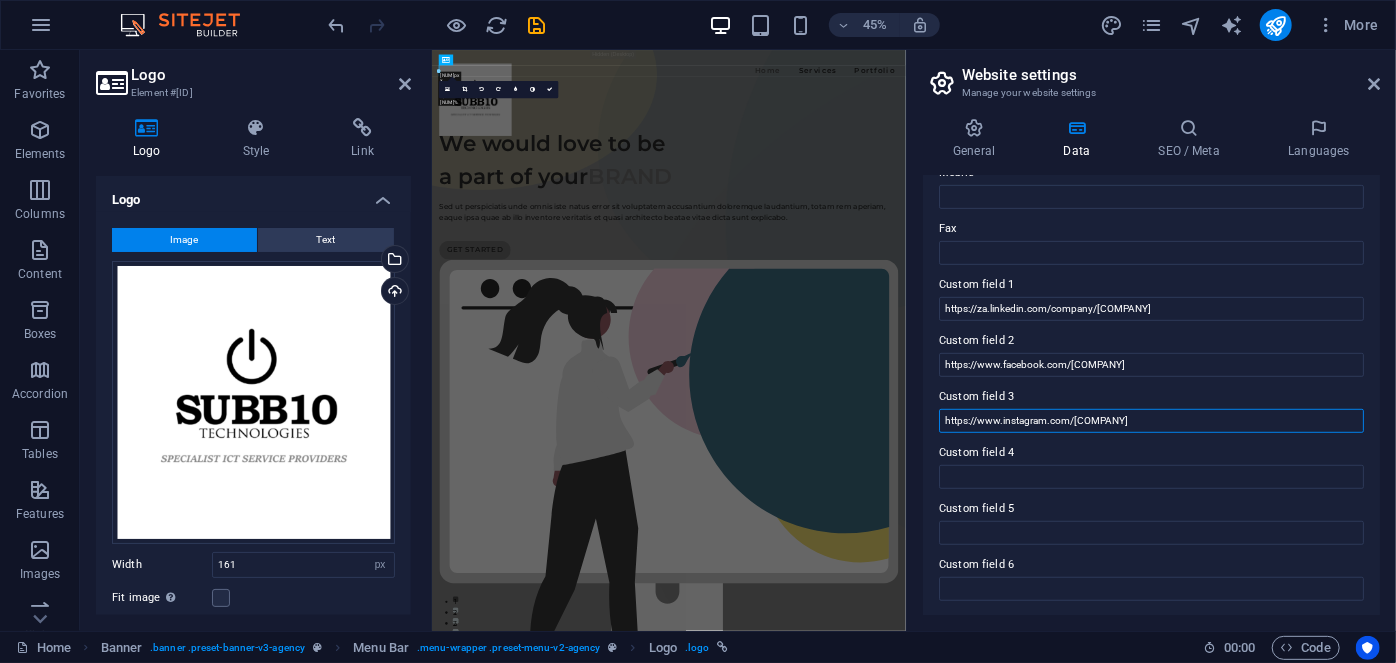 type on "https://www.instagram.com/[COMPANY]" 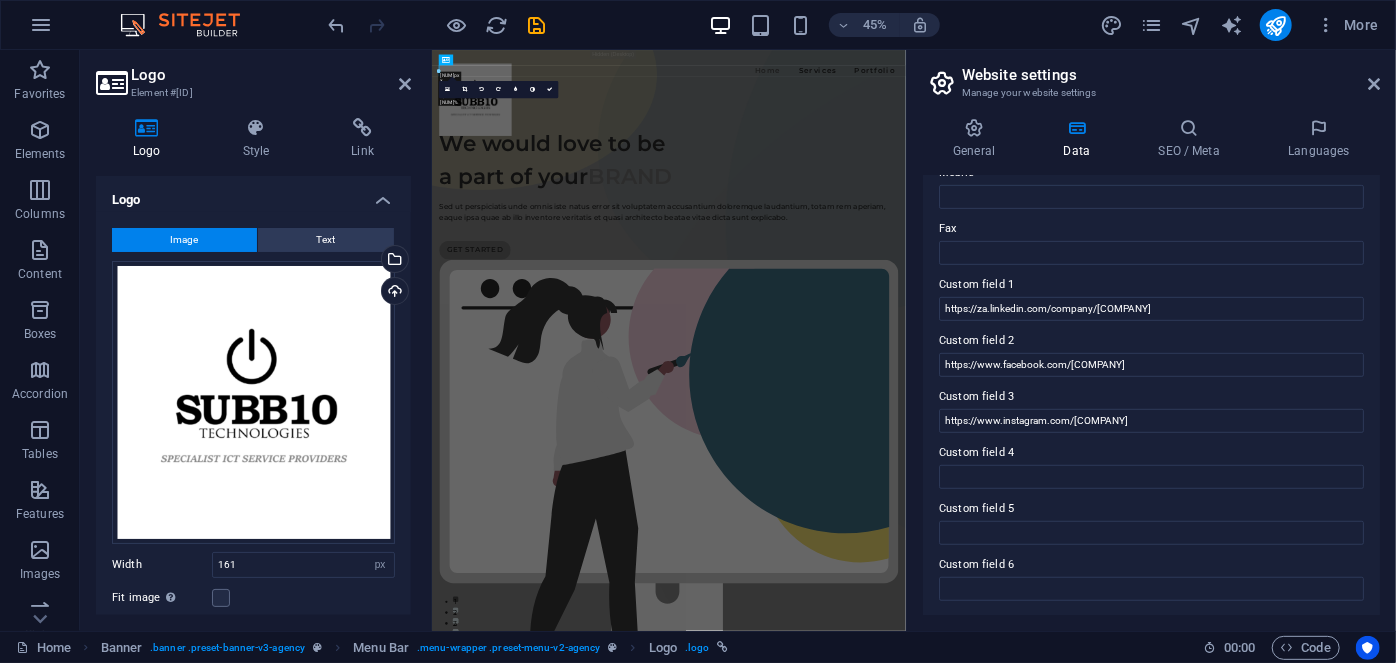 click on "Custom field 4" at bounding box center [1151, 453] 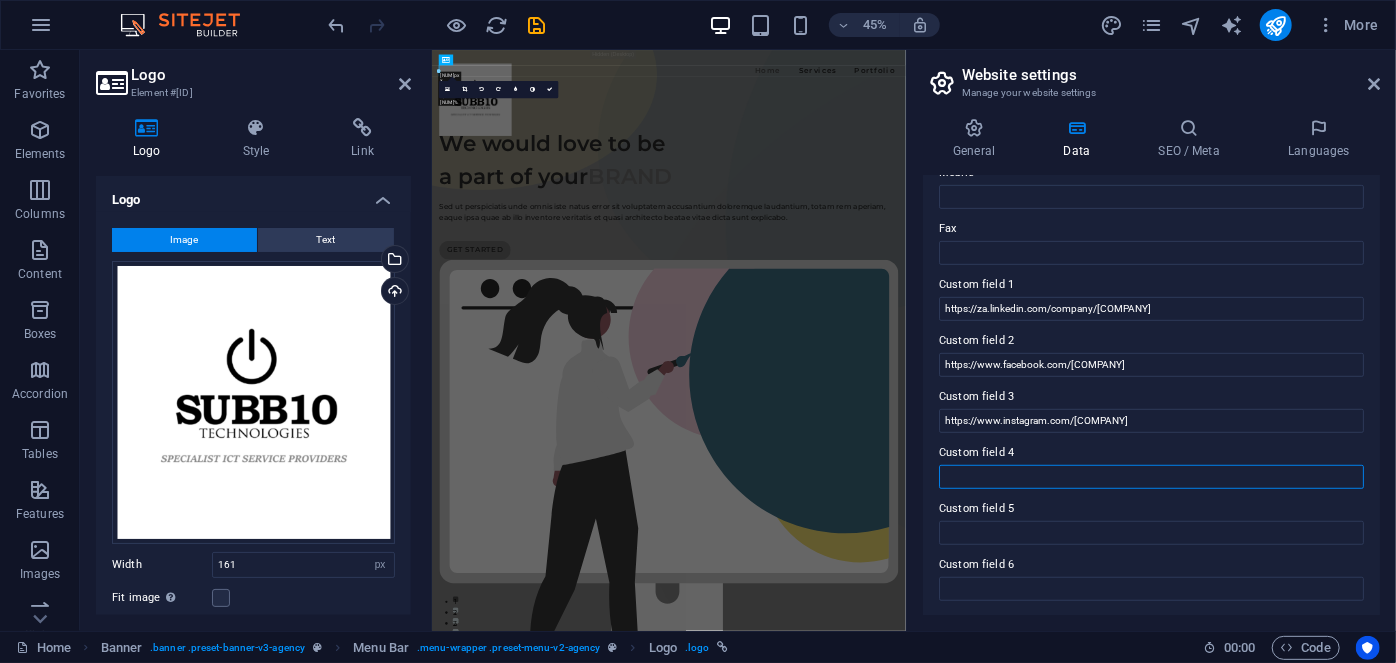 click on "Custom field 4" at bounding box center (1151, 477) 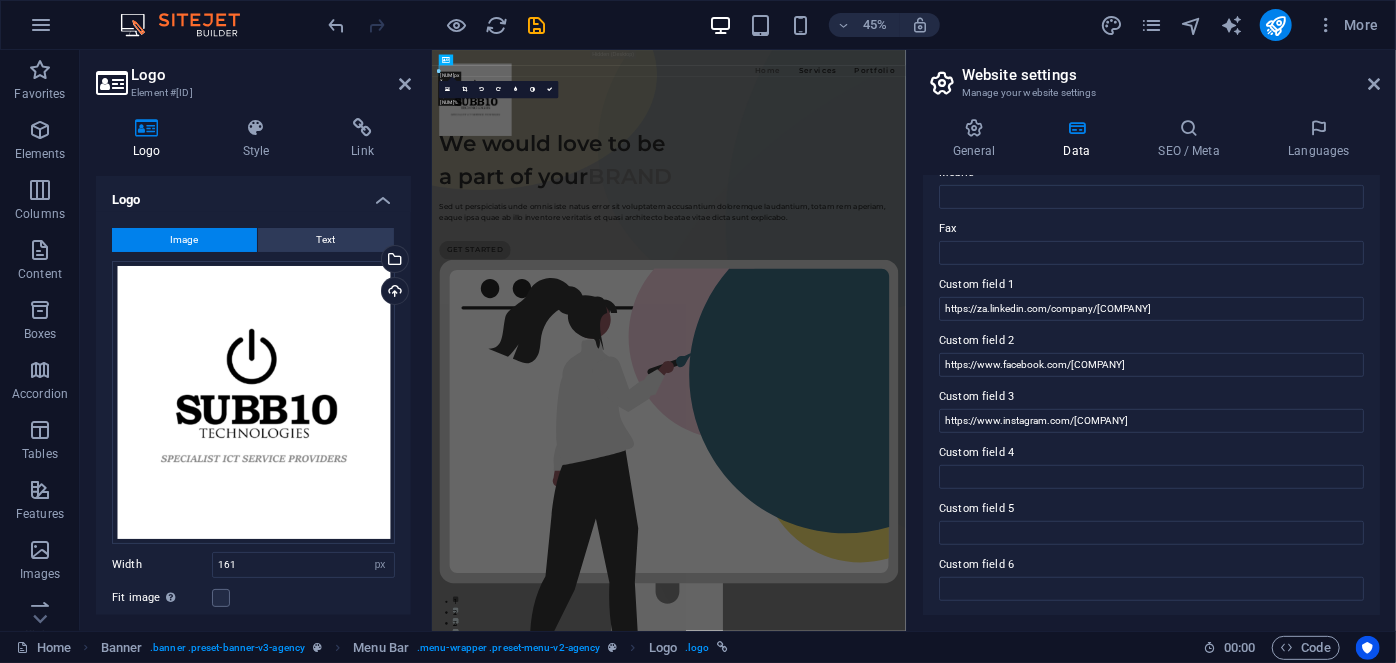 click on "Custom field 4" at bounding box center [1151, 453] 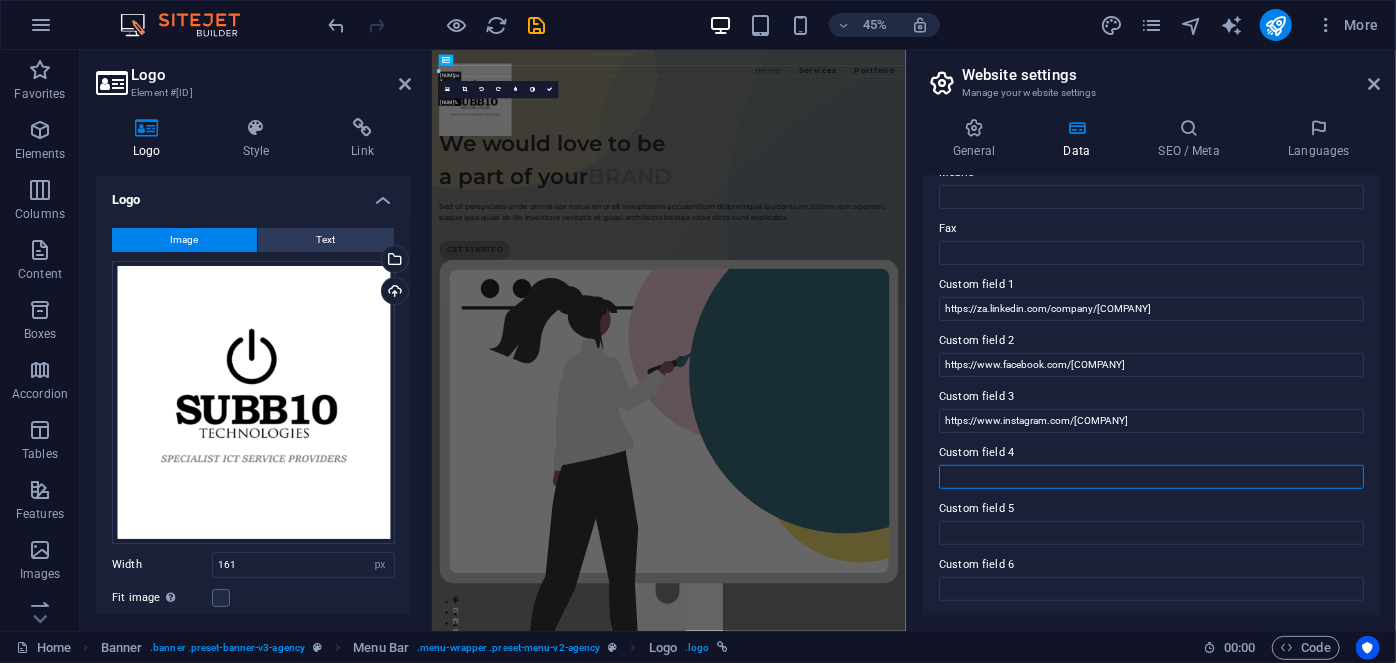click on "Custom field 4" at bounding box center (1151, 477) 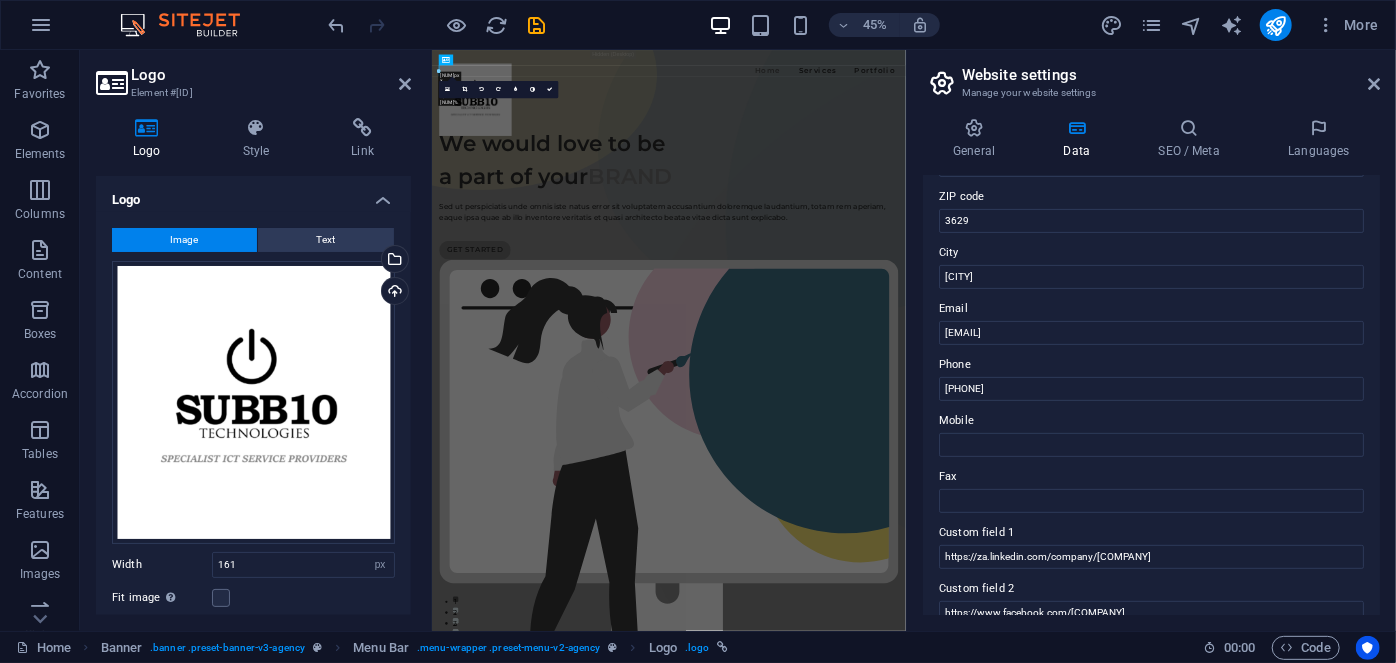 scroll, scrollTop: 520, scrollLeft: 0, axis: vertical 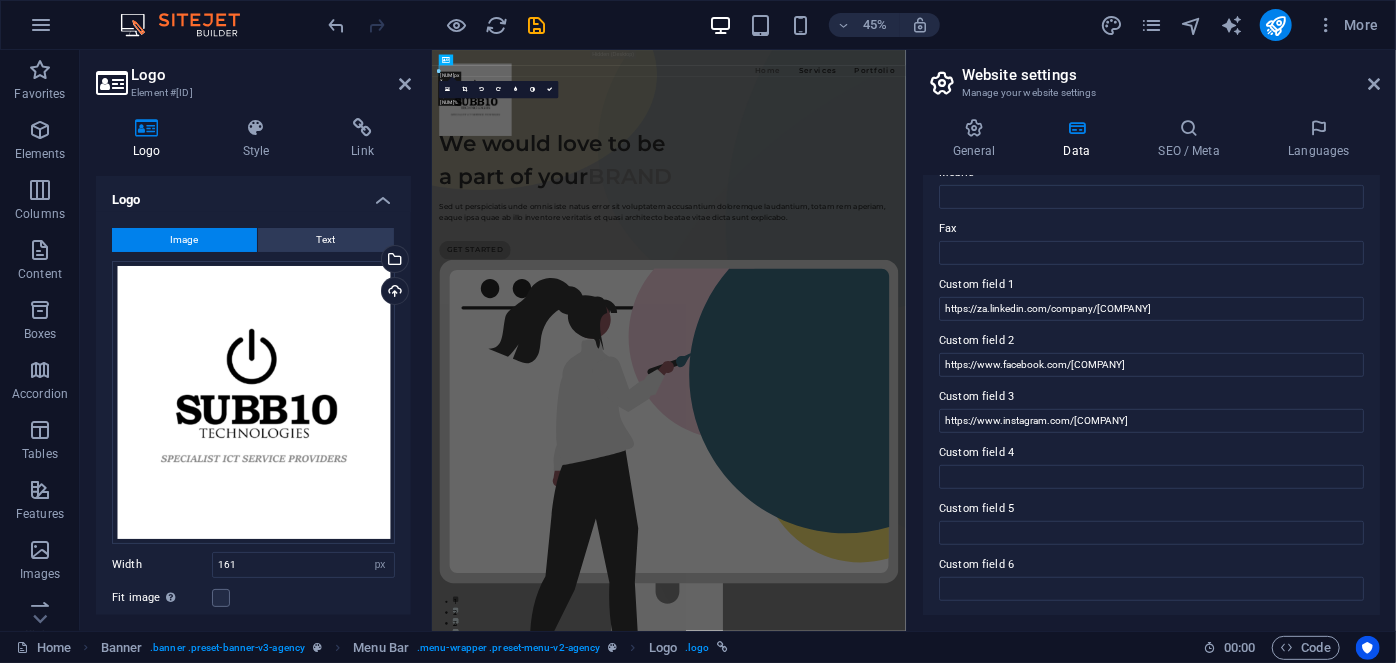 click on "General Data SEO / Meta Languages Website name subb10.co.za Logo Drag files here, click to choose files or select files from Files or our free stock photos & videos Select files from the file manager, stock photos, or upload file(s) Upload Favicon Set the favicon of your website here. A favicon is a small icon shown in the browser tab next to your website title. It helps visitors identify your website. Drag files here, click to choose files or select files from Files or our free stock photos & videos Select files from the file manager, stock photos, or upload file(s) Upload Preview Image (Open Graph) This image will be shown when the website is shared on social networks Drag files here, click to choose files or select files from Files or our free stock photos & videos Select files from the file manager, stock photos, or upload file(s) Upload Contact data for this website. This can be used everywhere on the website and will update automatically. Company subb10.co.za First name Last name Street [NUMBER] [POSTAL CODE] Fax" at bounding box center (1151, 366) 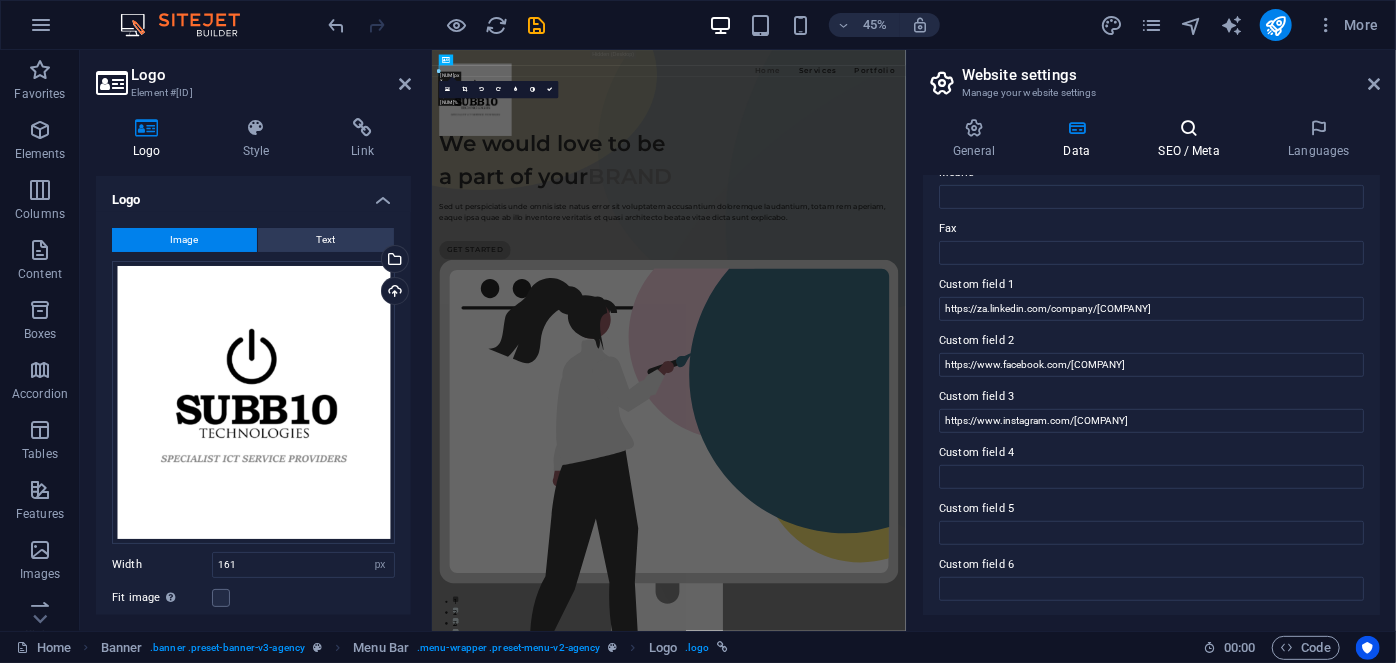 click at bounding box center [1189, 128] 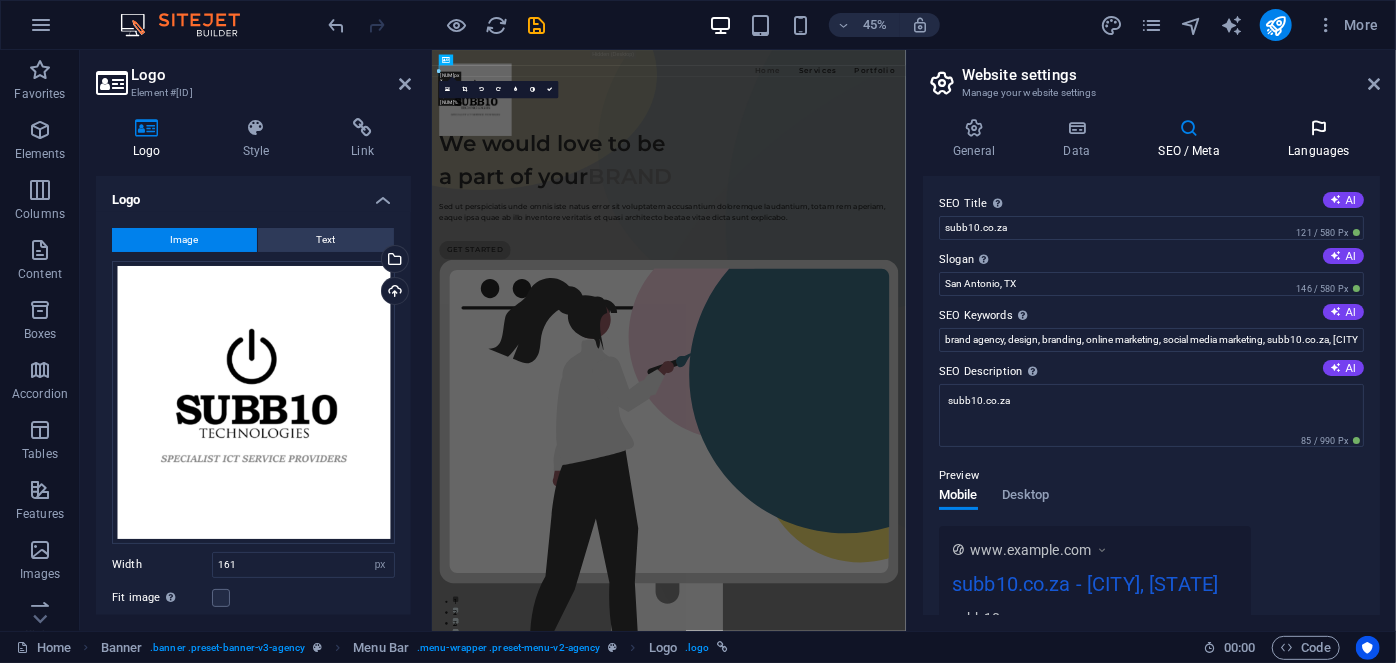 click on "Languages" at bounding box center (1319, 139) 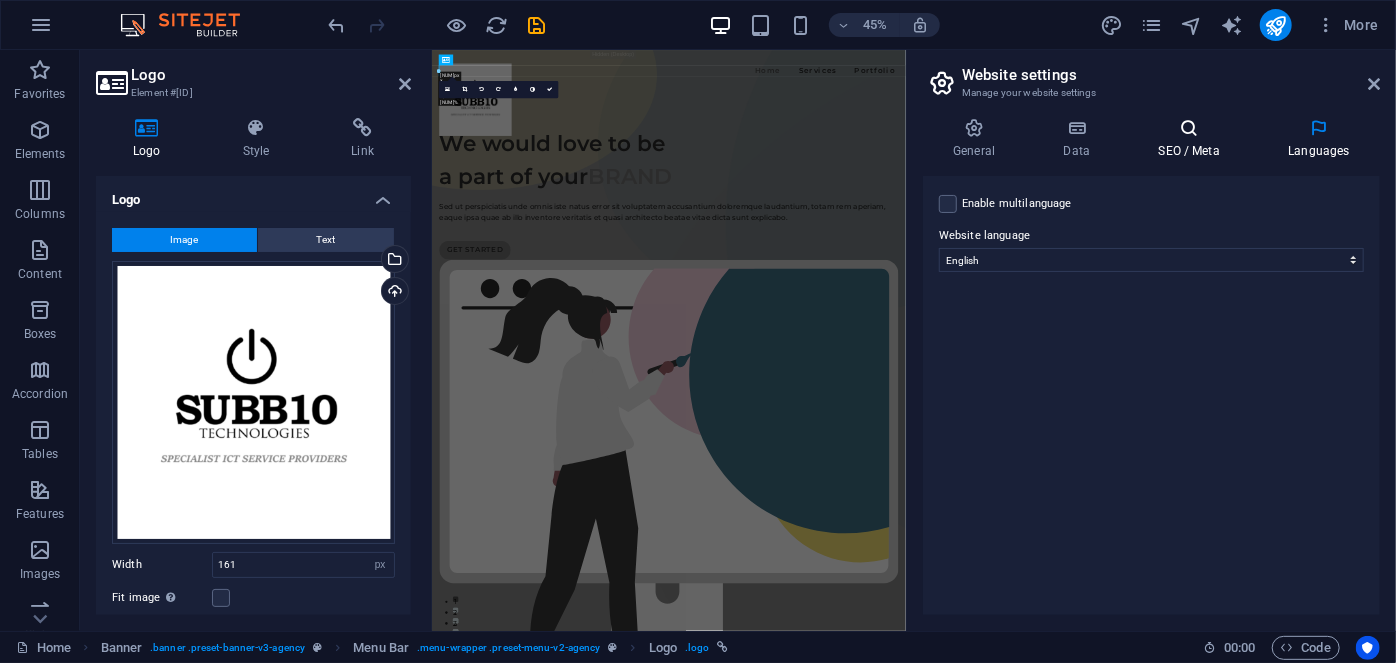 click on "SEO / Meta" at bounding box center [1193, 139] 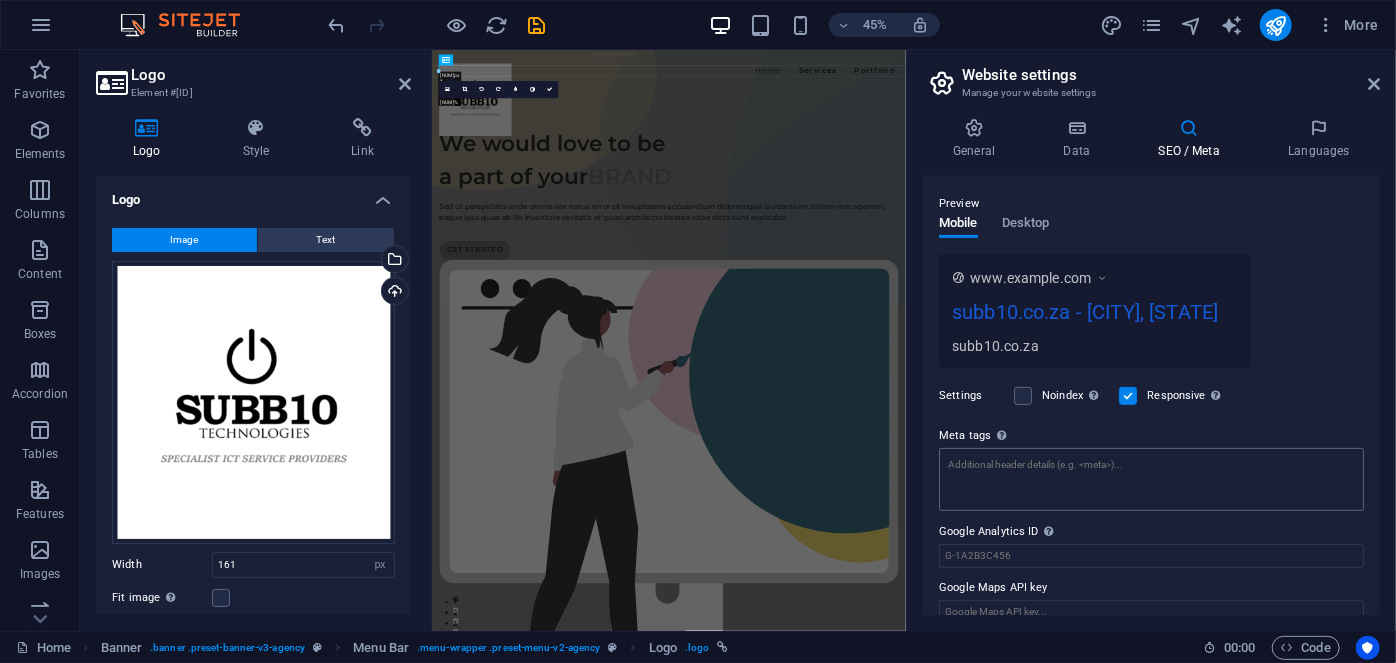 scroll, scrollTop: 181, scrollLeft: 0, axis: vertical 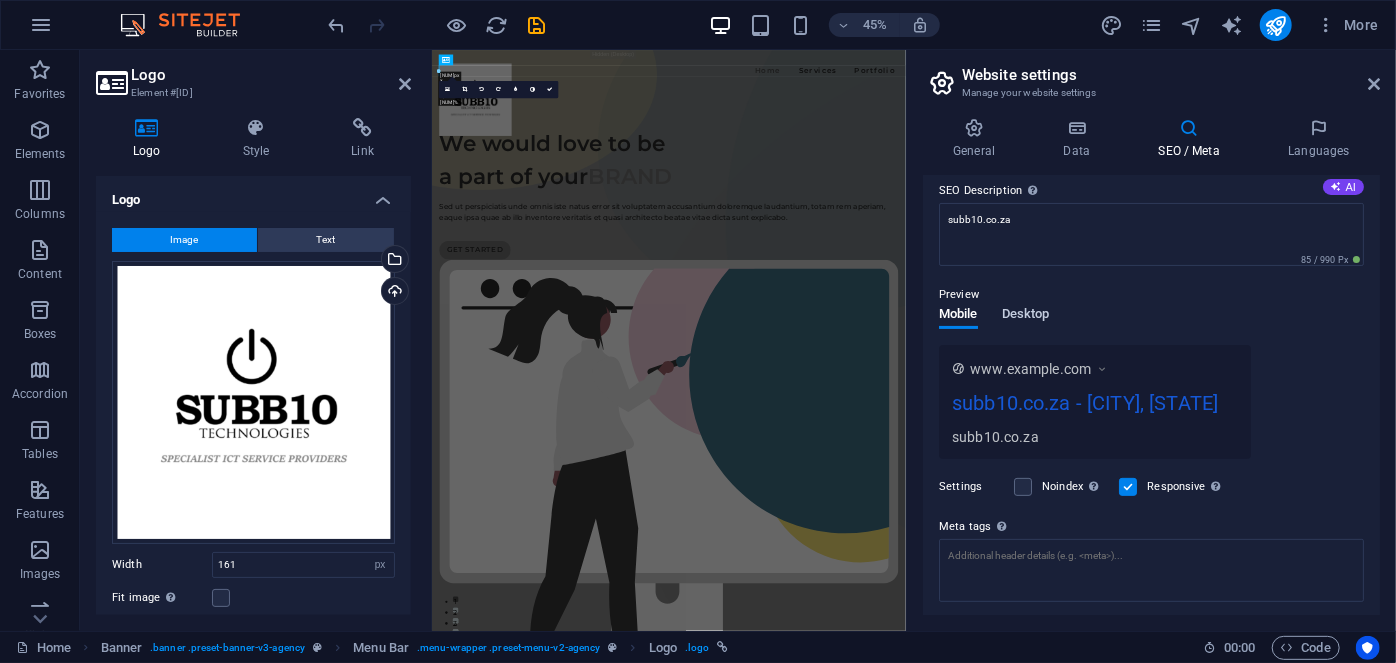 click on "Desktop" at bounding box center (1026, 316) 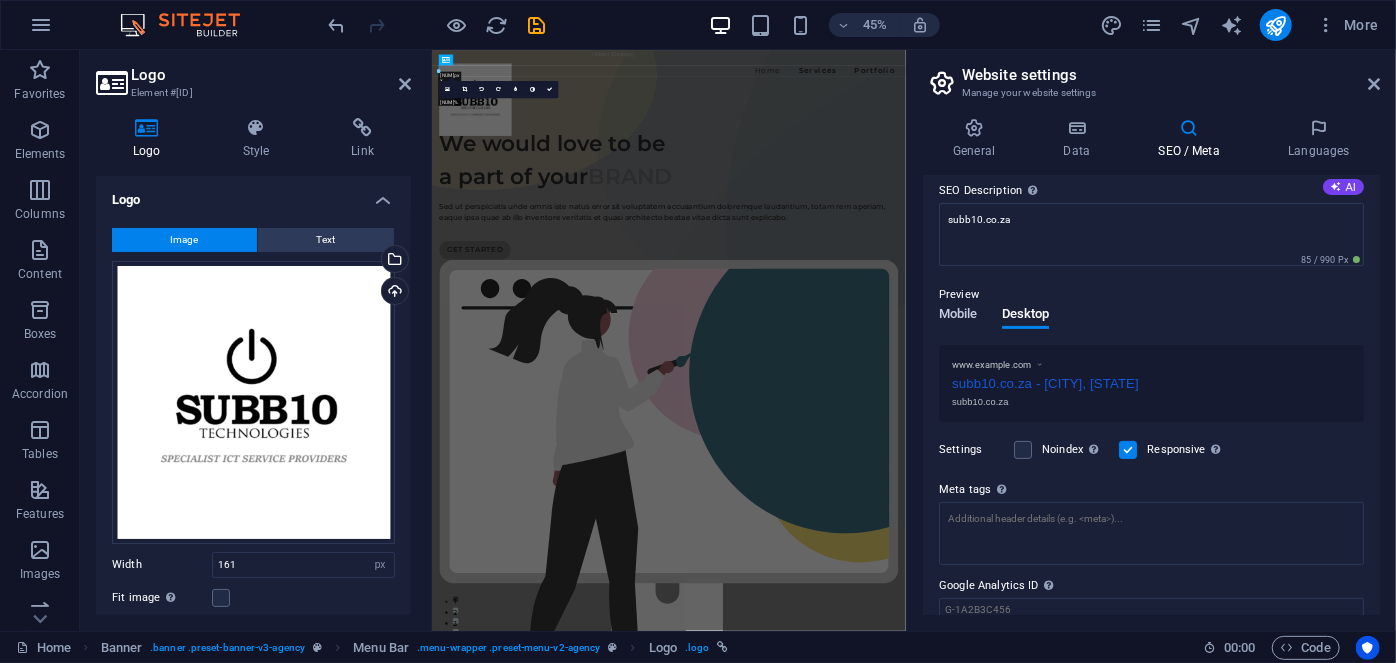 click on "Mobile" at bounding box center (958, 316) 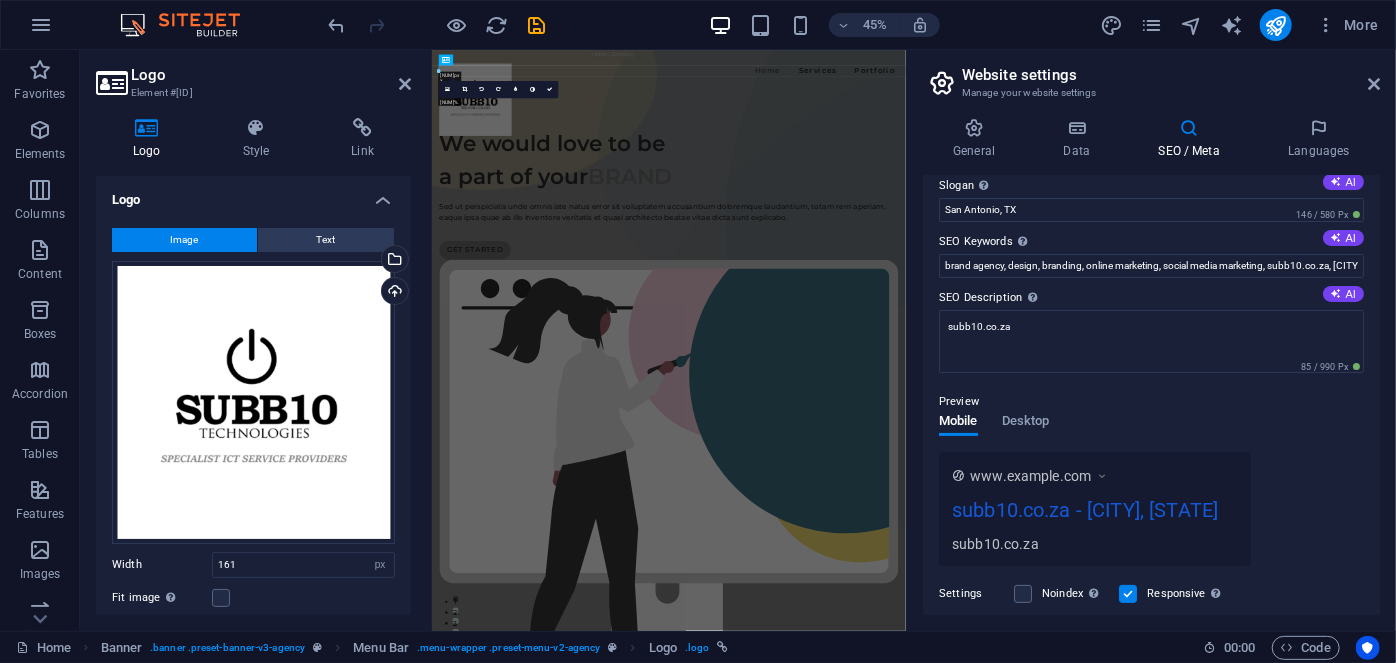 scroll, scrollTop: 0, scrollLeft: 0, axis: both 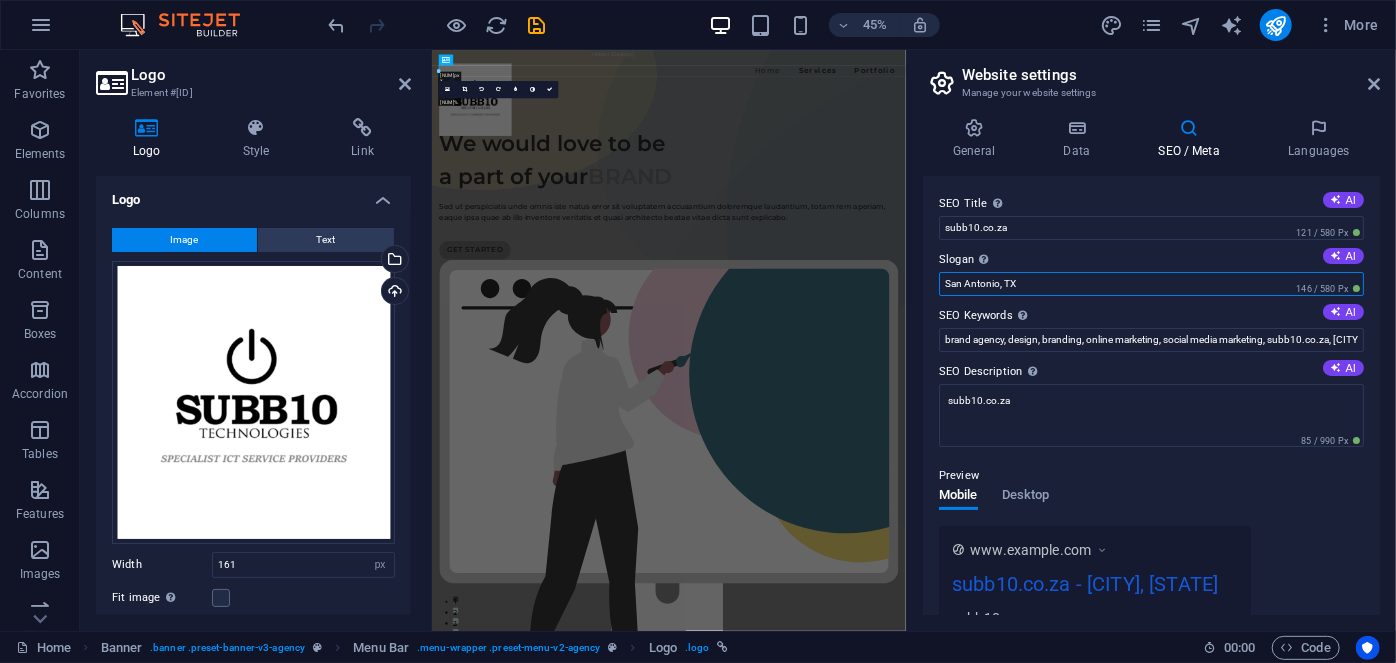 click on "San Antonio, TX" at bounding box center (1151, 284) 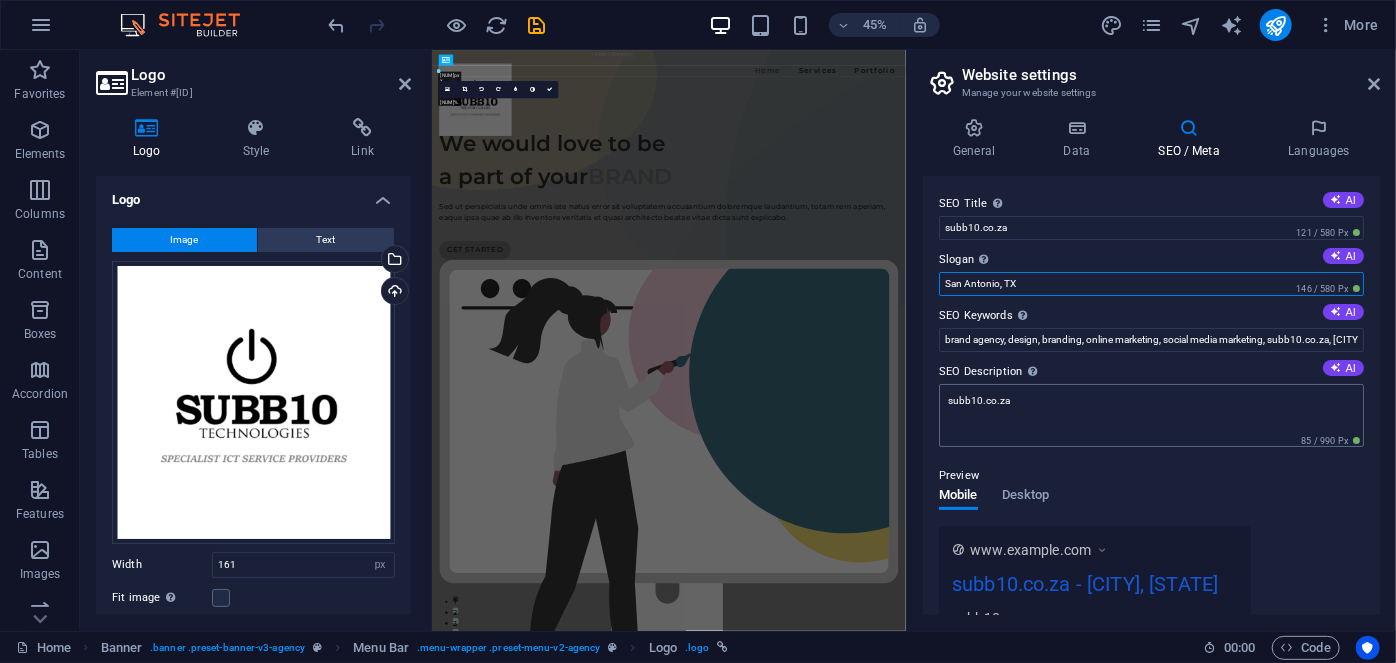 paste on "[CITY], [CITY]" 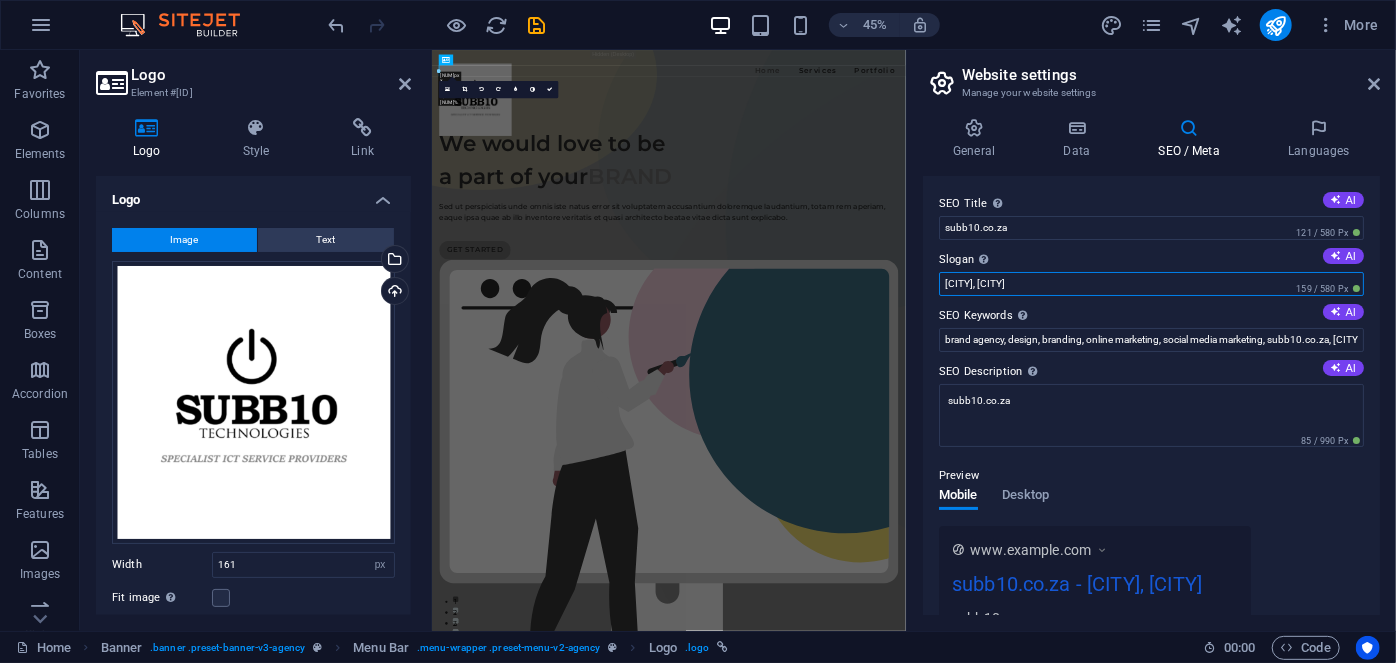 type on "[CITY], [CITY]" 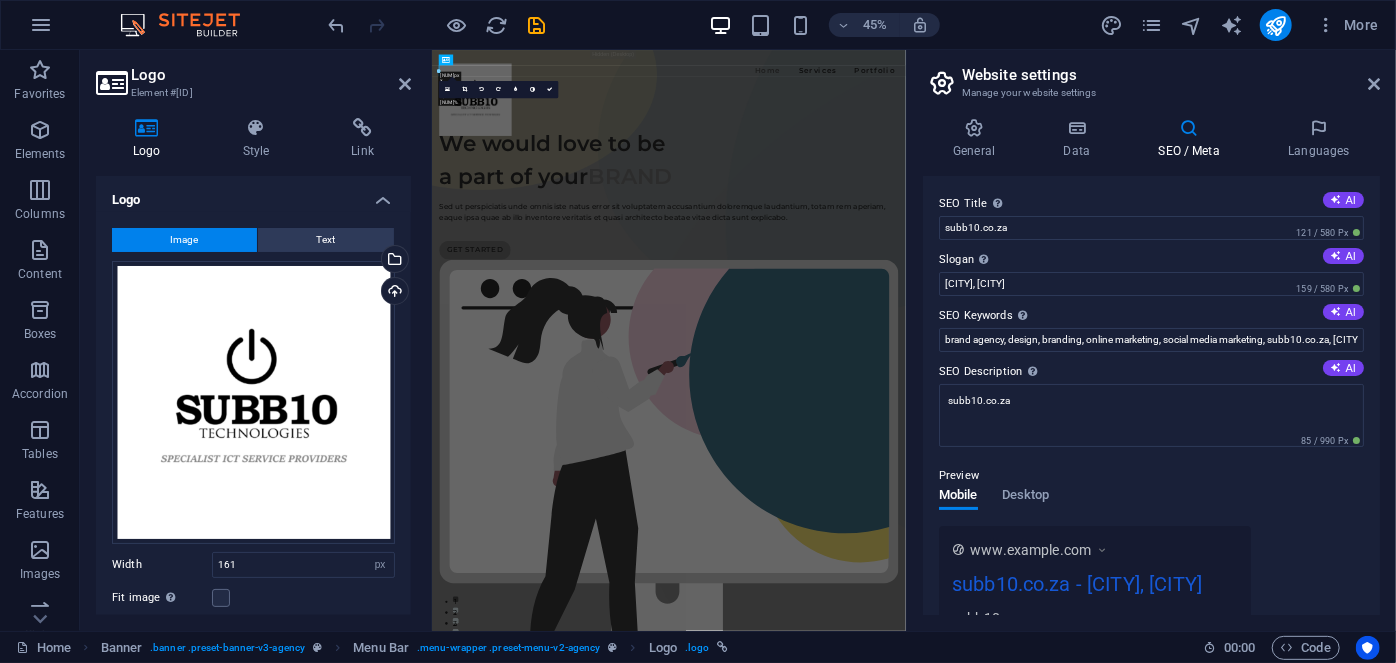 click on "Preview Mobile Desktop www.example.com subb10.co.za - [CITY], [CITY] subb10.co.za" at bounding box center (1151, 544) 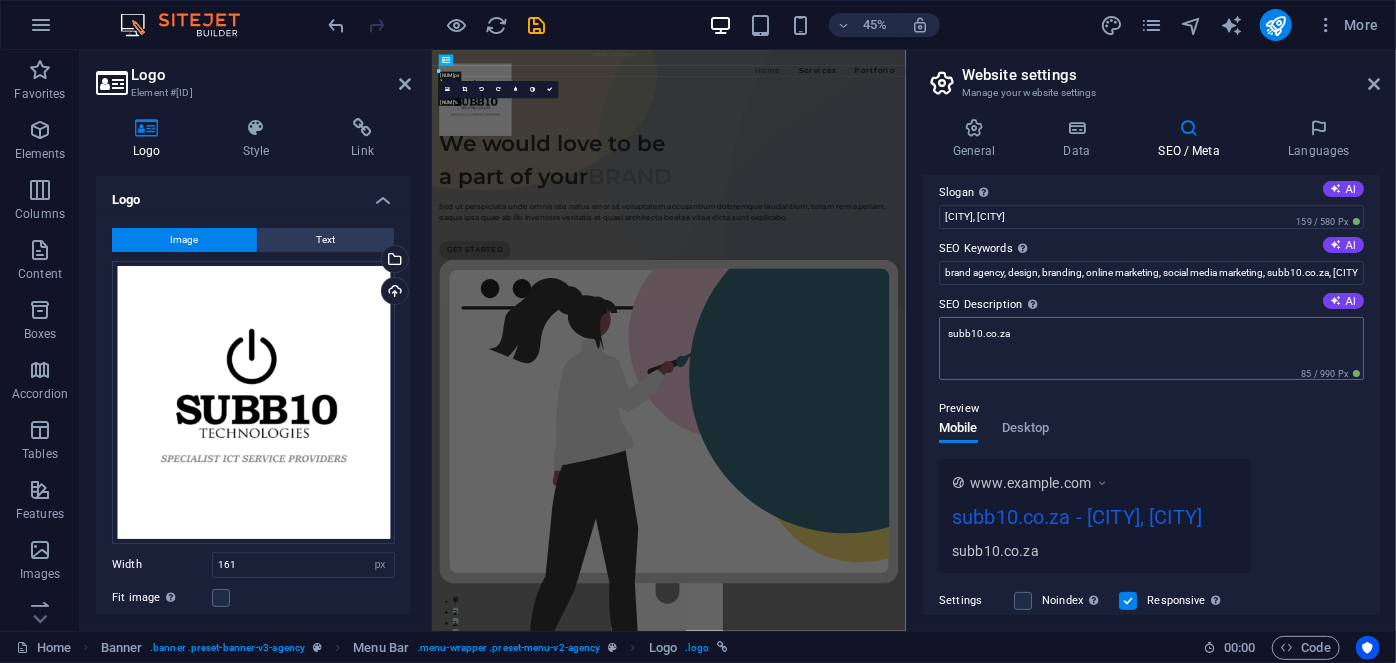 scroll, scrollTop: 0, scrollLeft: 0, axis: both 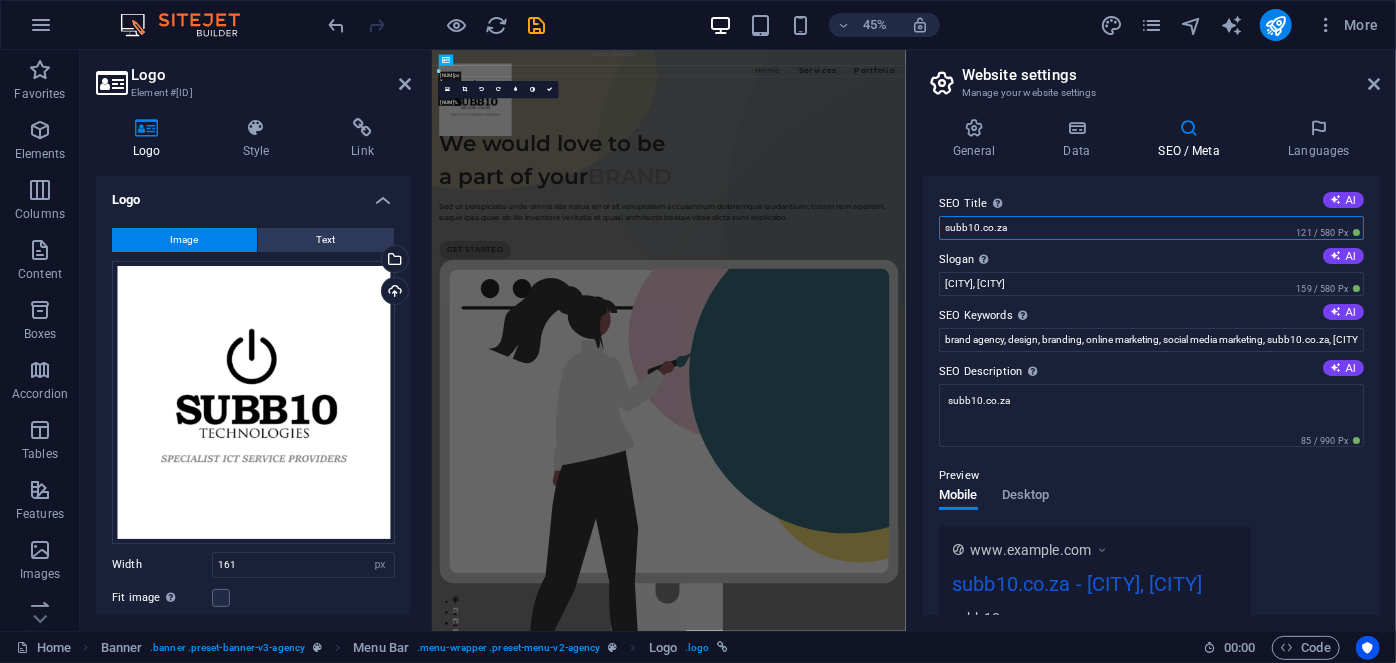 click on "subb10.co.za" at bounding box center [1151, 228] 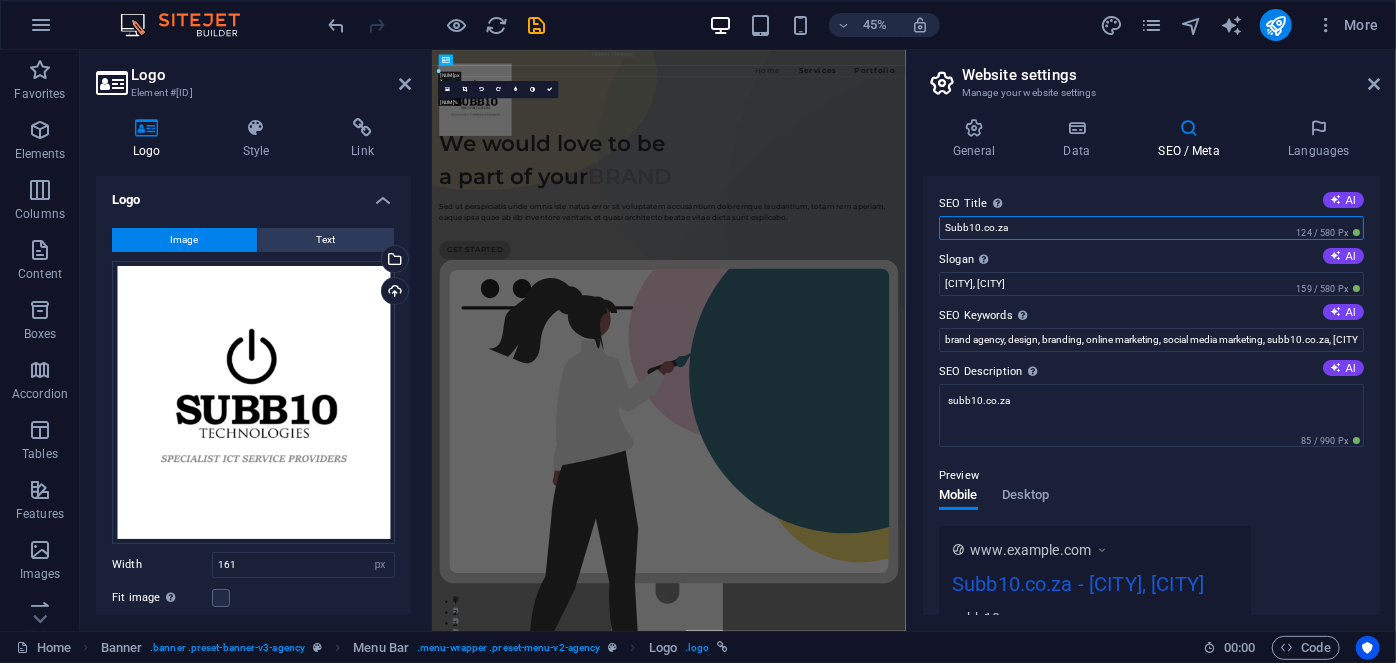type on "Subb10.co.za" 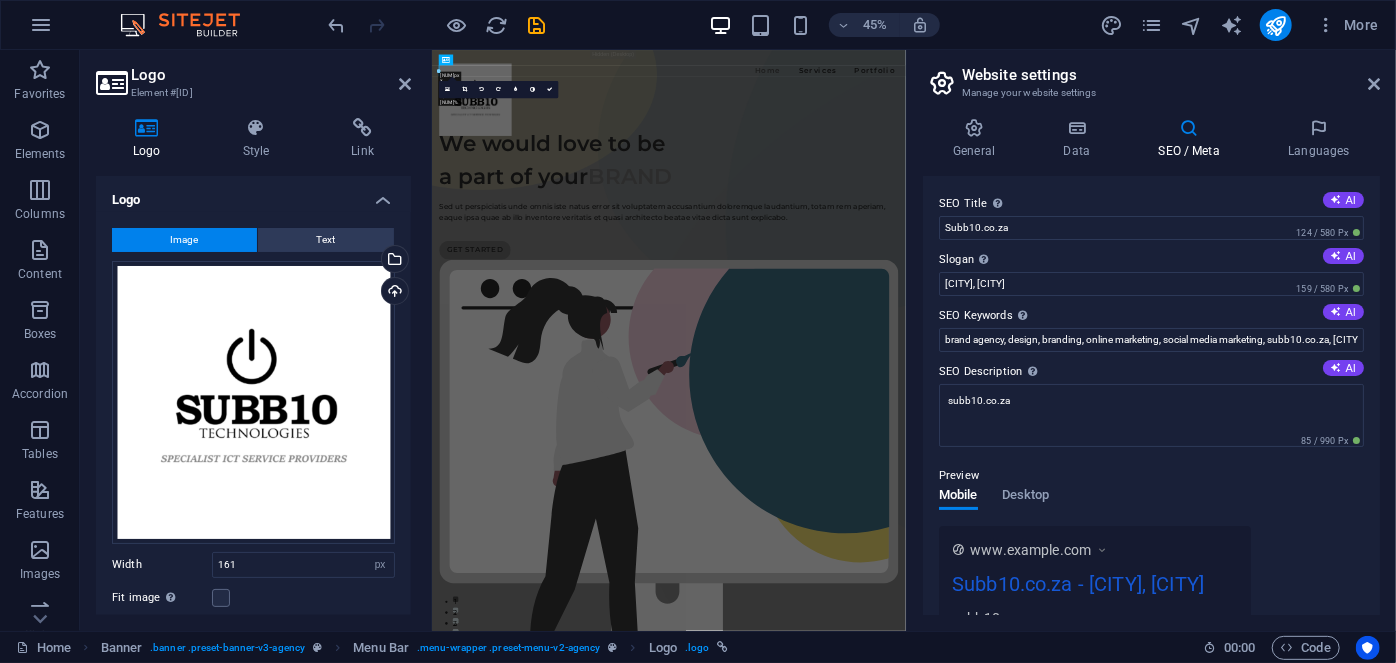 click on "Preview Mobile Desktop www.example.com Subb10.co.za - [CITY], [CITY] subb10.co.za" at bounding box center [1151, 544] 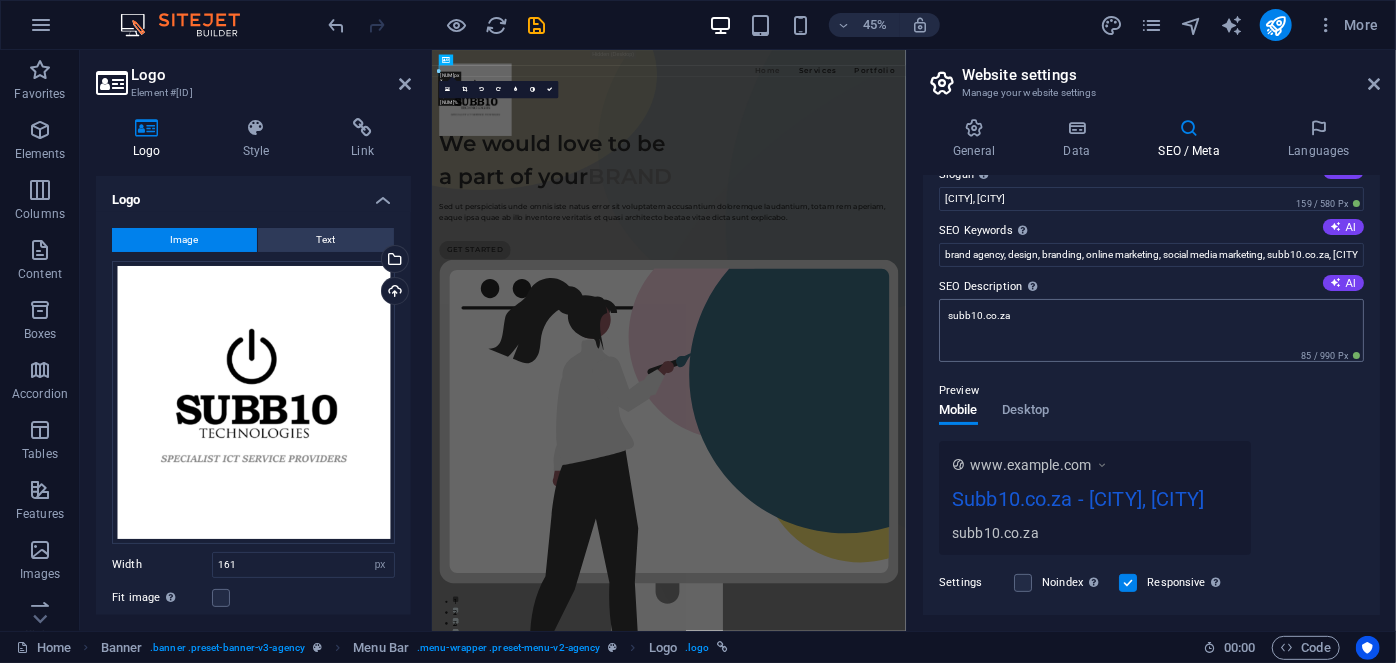 scroll, scrollTop: 0, scrollLeft: 0, axis: both 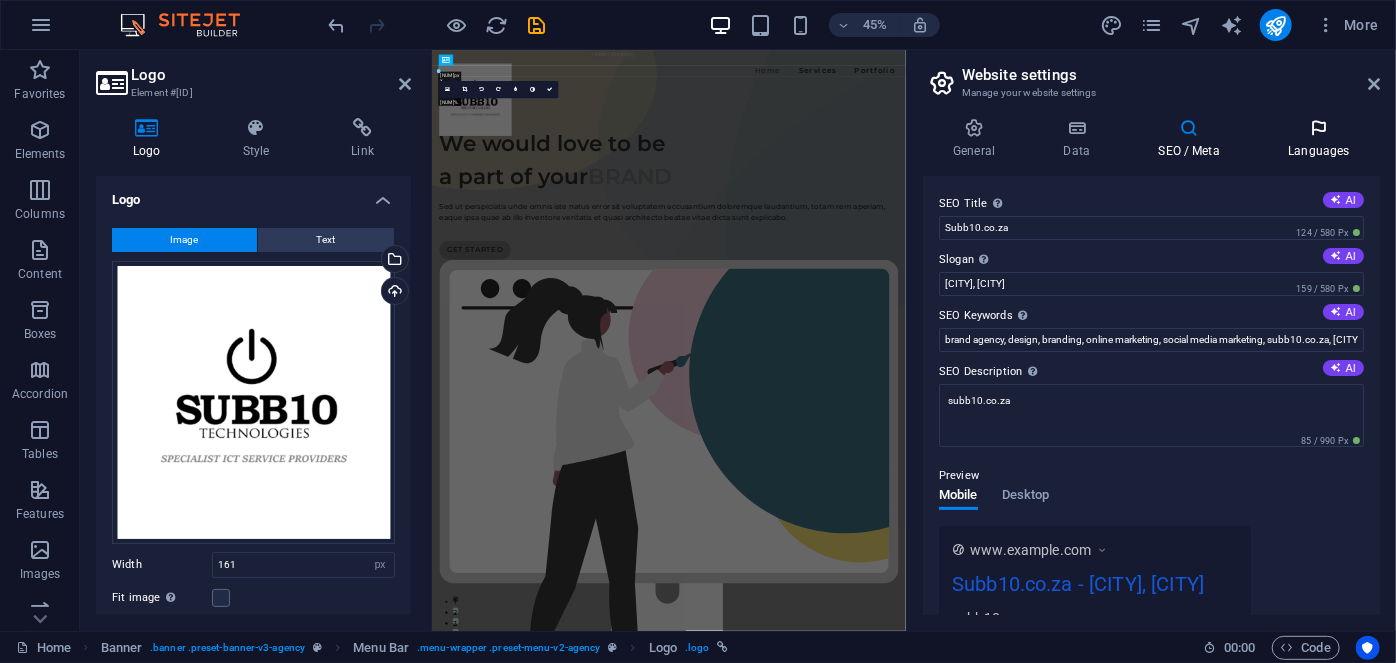 click on "Languages" at bounding box center (1319, 139) 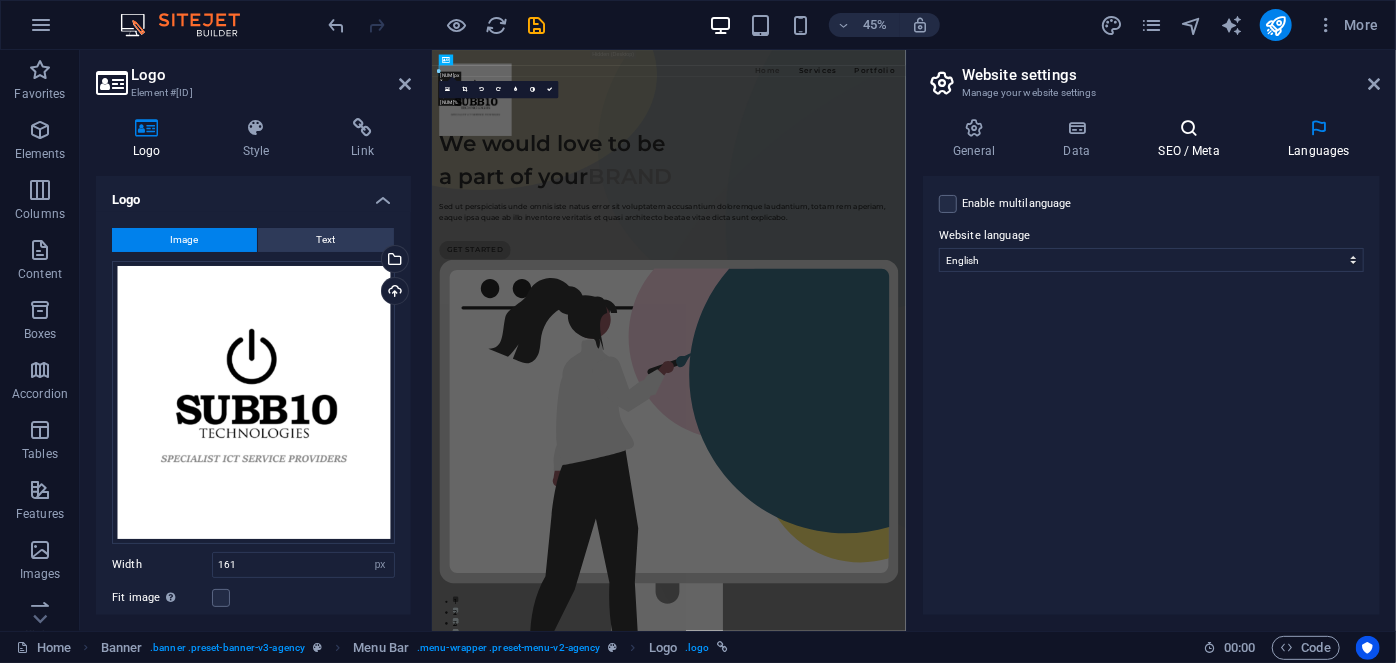click at bounding box center [1189, 128] 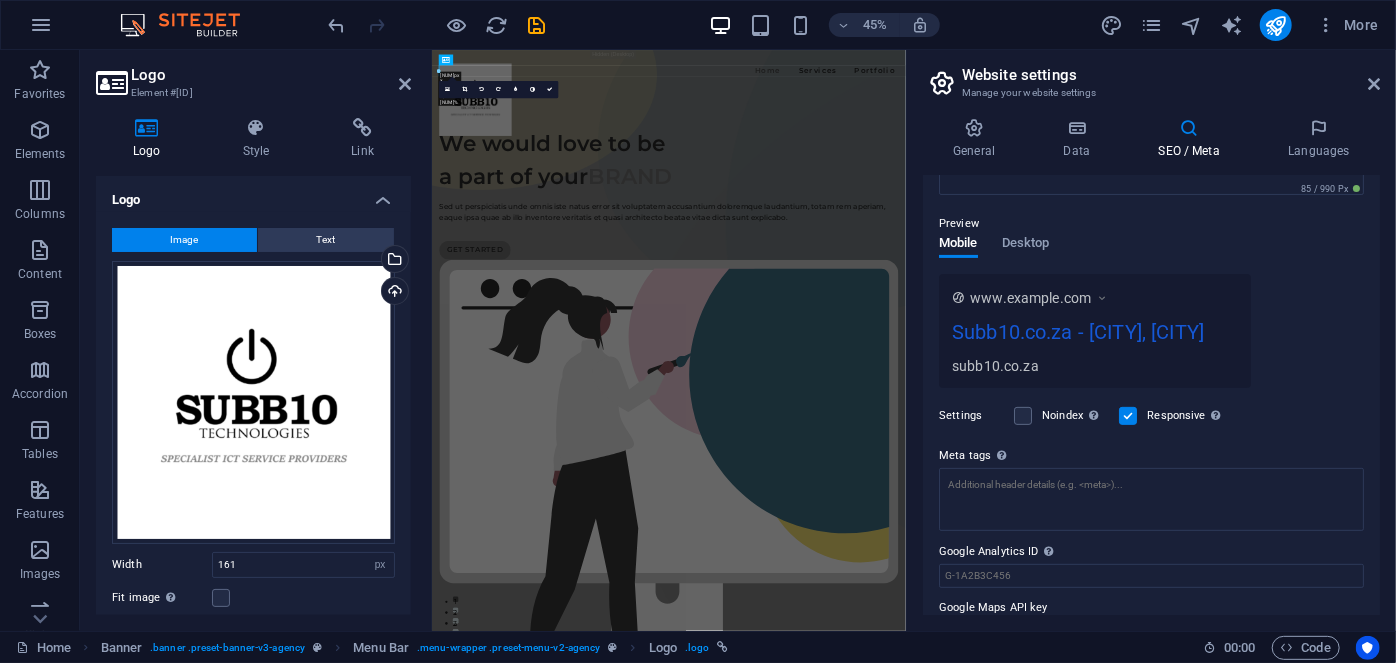 scroll, scrollTop: 322, scrollLeft: 0, axis: vertical 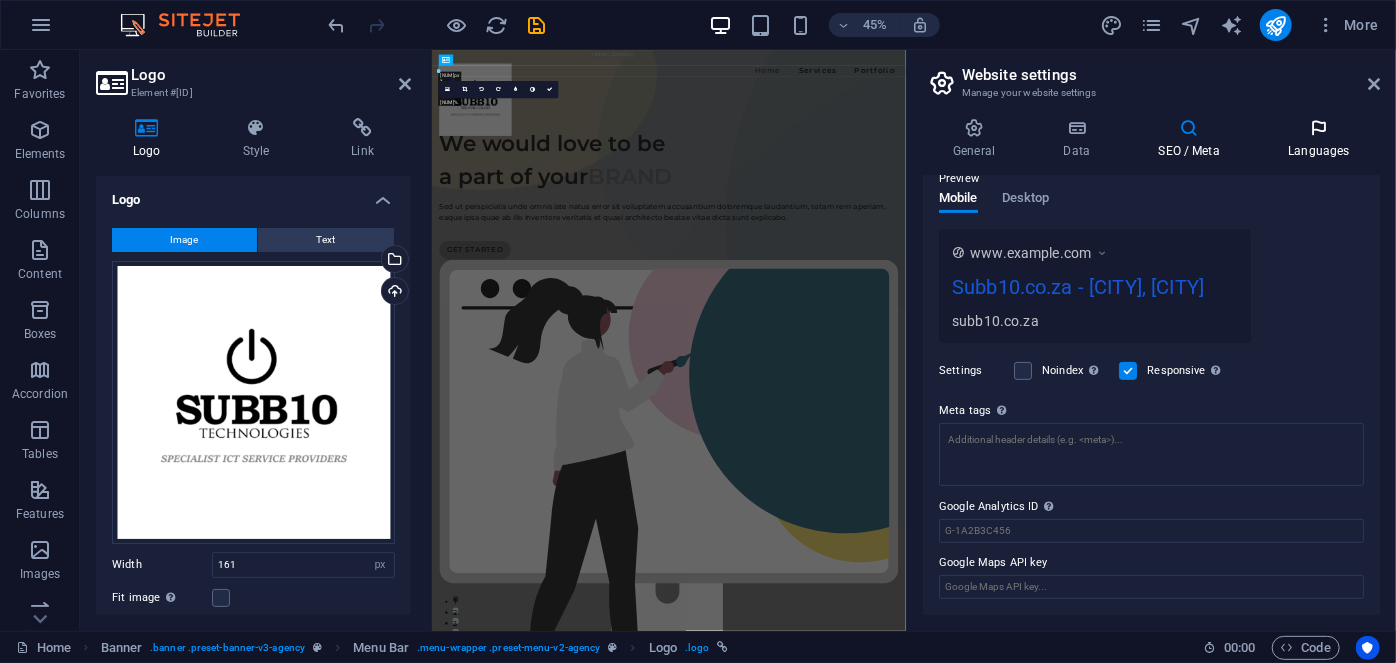 click at bounding box center [1319, 128] 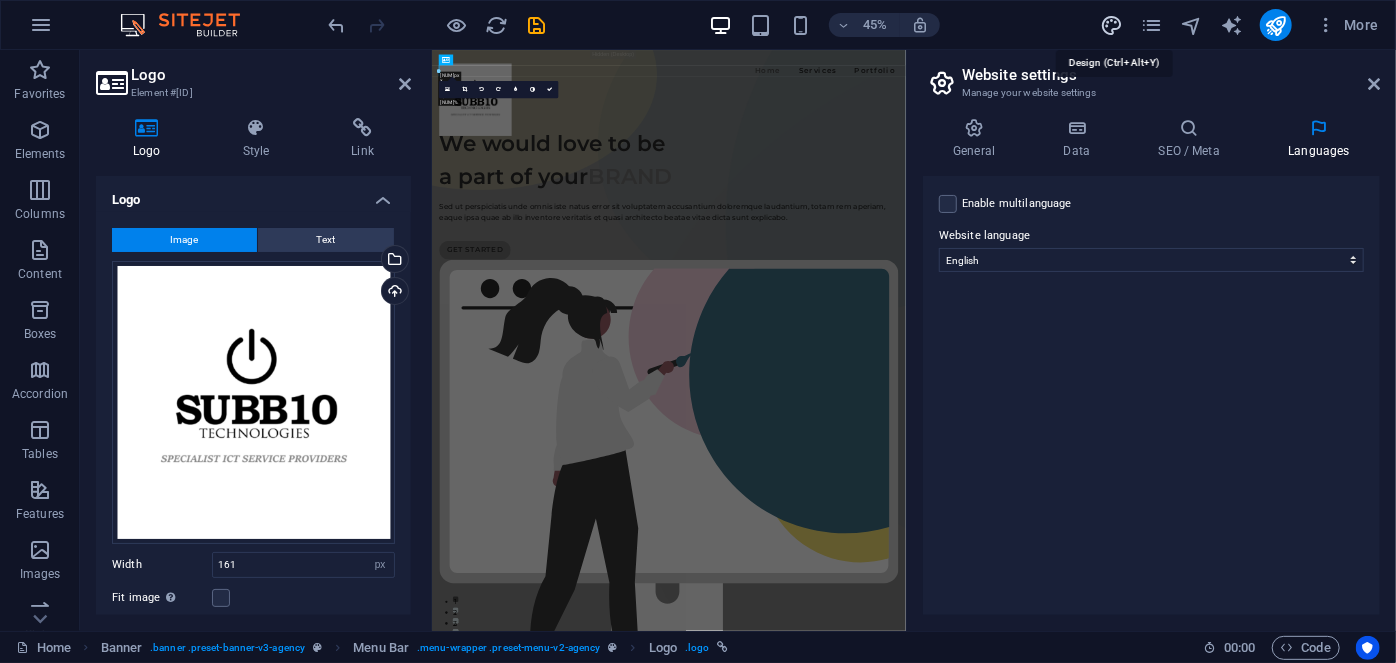 click at bounding box center [1111, 25] 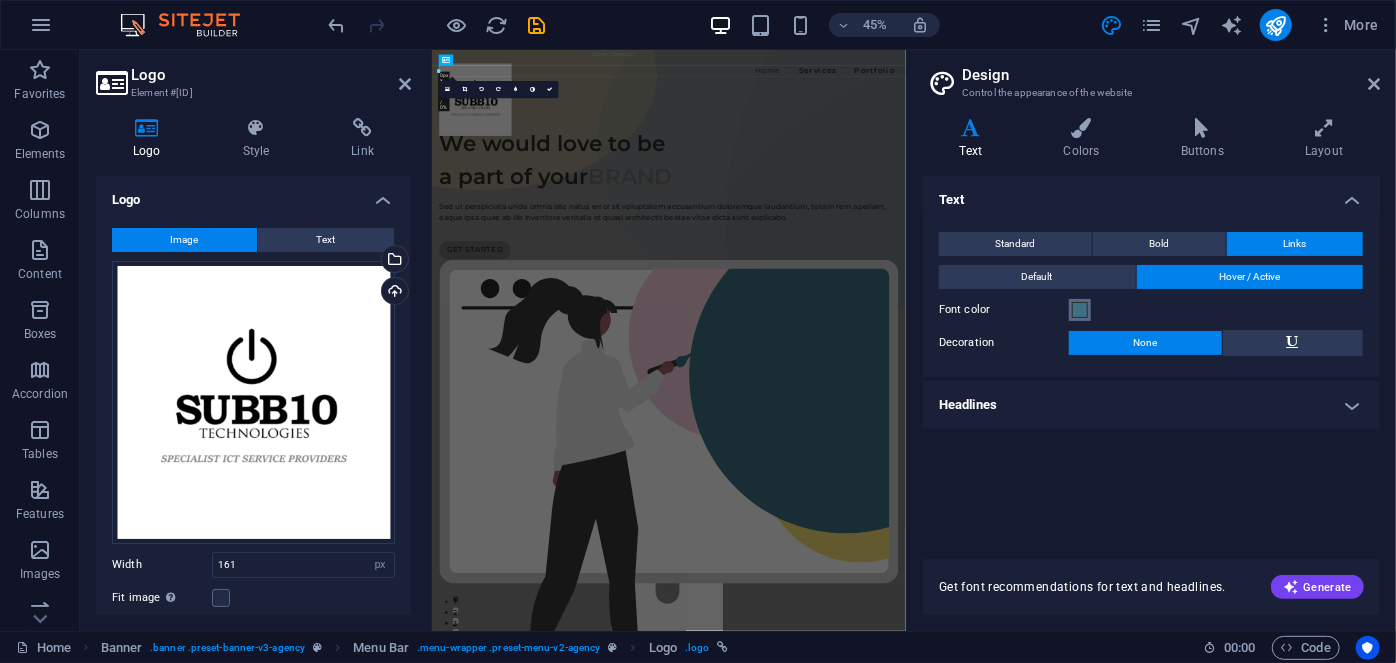 click at bounding box center [1080, 310] 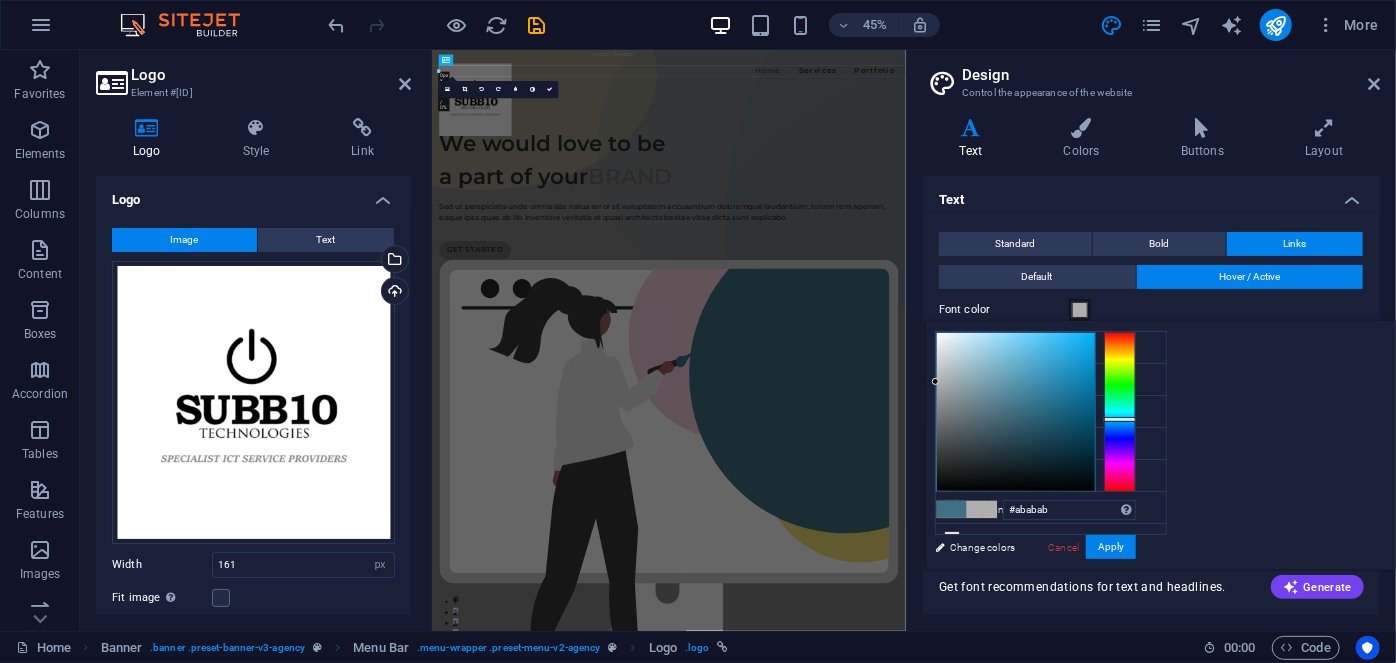type on "#a9a9a9" 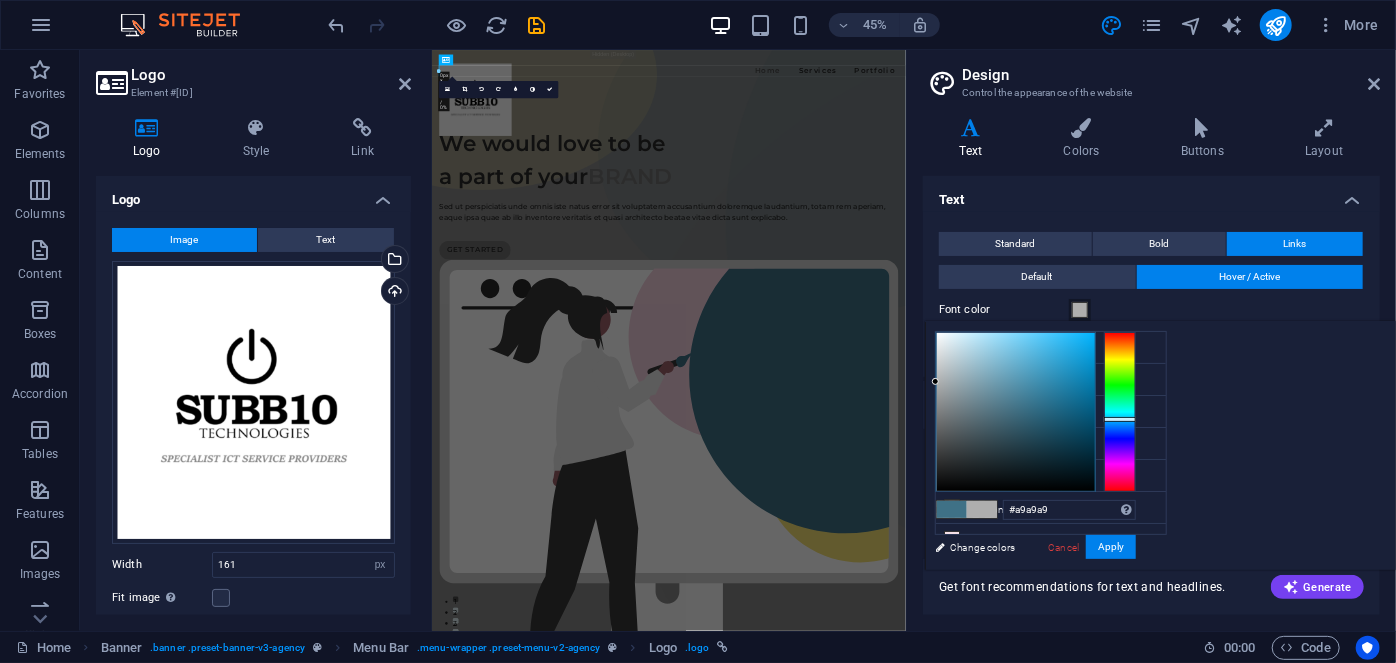 drag, startPoint x: 1249, startPoint y: 395, endPoint x: 1178, endPoint y: 384, distance: 71.84706 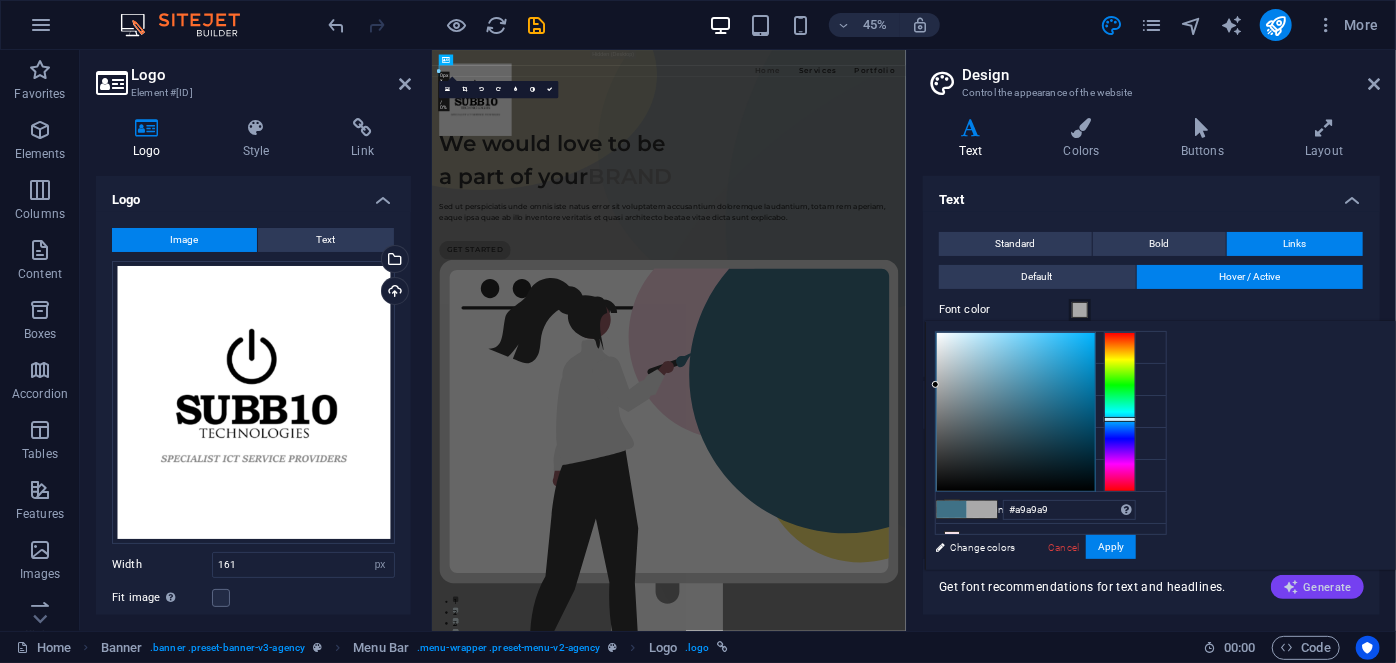 click on "Generate" at bounding box center (1317, 587) 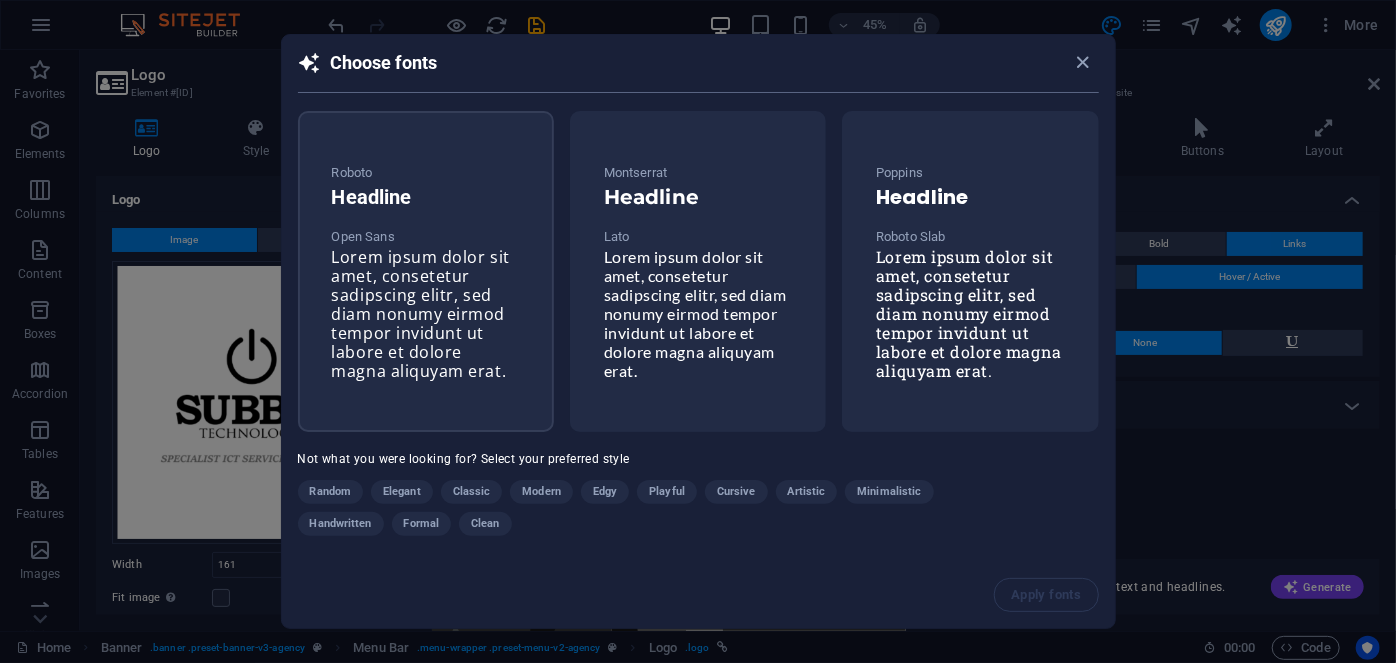 click on "Lorem ipsum dolor sit amet, consetetur sadipscing elitr, sed diam nonumy eirmod tempor invidunt ut labore et dolore magna aliquyam erat." at bounding box center (421, 314) 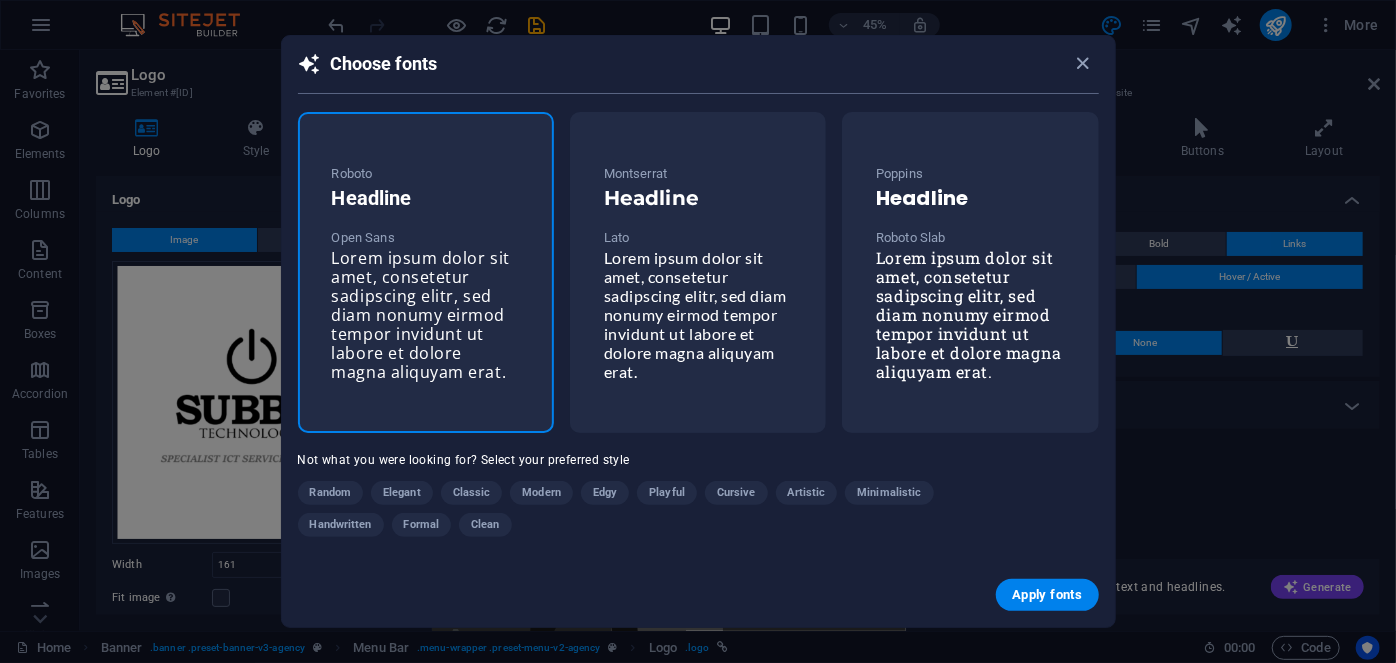 click on "Choose fonts" at bounding box center (698, 73) 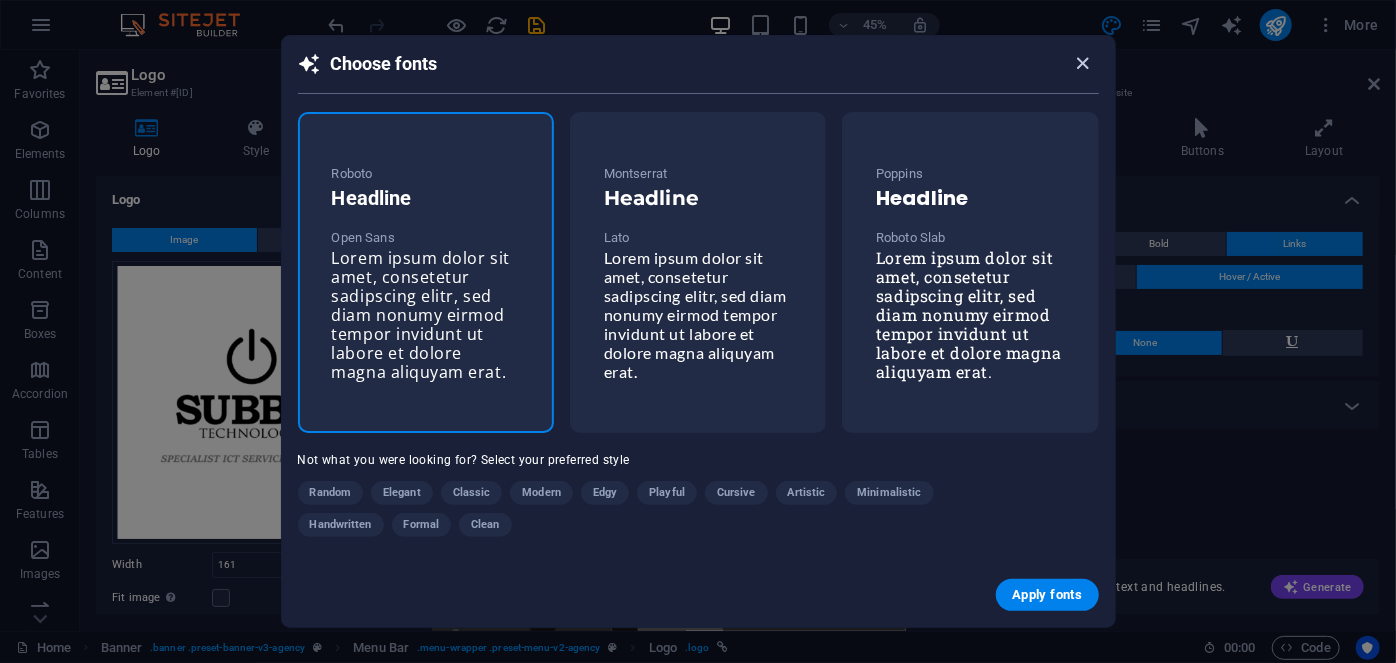 click at bounding box center (1082, 63) 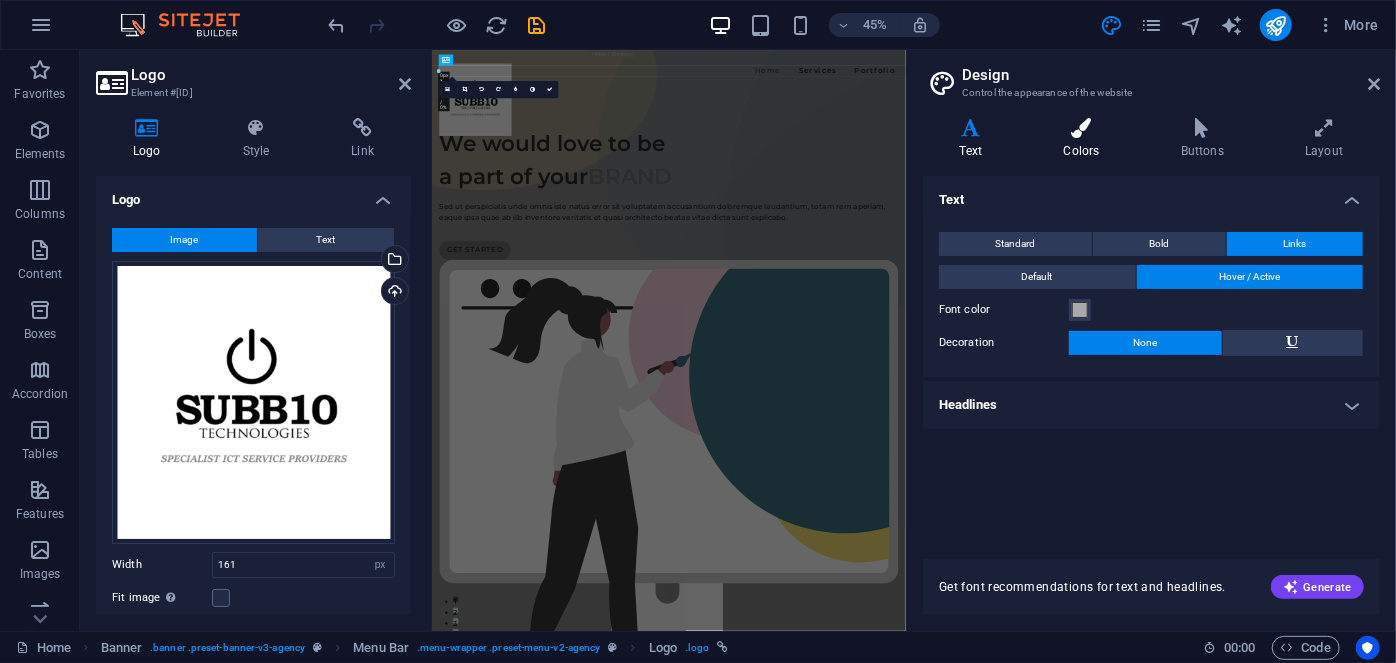 click at bounding box center (1081, 128) 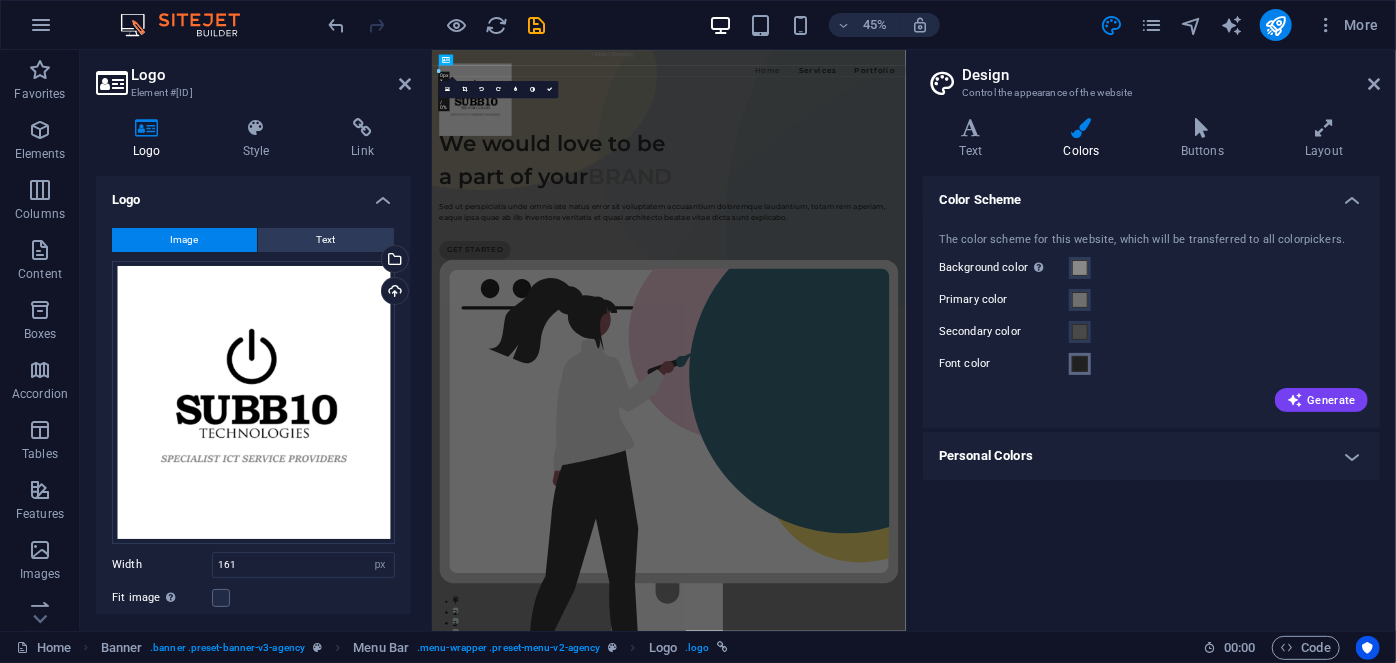 click at bounding box center [1080, 364] 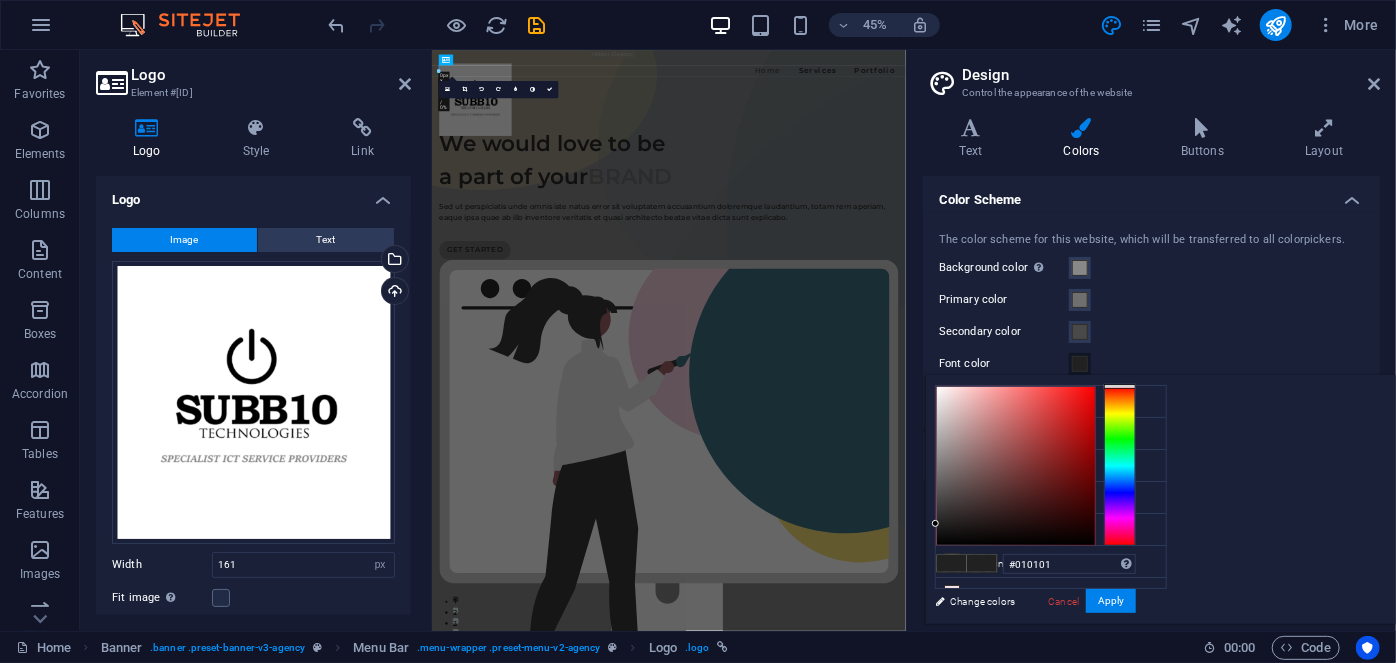 type on "#000000" 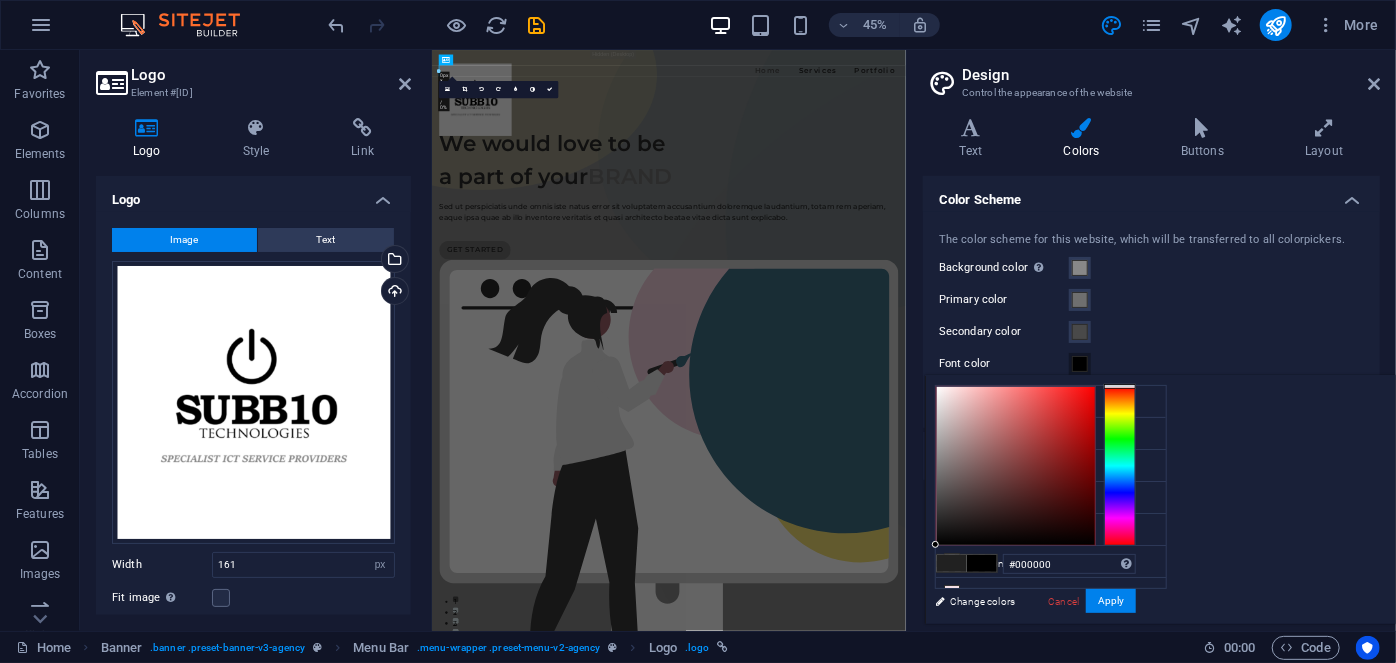 drag, startPoint x: 1241, startPoint y: 510, endPoint x: 1176, endPoint y: 551, distance: 76.8505 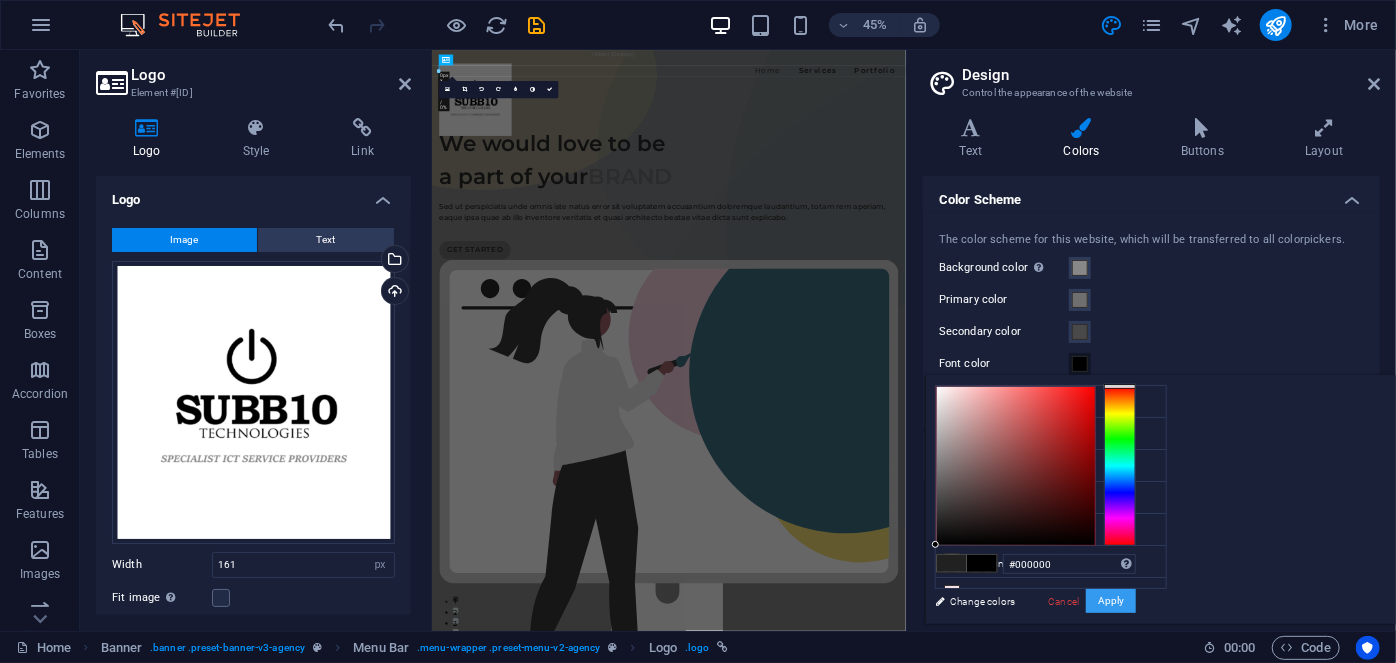 click on "Apply" at bounding box center [1111, 601] 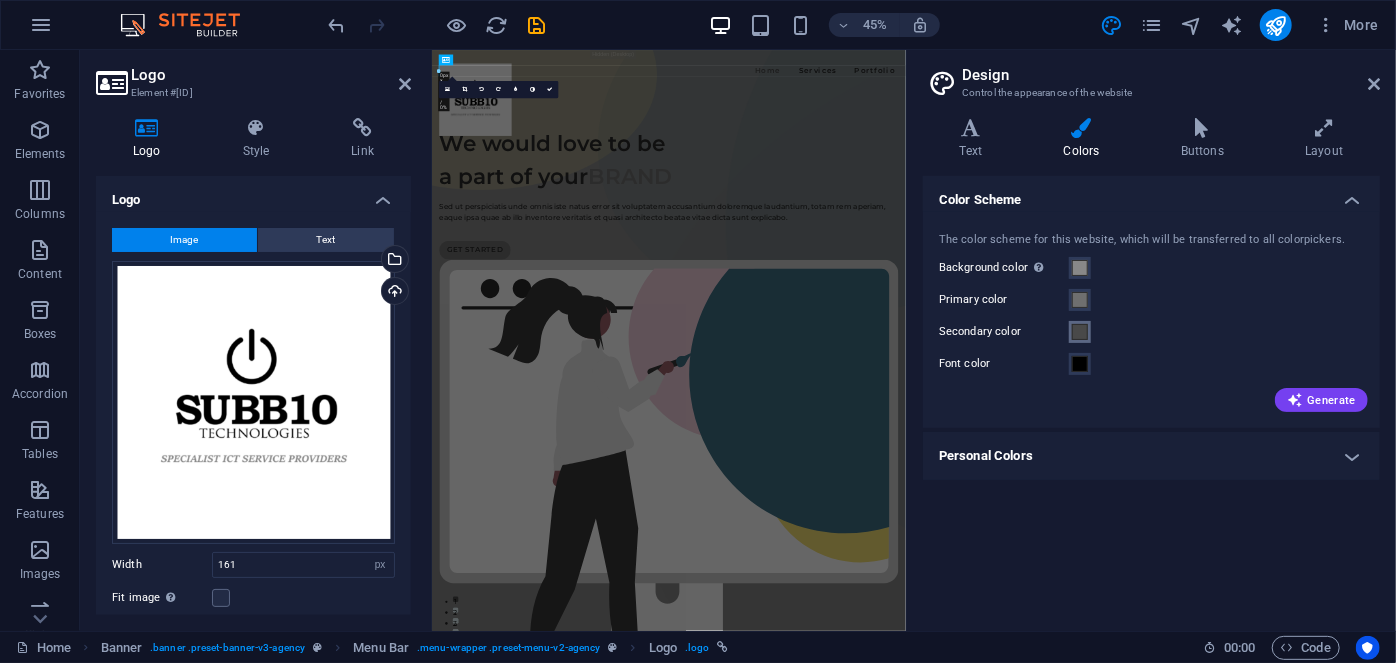 click at bounding box center [1080, 332] 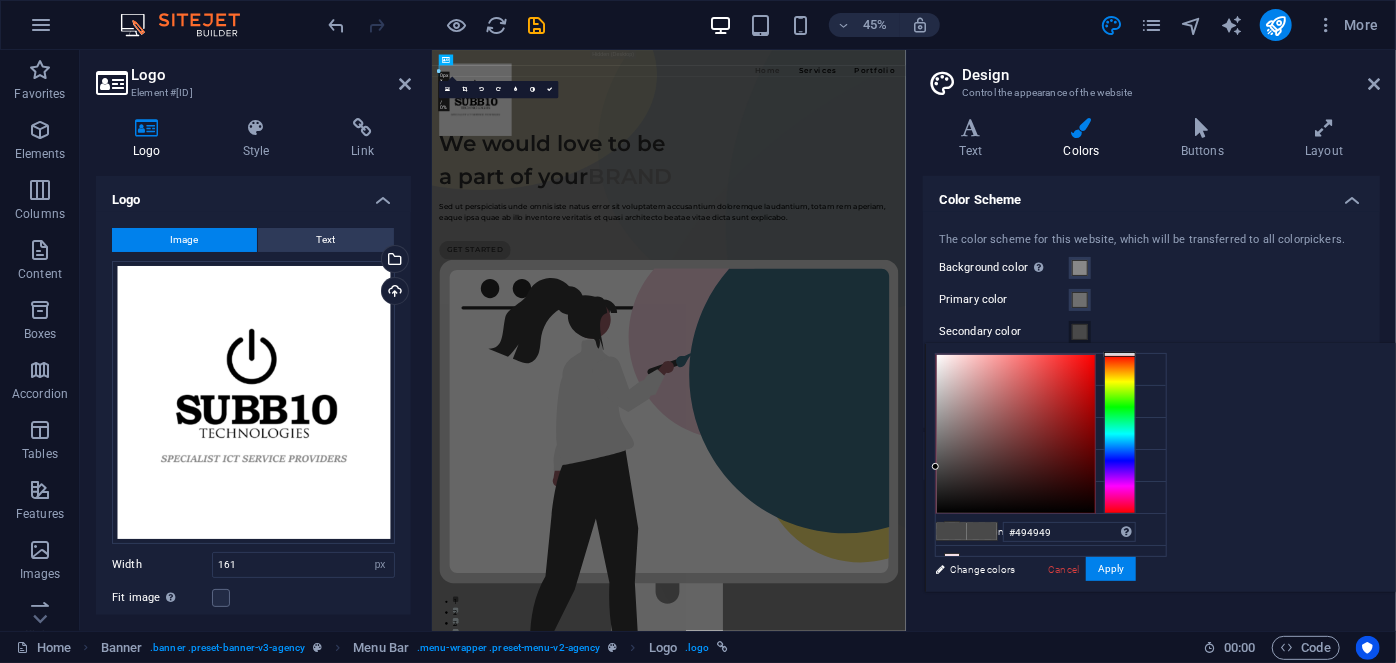 click on "Primary color" at bounding box center (1151, 300) 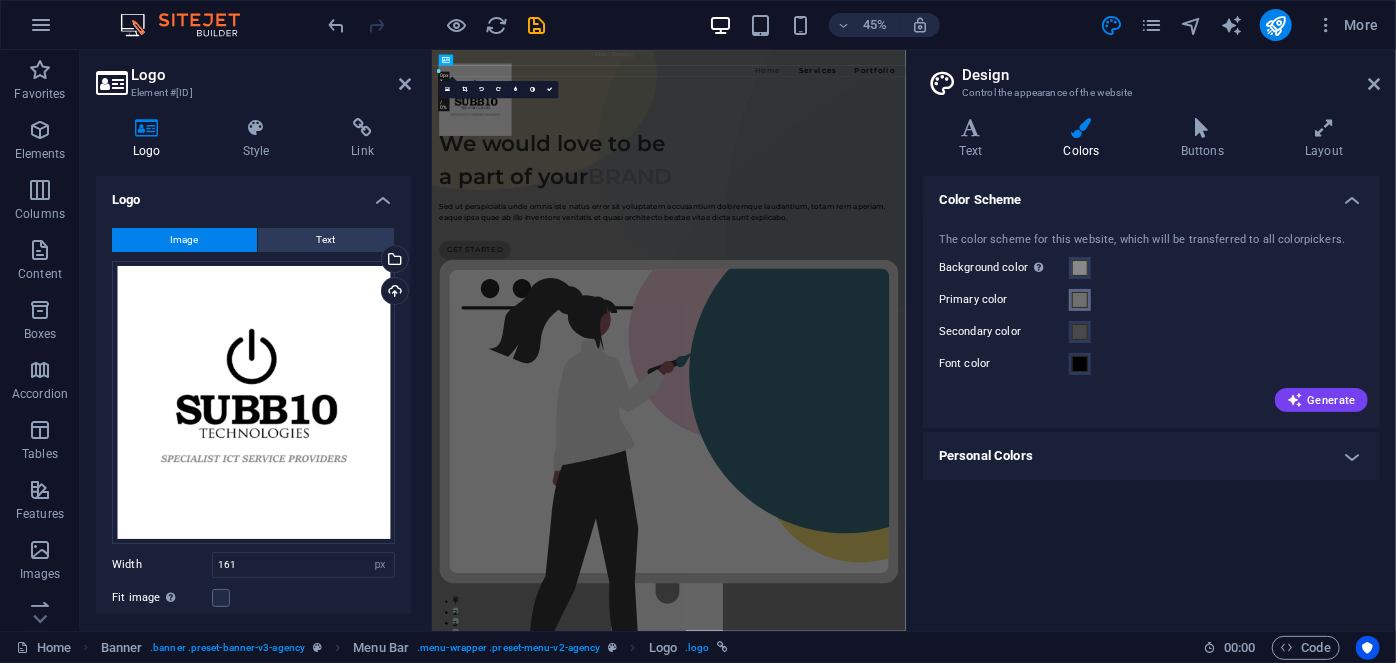 click at bounding box center (1080, 300) 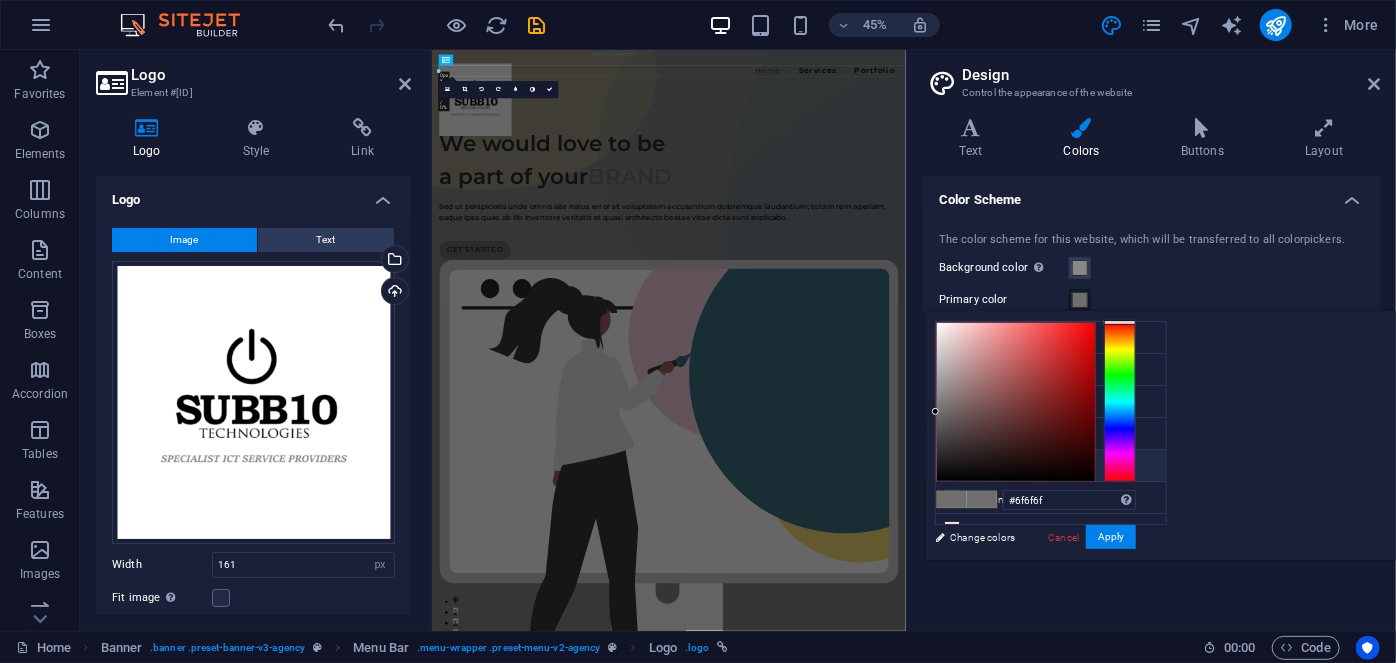 click at bounding box center [952, 465] 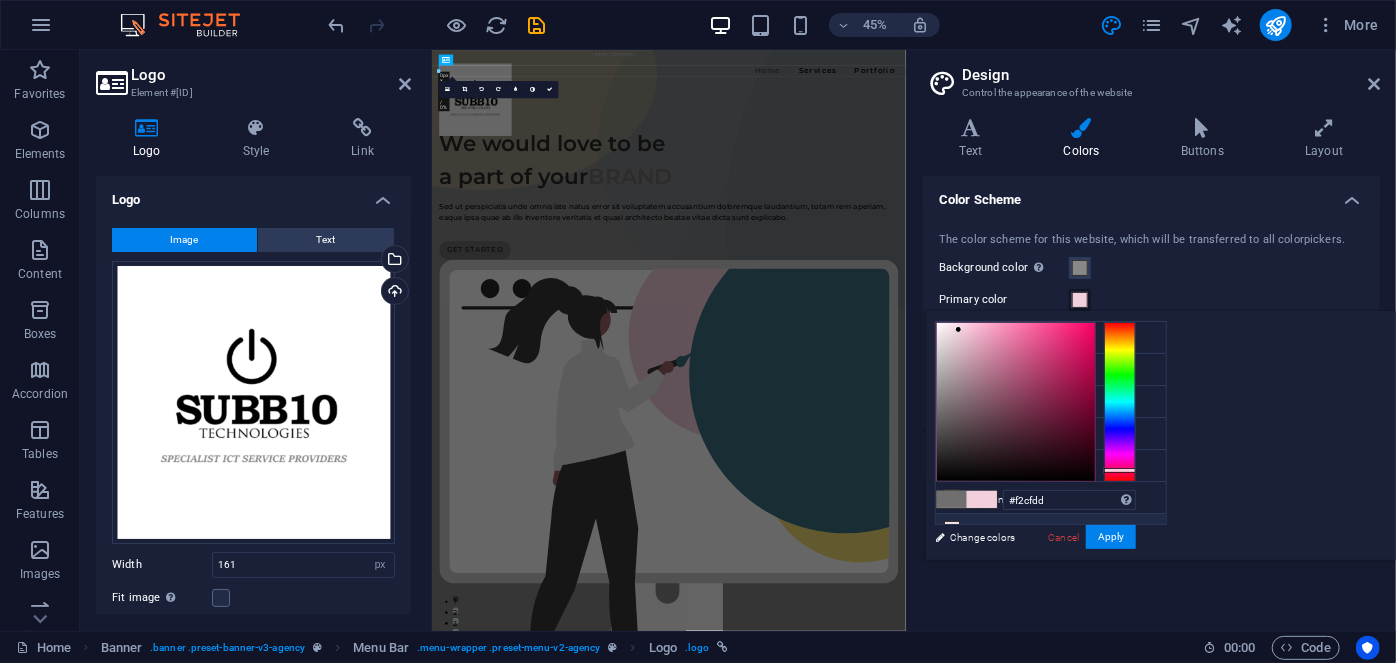 click at bounding box center [952, 529] 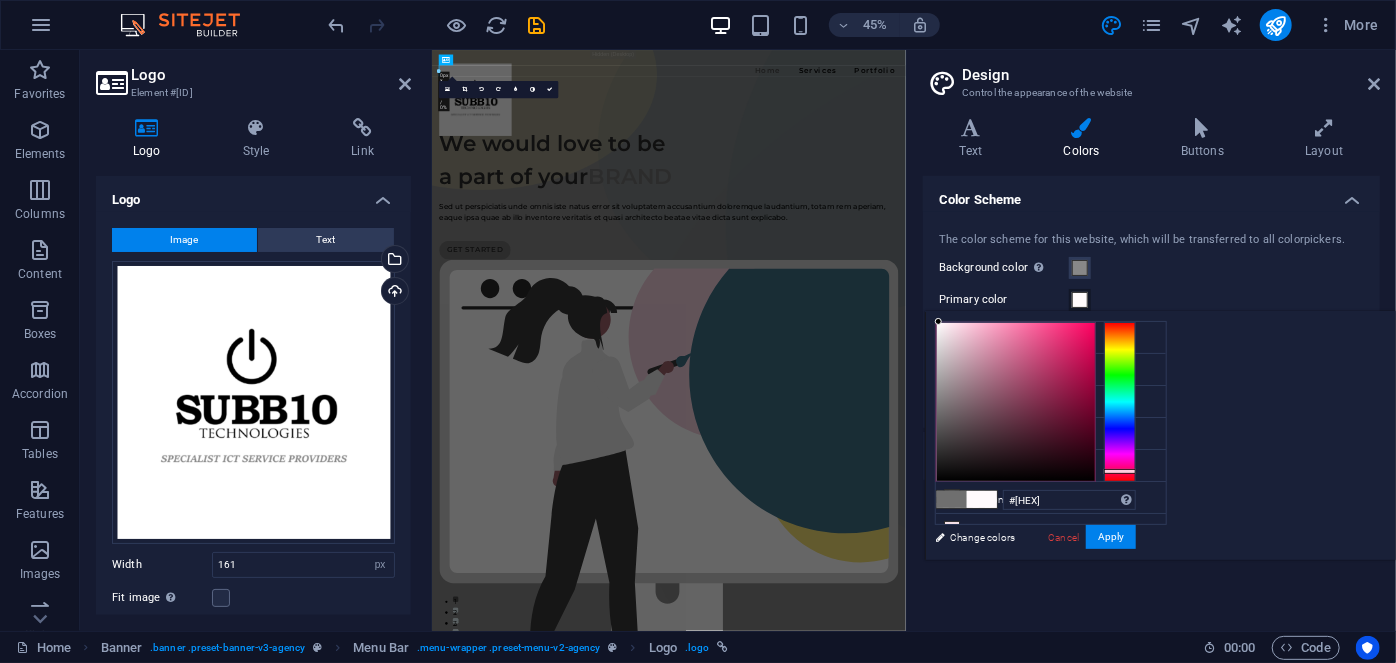 type on "#ffffff" 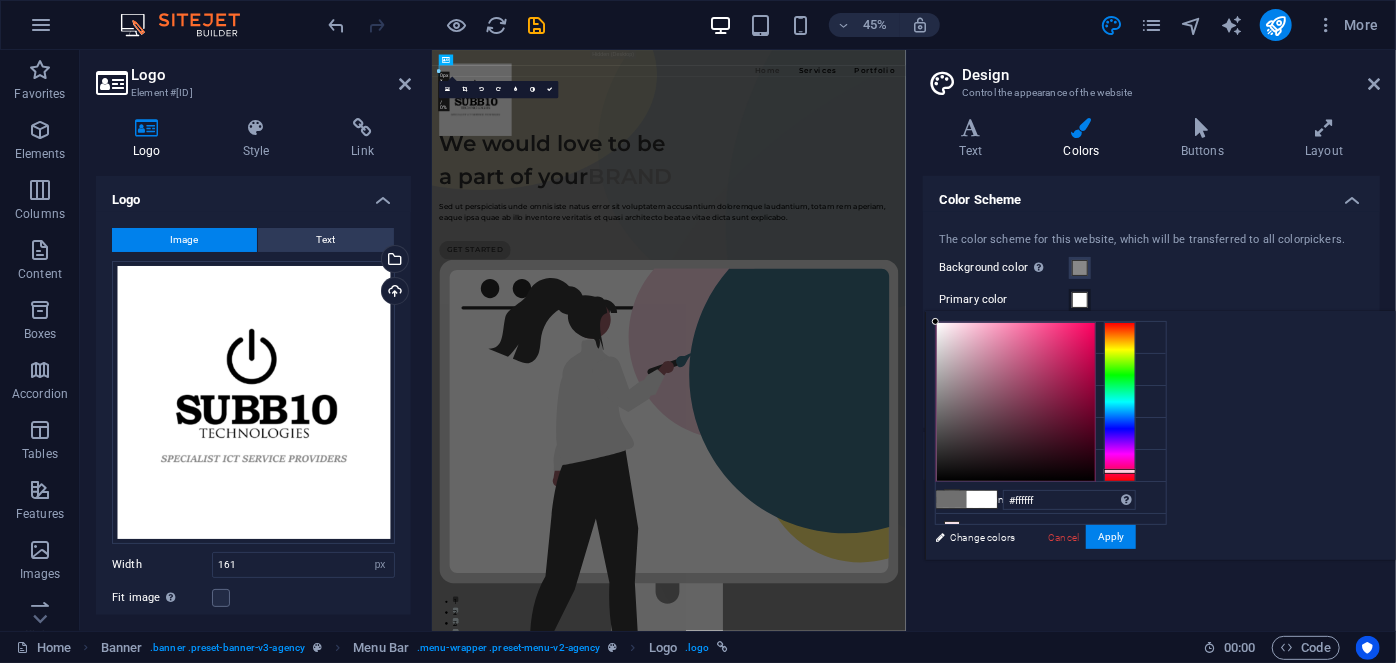 drag, startPoint x: 1200, startPoint y: 323, endPoint x: 1150, endPoint y: 312, distance: 51.1957 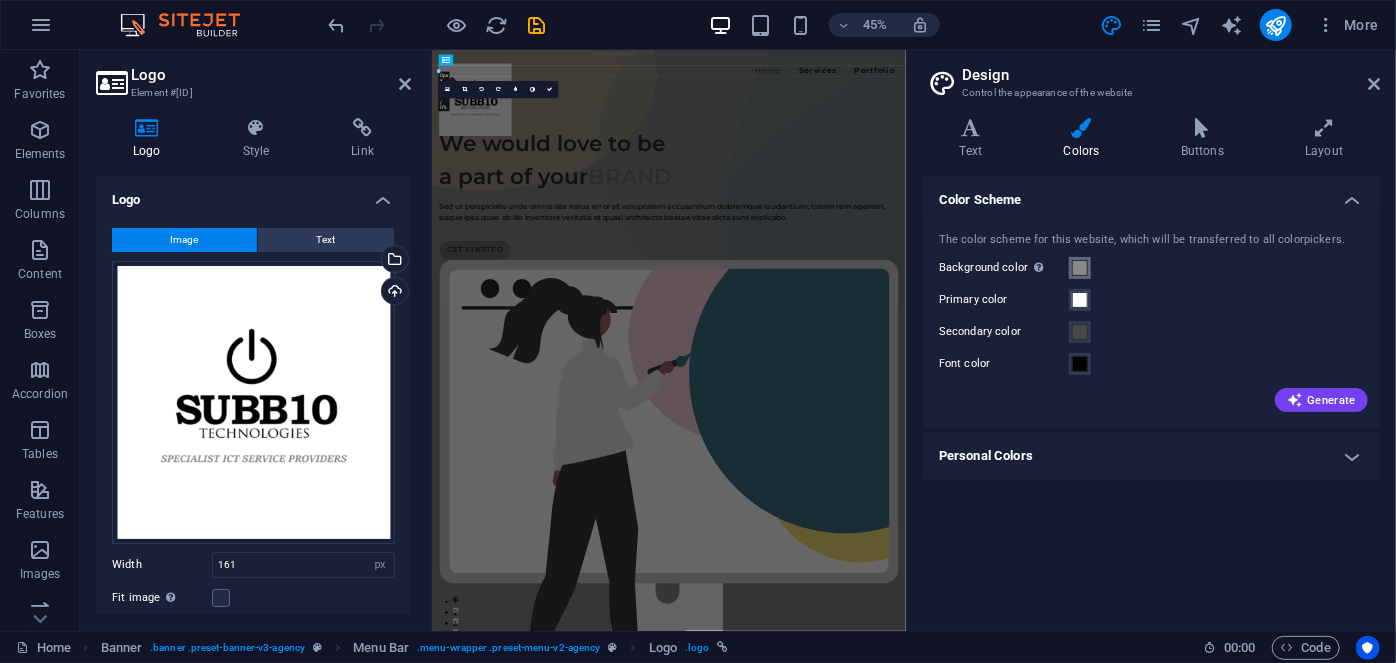 click at bounding box center (1080, 268) 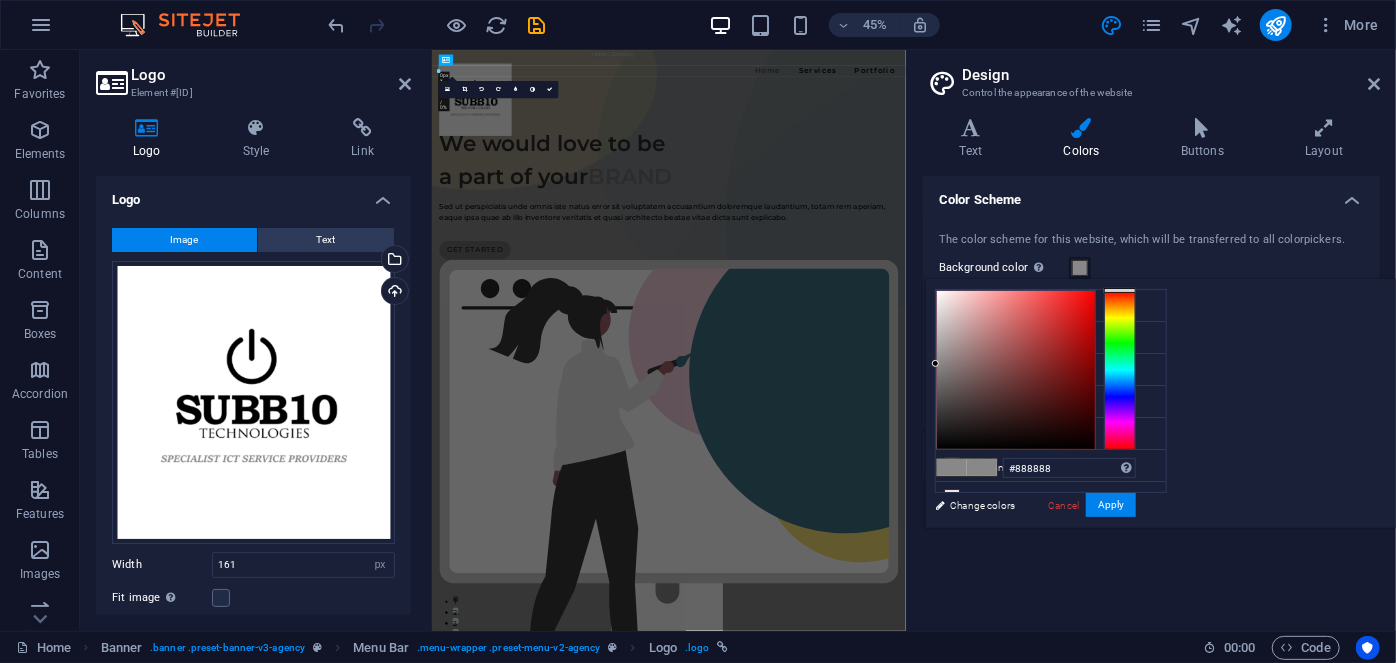 click on "#[HEX] #[HEX] rgb([NUM], [NUM], [NUM]) rgba([NUM], [NUM], [NUM], [NUM]%) hsv([NUM], [NUM]%, [NUM]%) hsl([NUM], [NUM]%, [NUM]%) Cancel Apply" at bounding box center [1035, 549] 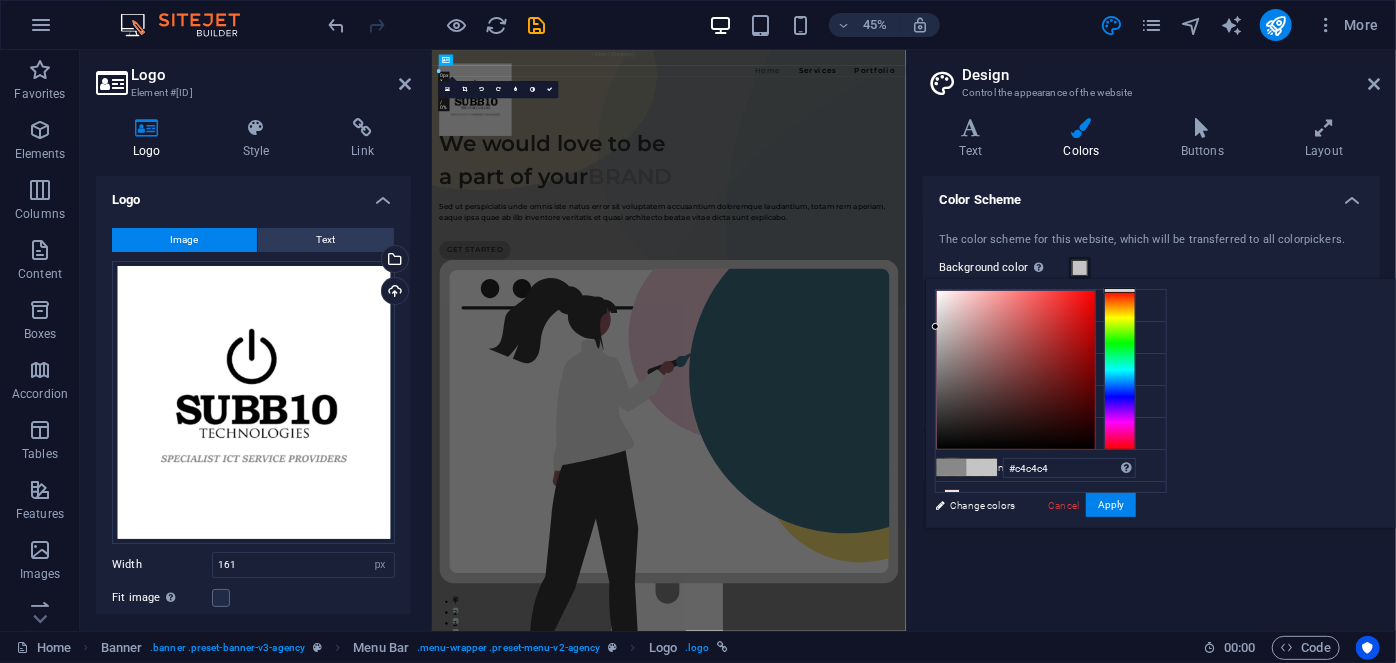 type on "#c5c5c5" 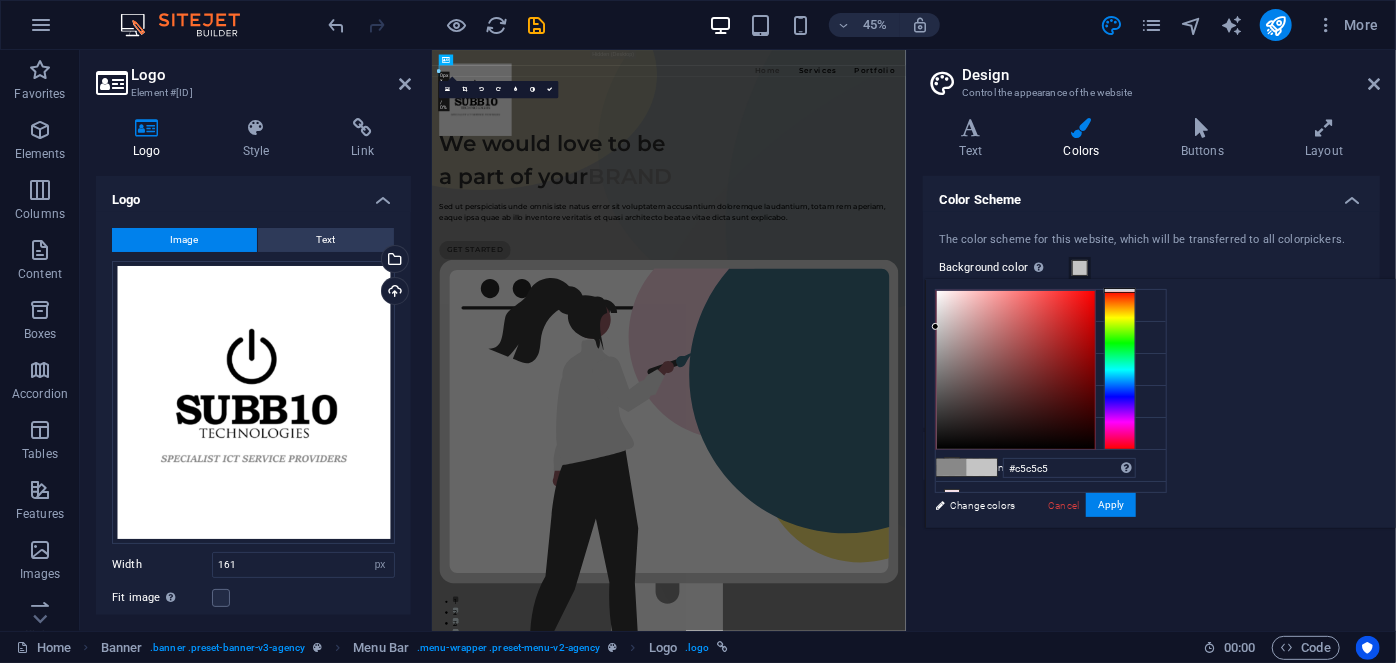 drag, startPoint x: 1188, startPoint y: 354, endPoint x: 1171, endPoint y: 325, distance: 33.61547 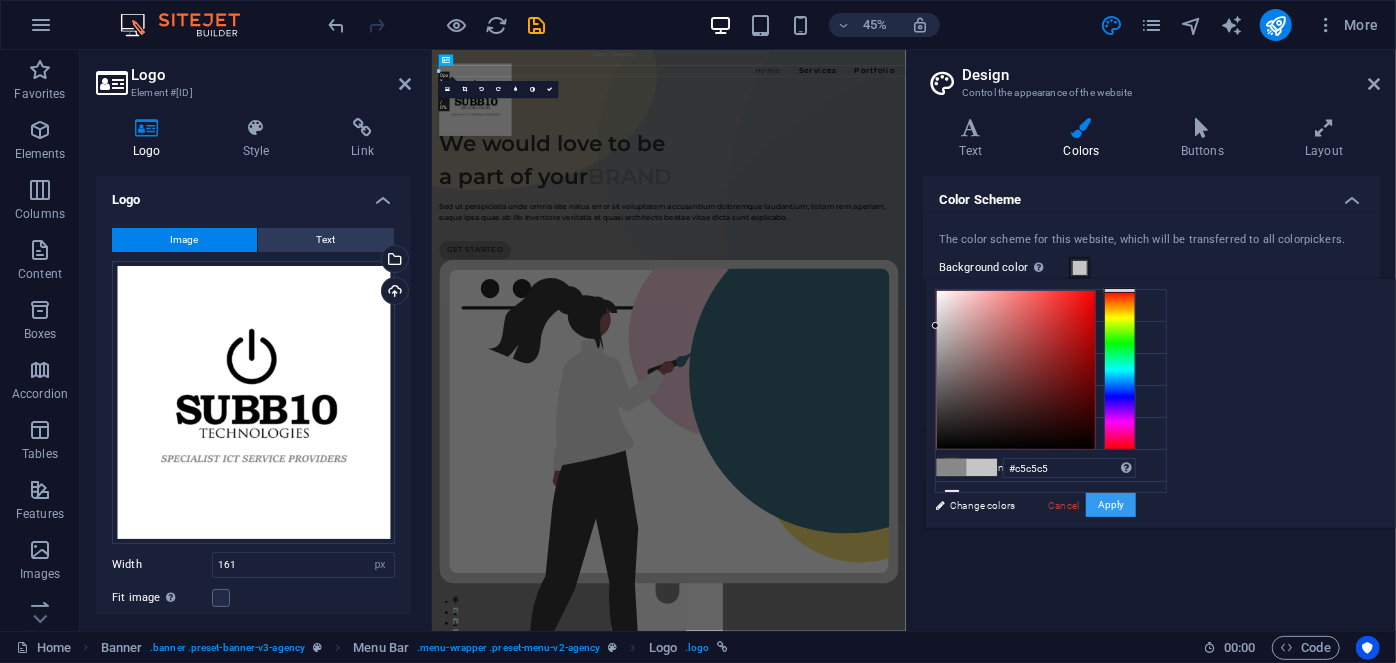 click on "Apply" at bounding box center [1111, 505] 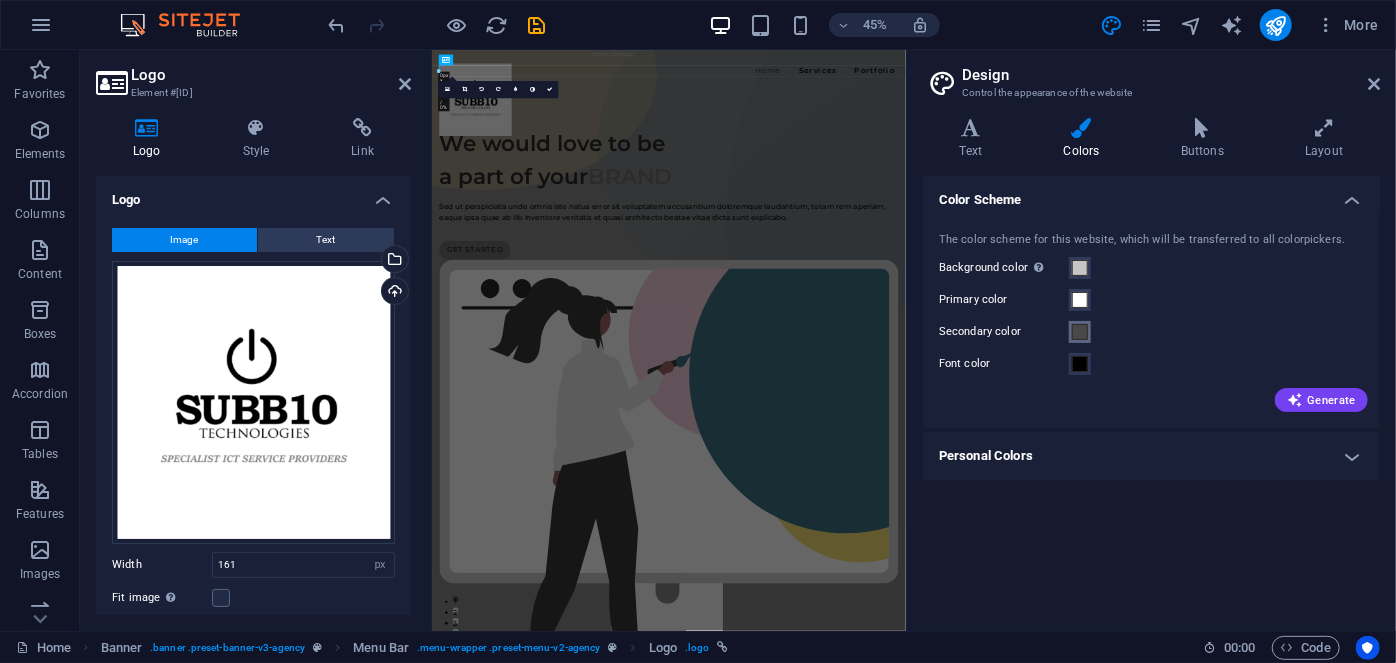 click at bounding box center (1080, 332) 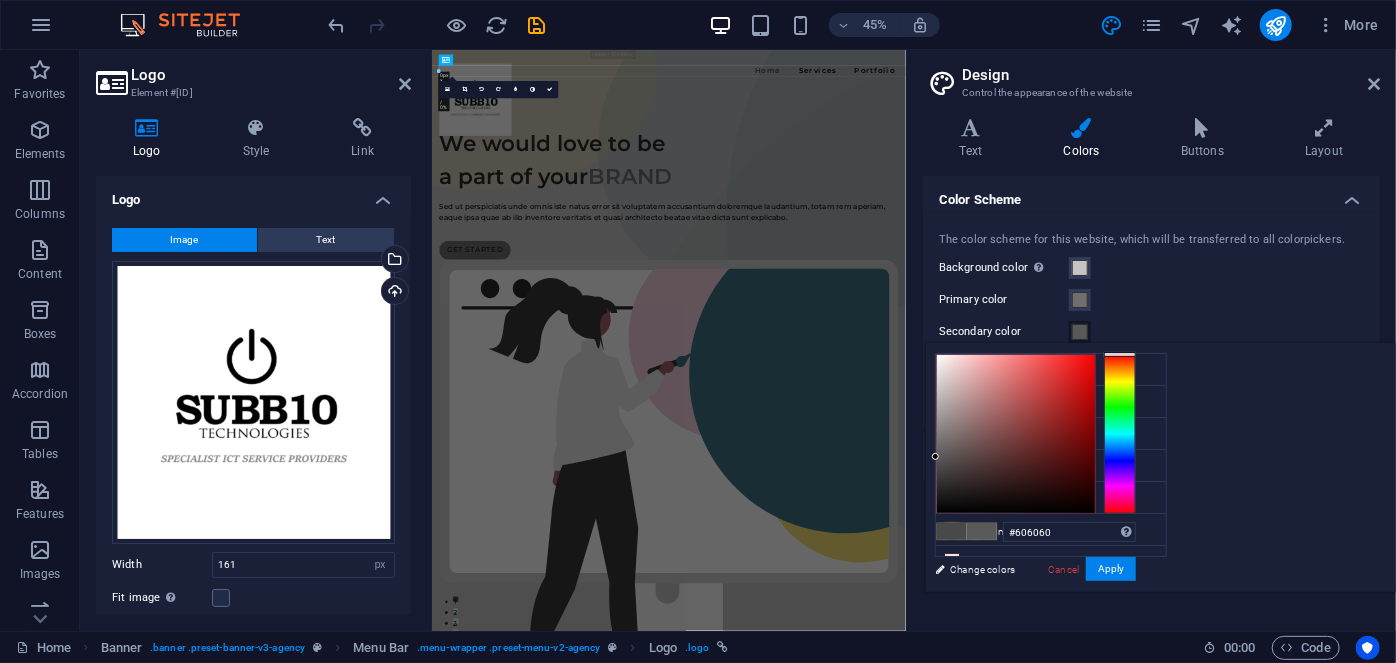 type on "#626262" 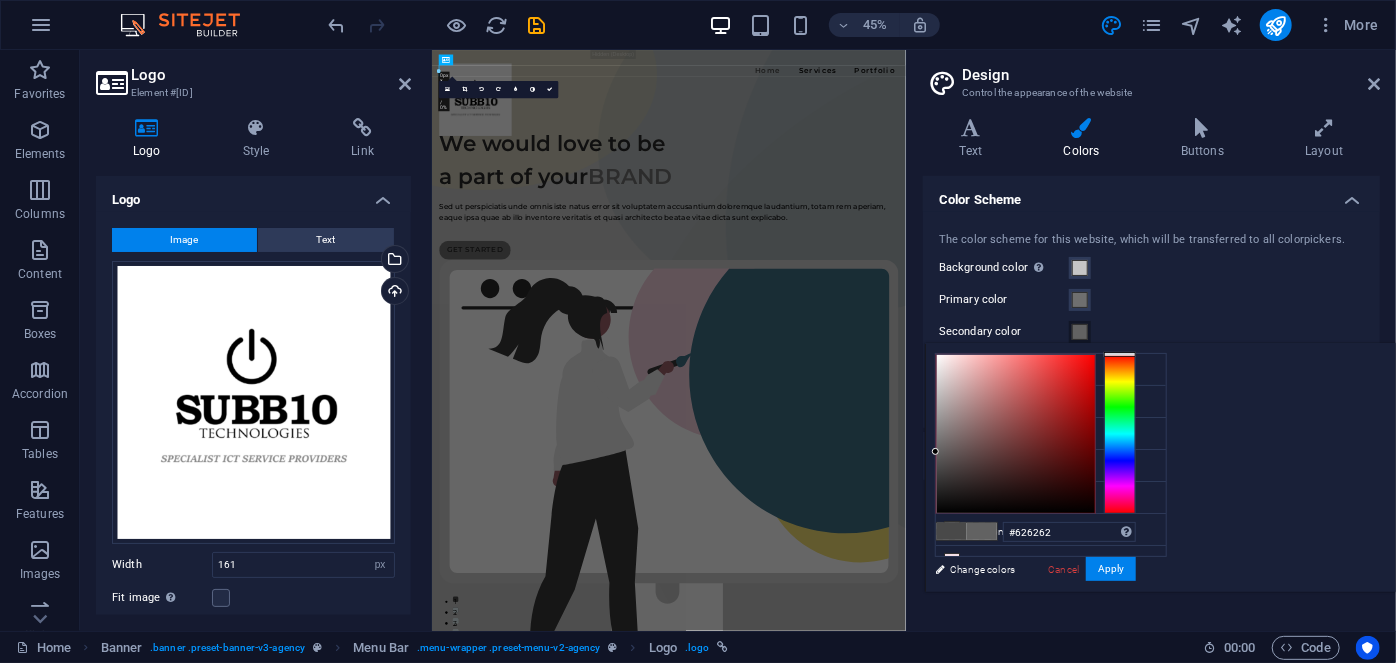drag, startPoint x: 1194, startPoint y: 451, endPoint x: 1173, endPoint y: 451, distance: 21 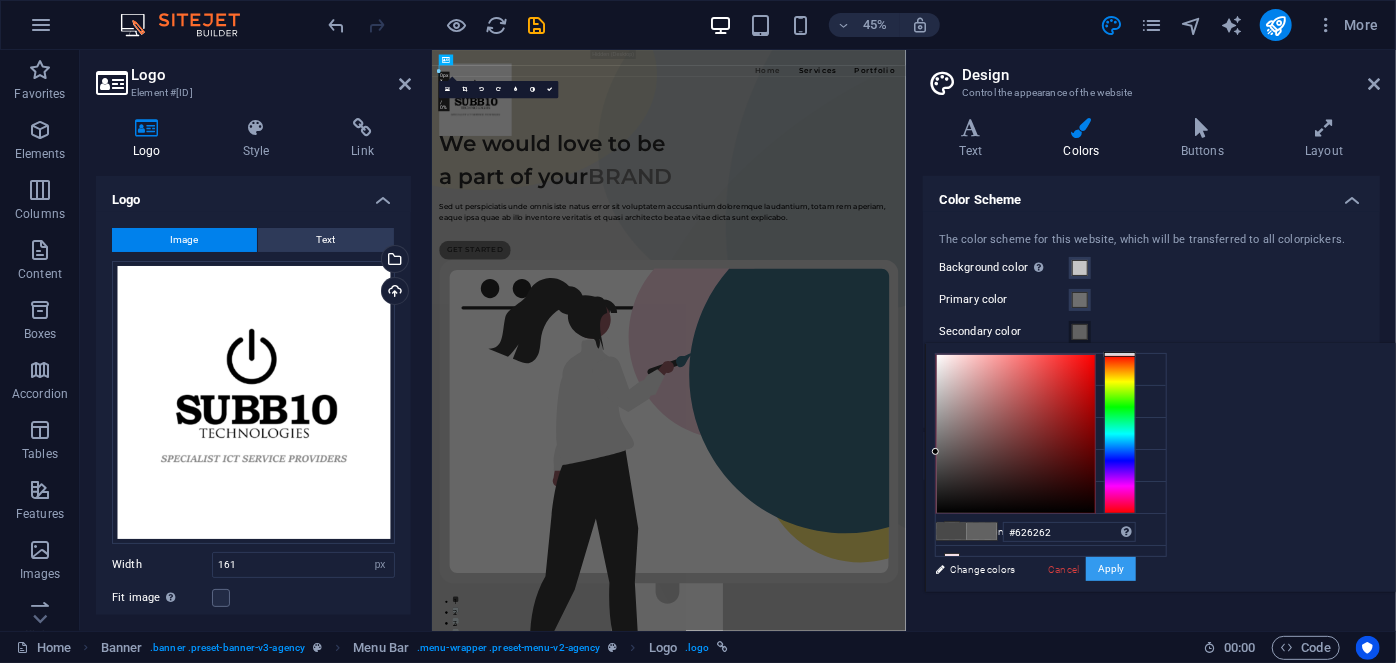click on "Apply" at bounding box center [1111, 569] 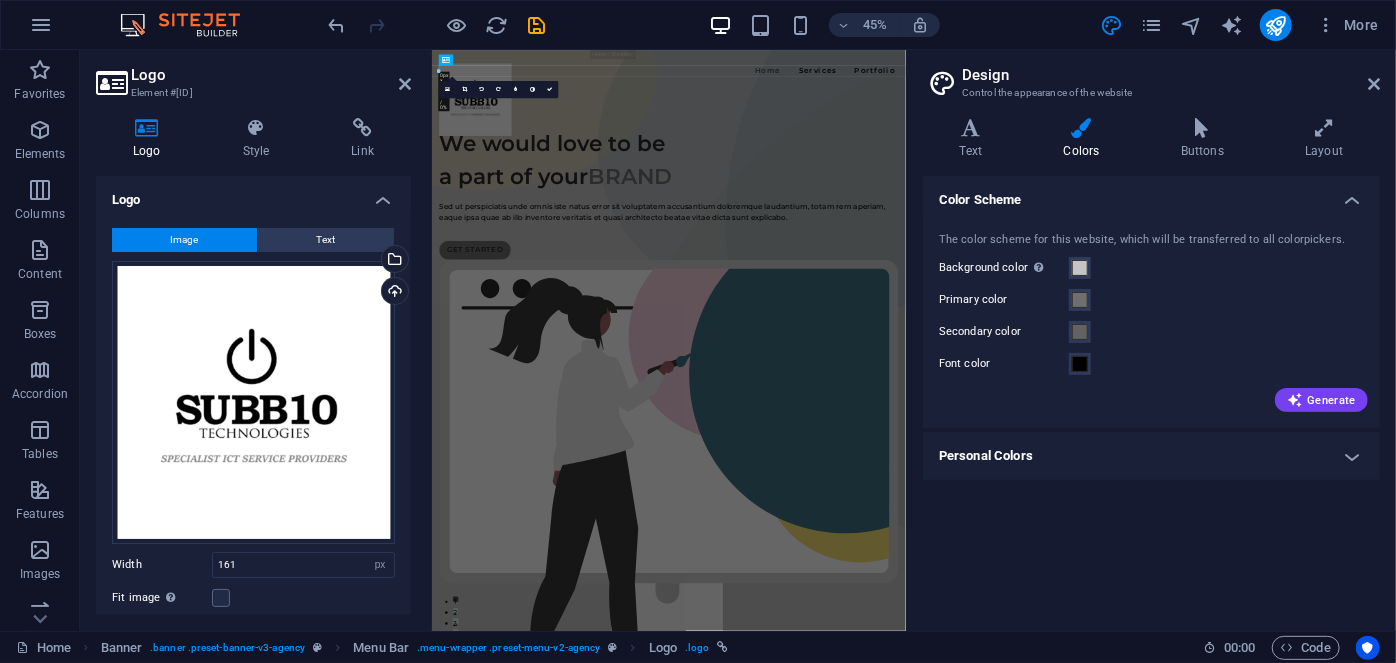 click on "The color scheme for this website, which will be transferred to all colorpickers. Background color Only visible if it is not covered by other backgrounds. Primary color Secondary color Font color Generate" at bounding box center (1151, 320) 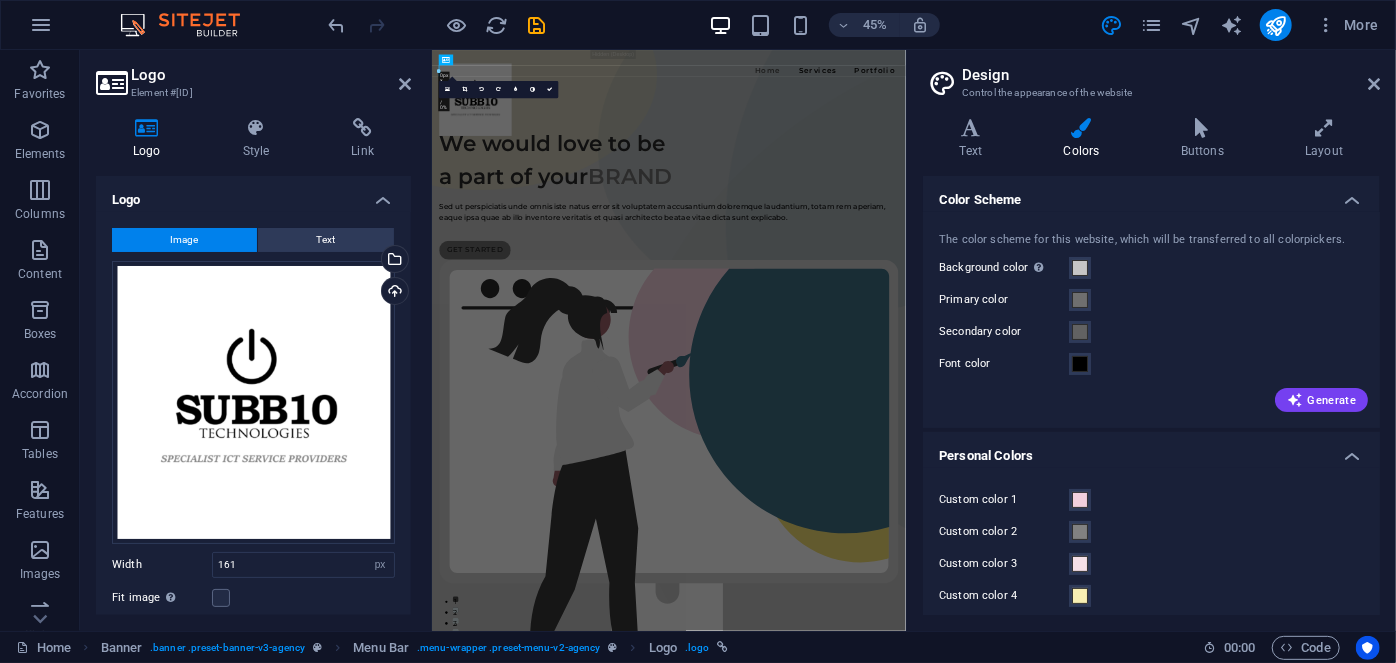 scroll, scrollTop: 44, scrollLeft: 0, axis: vertical 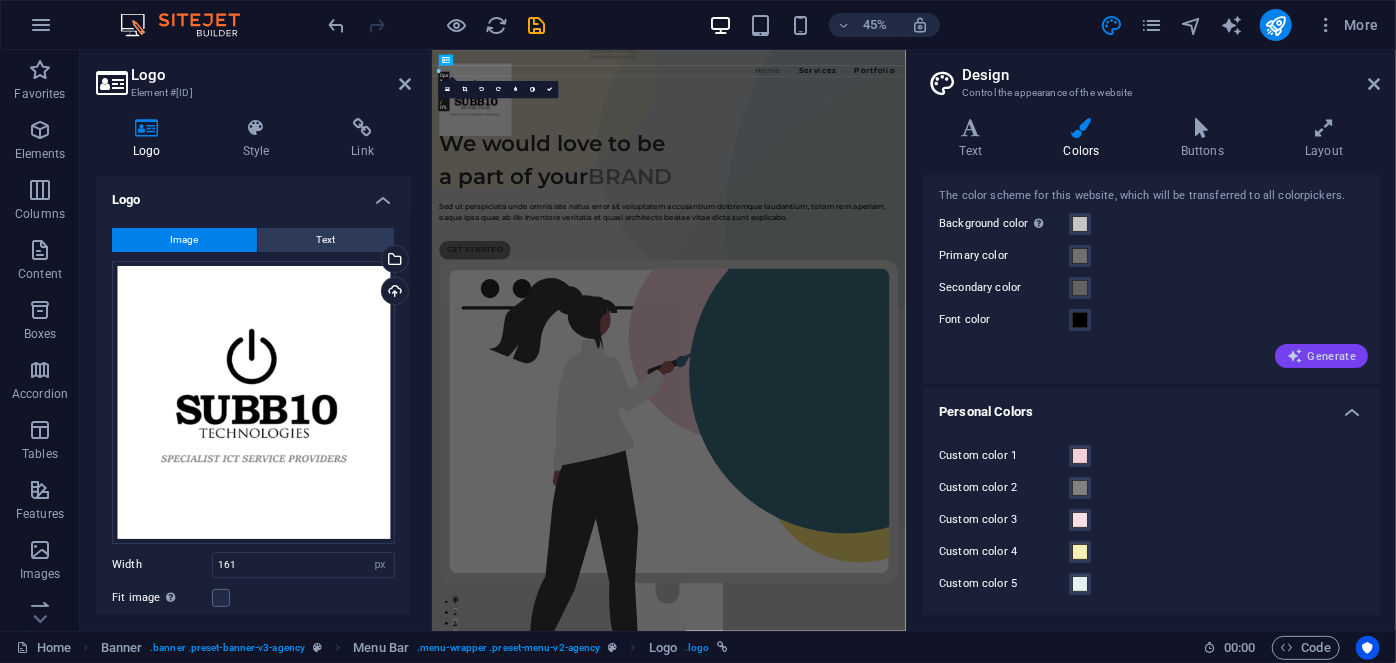 click on "Generate" at bounding box center (1321, 356) 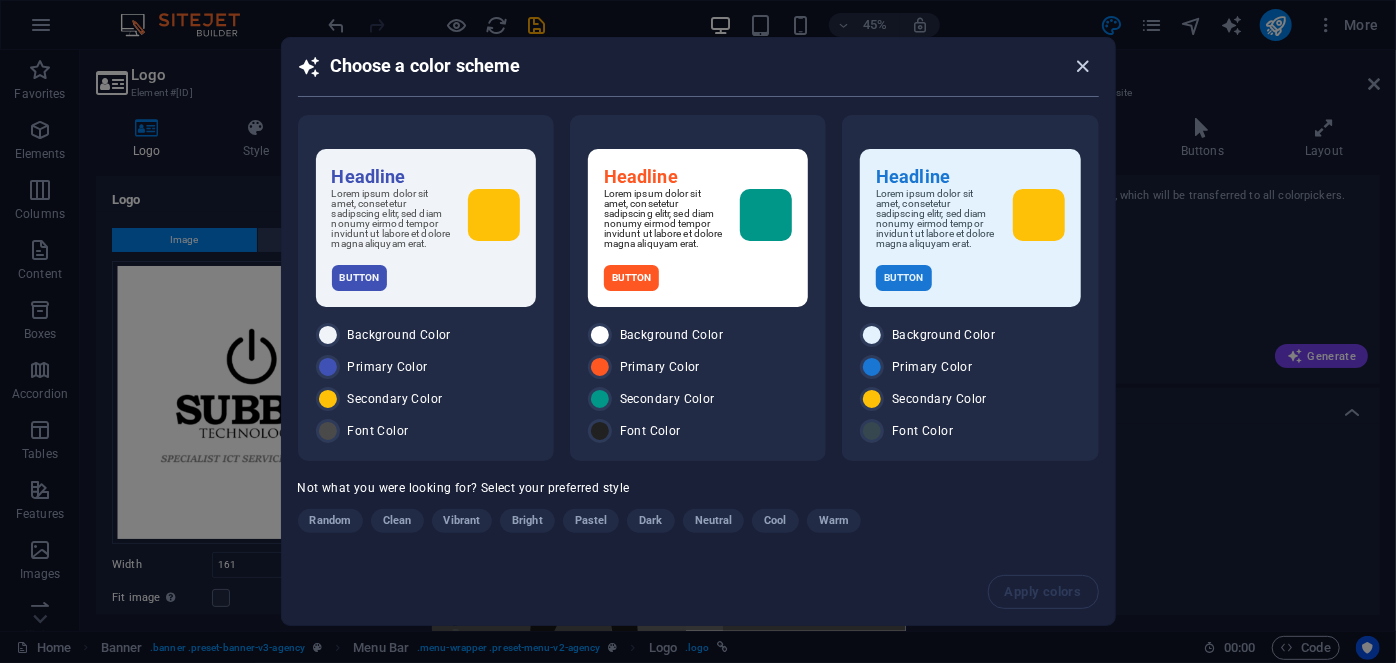 click at bounding box center [1082, 66] 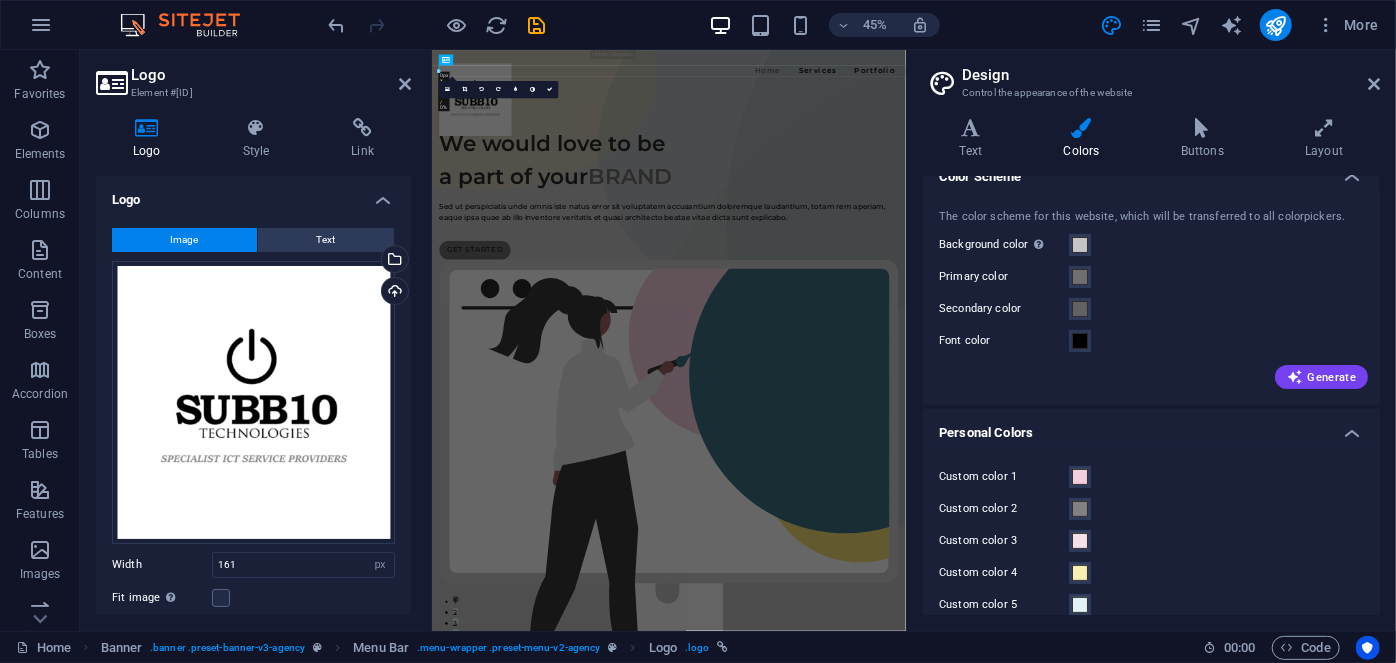 scroll, scrollTop: 44, scrollLeft: 0, axis: vertical 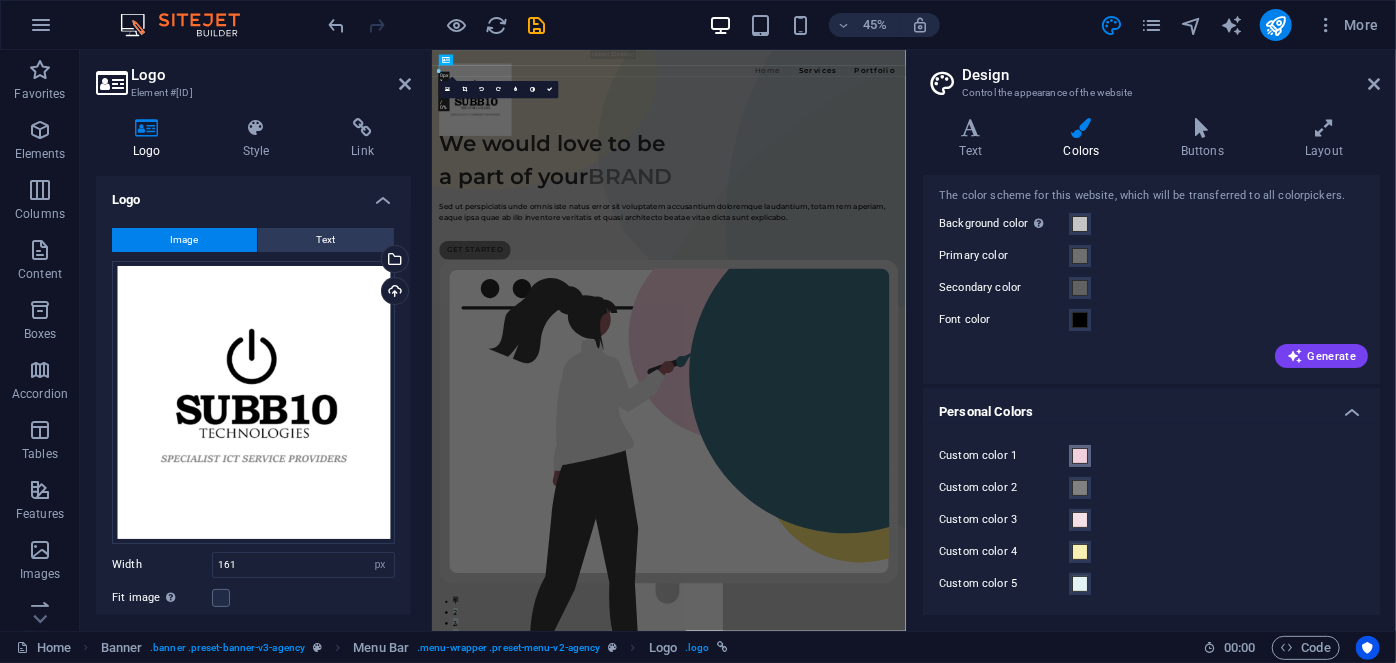 click at bounding box center (1080, 456) 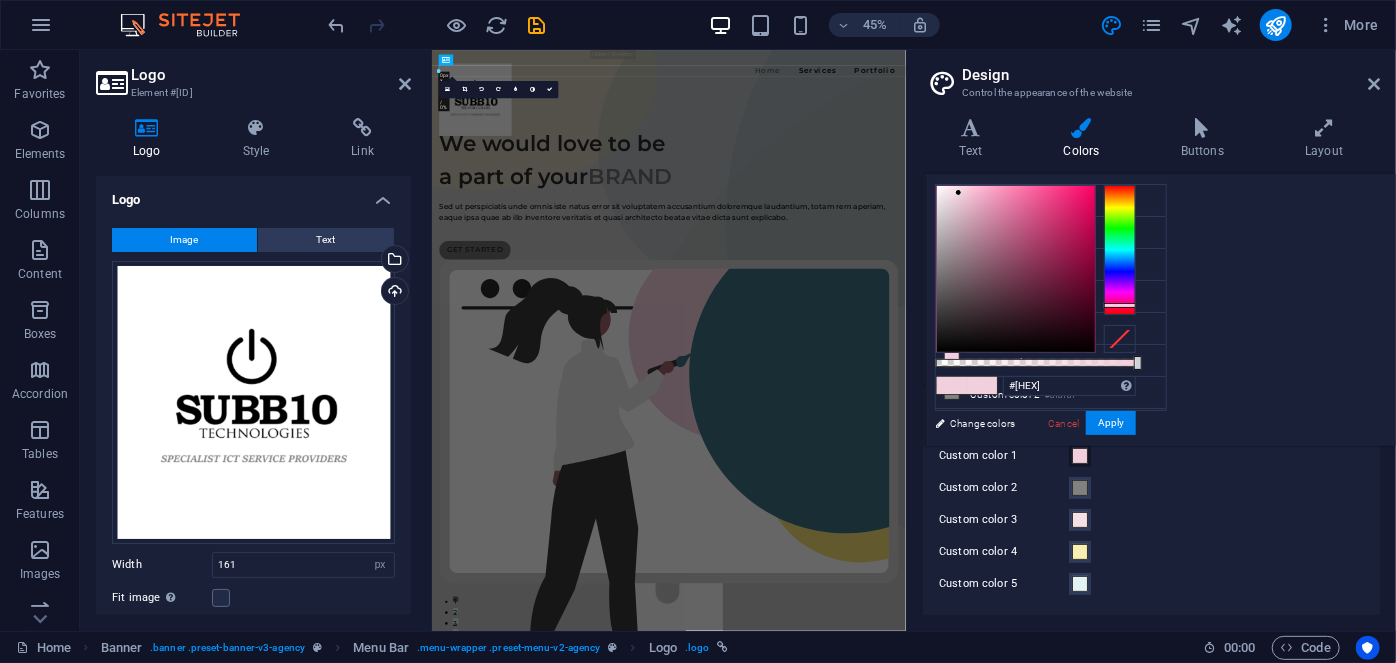 type on "#ffffff" 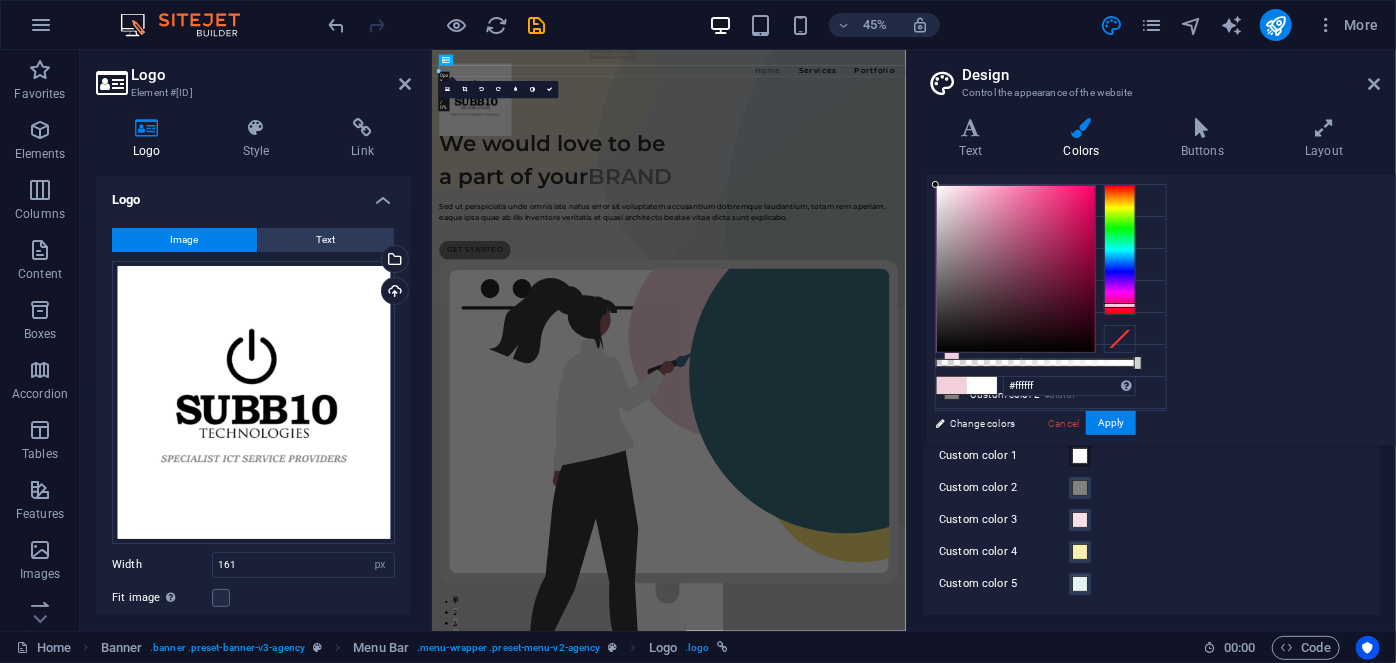 drag, startPoint x: 1238, startPoint y: 232, endPoint x: 1122, endPoint y: 104, distance: 172.74258 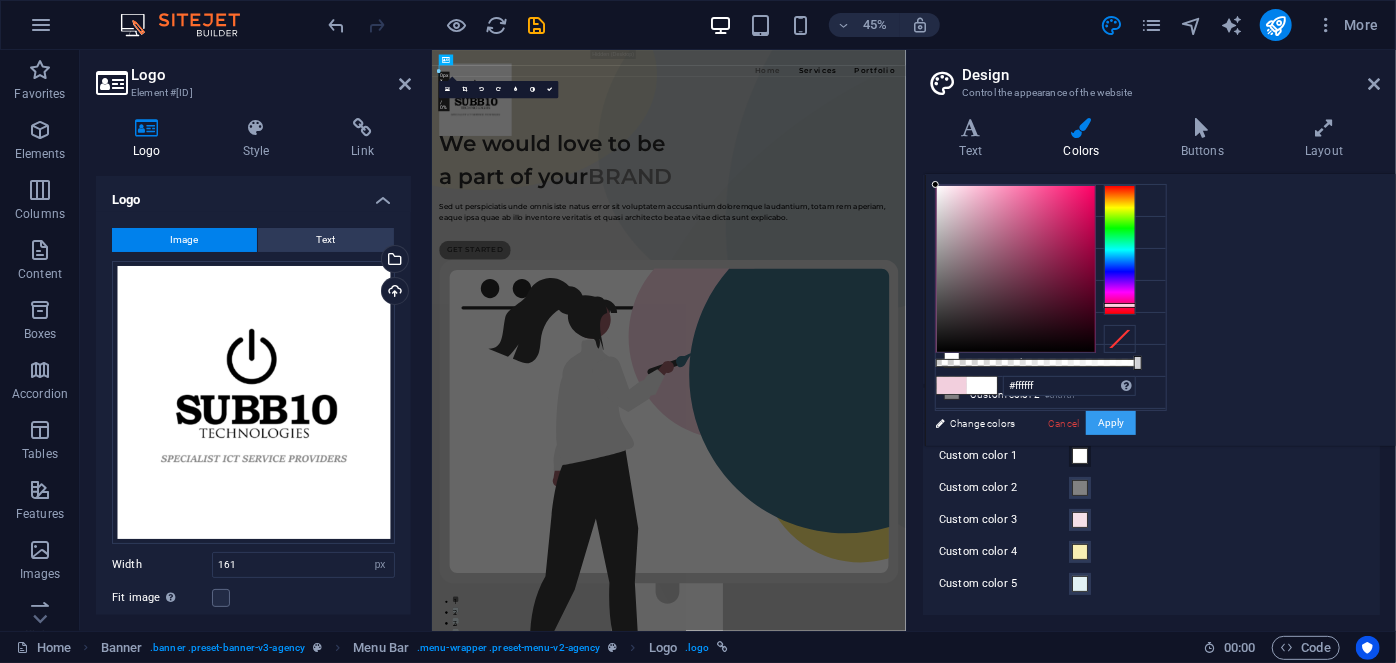 click on "Apply" at bounding box center (1111, 423) 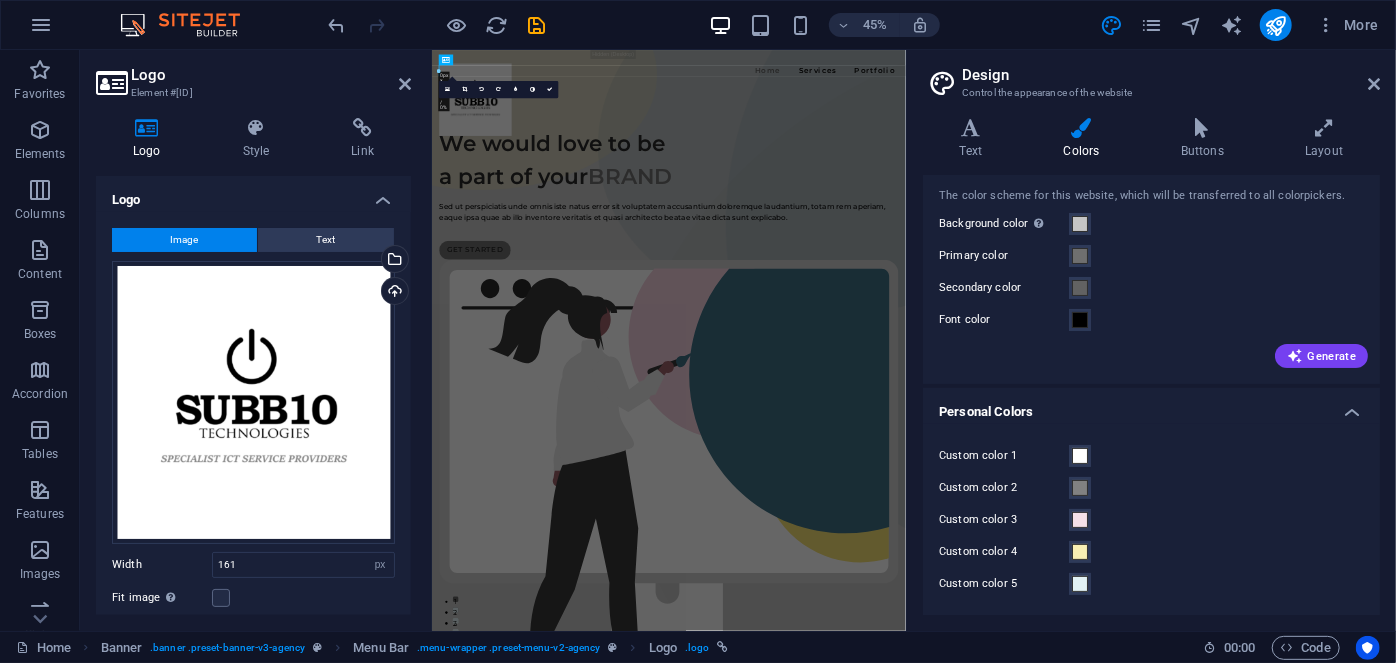 click on "Custom color 3" at bounding box center [1151, 520] 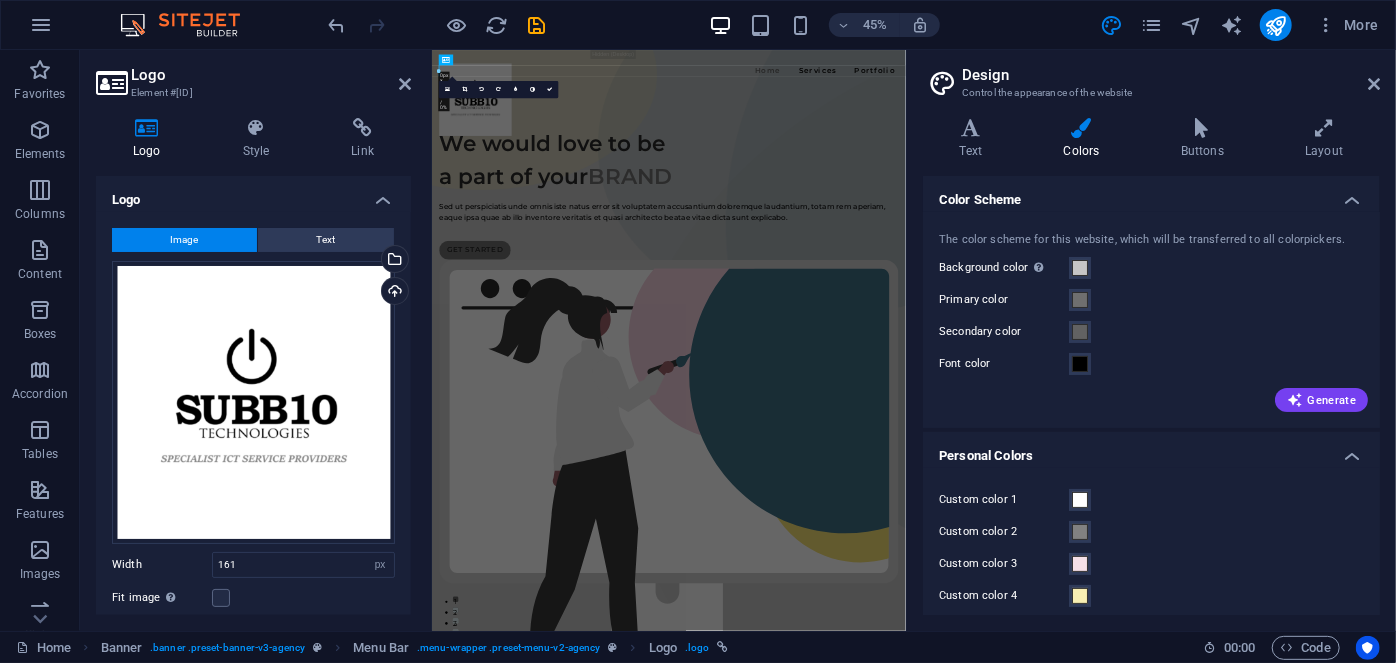 scroll, scrollTop: 44, scrollLeft: 0, axis: vertical 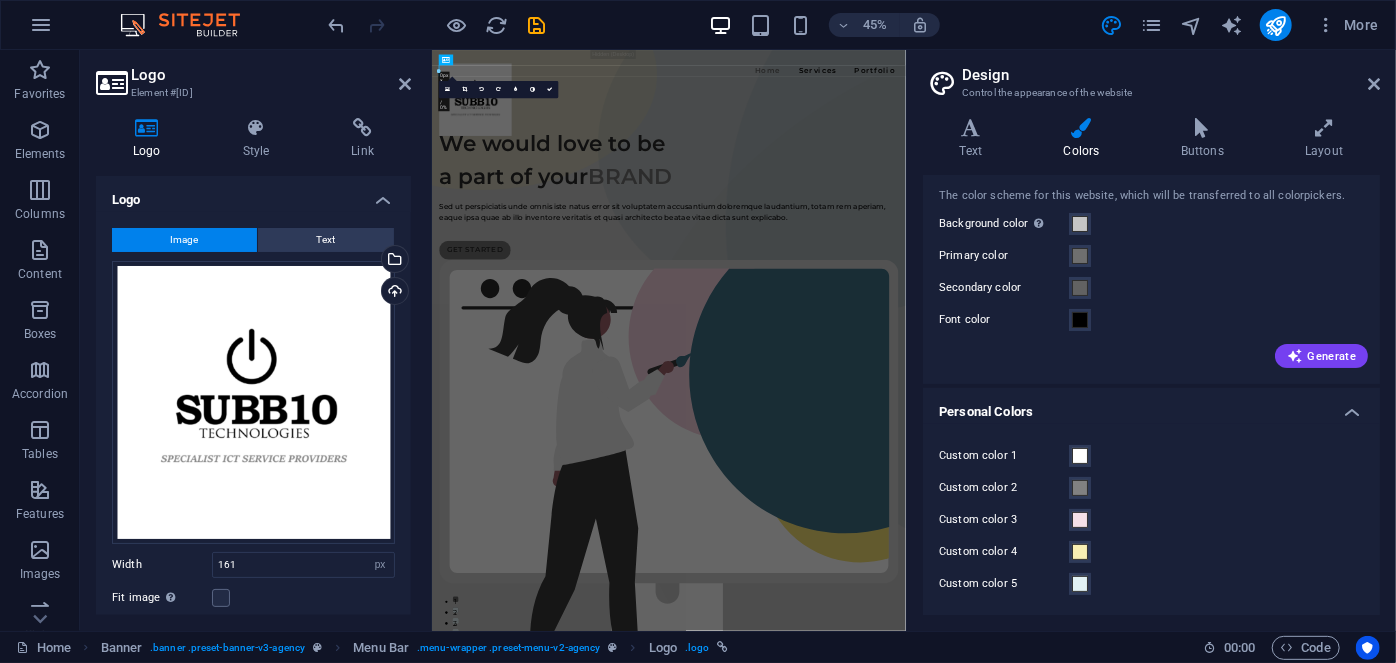 click on "Custom color 4" at bounding box center [1151, 552] 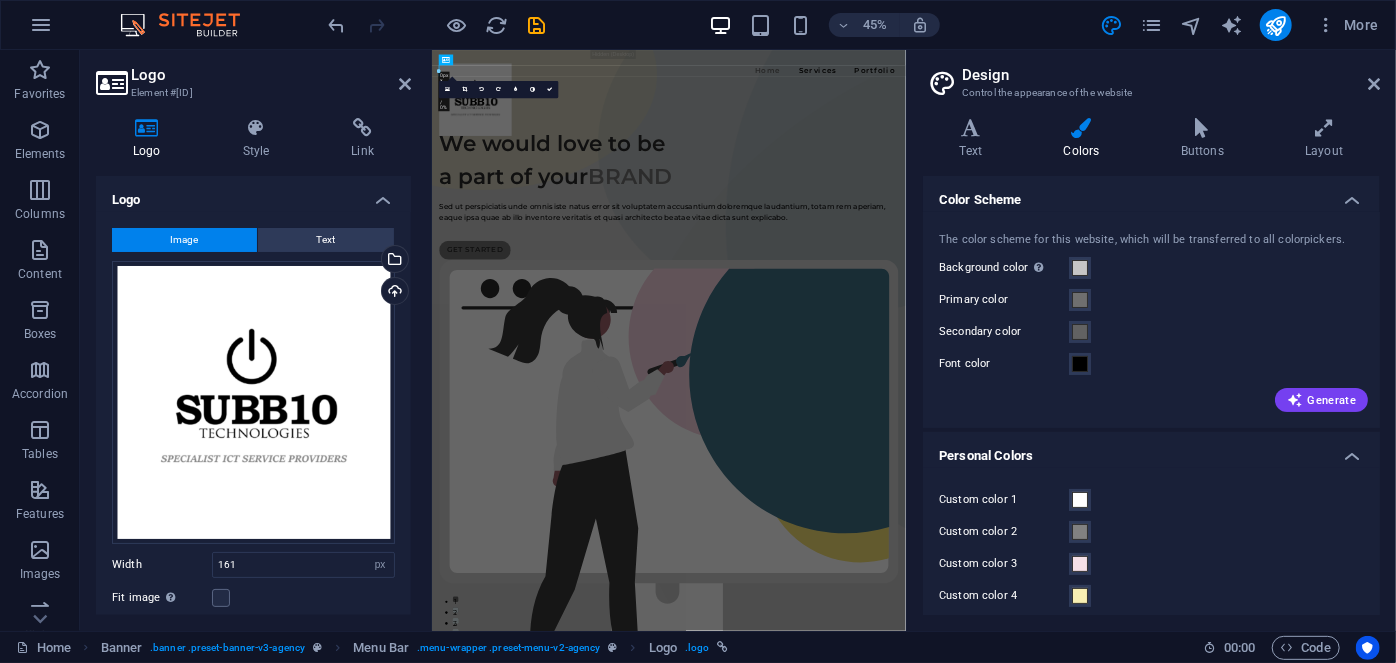 scroll, scrollTop: 44, scrollLeft: 0, axis: vertical 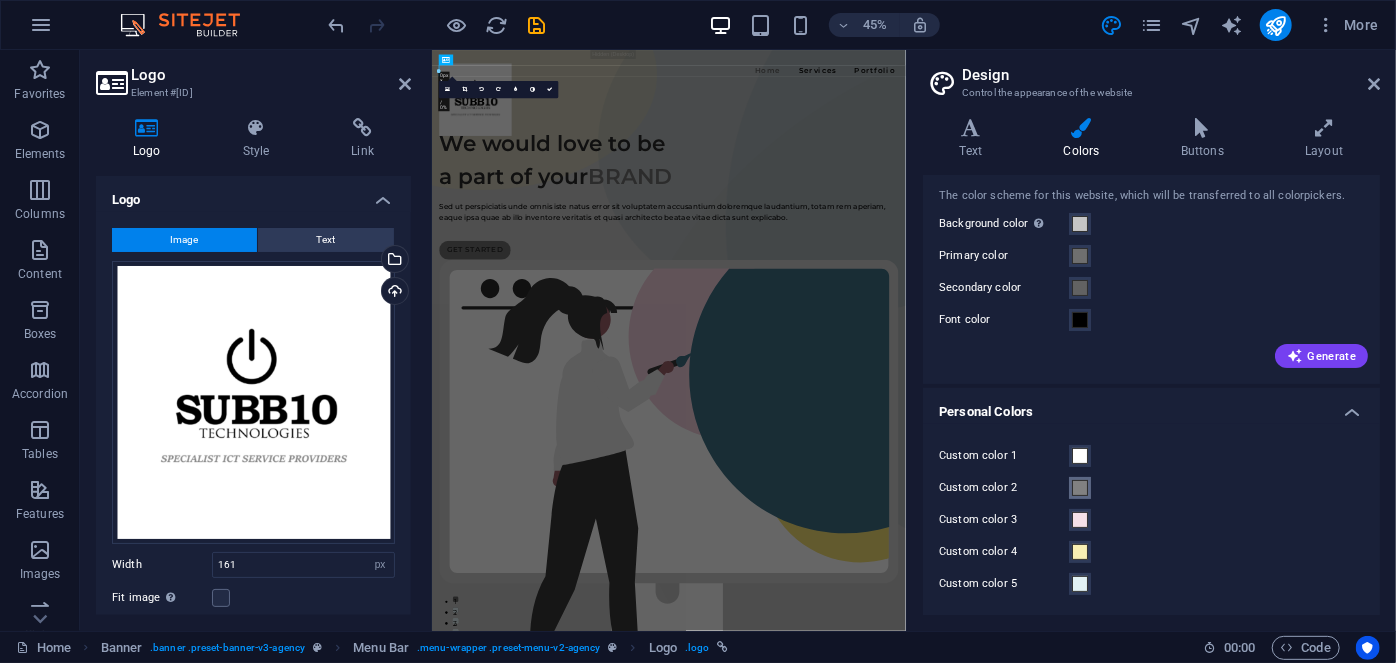 click at bounding box center [1080, 488] 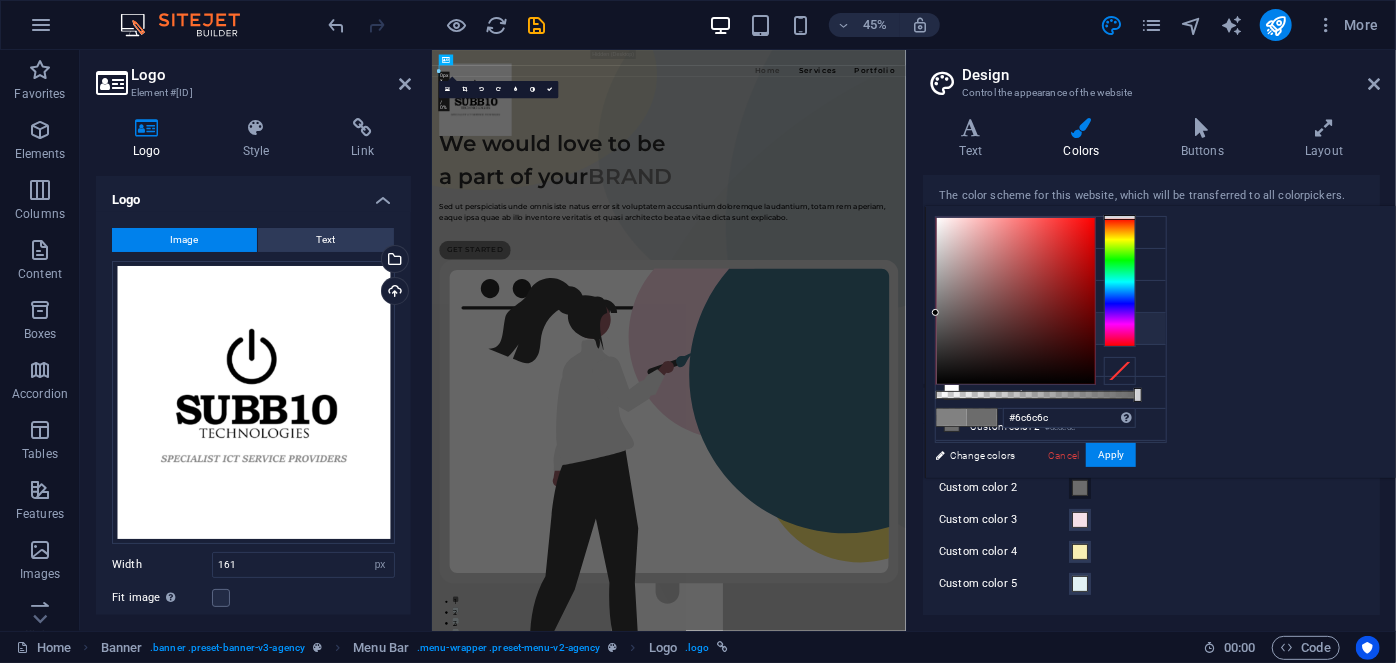 type on "#696969" 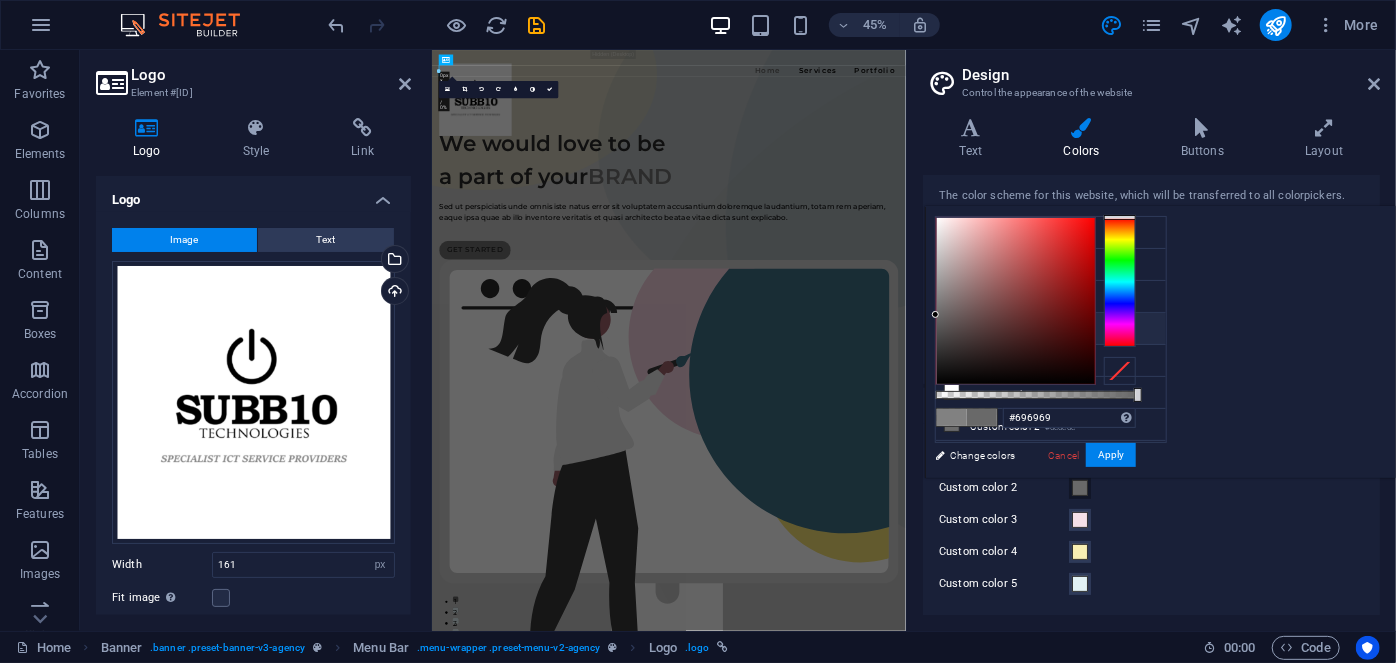 drag, startPoint x: 1208, startPoint y: 329, endPoint x: 1161, endPoint y: 314, distance: 49.335587 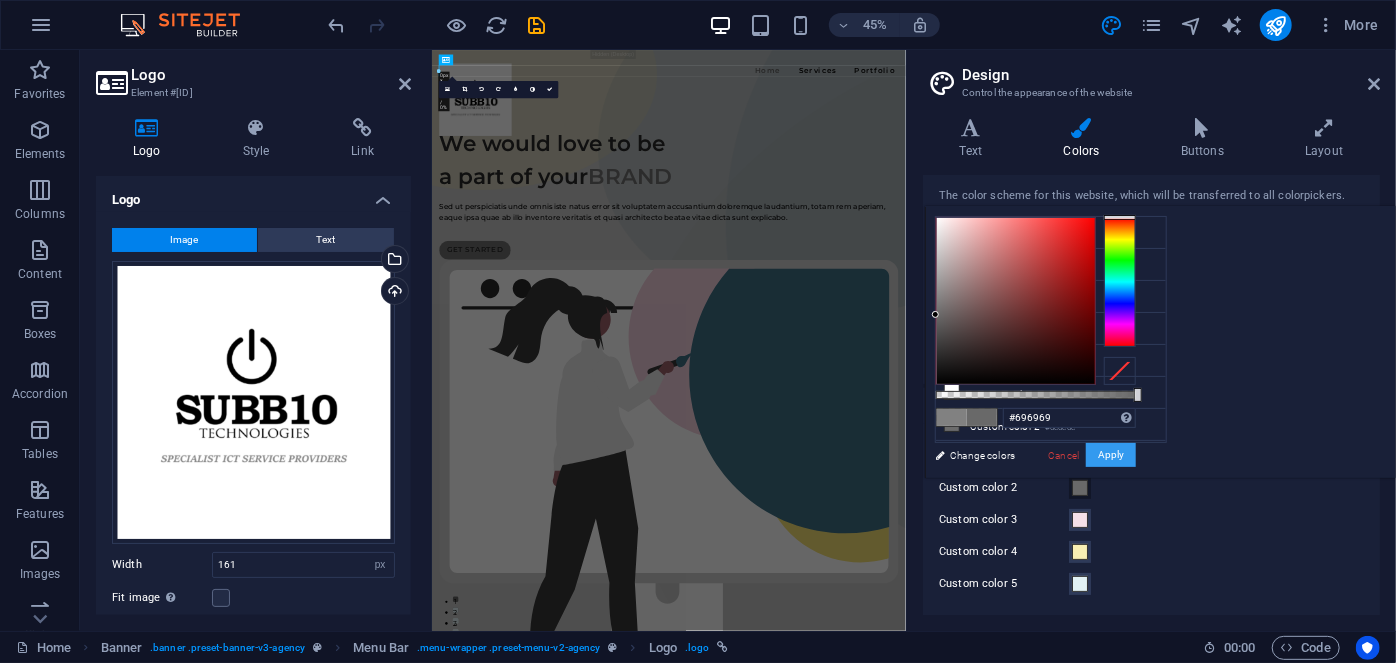 click on "Apply" at bounding box center [1111, 455] 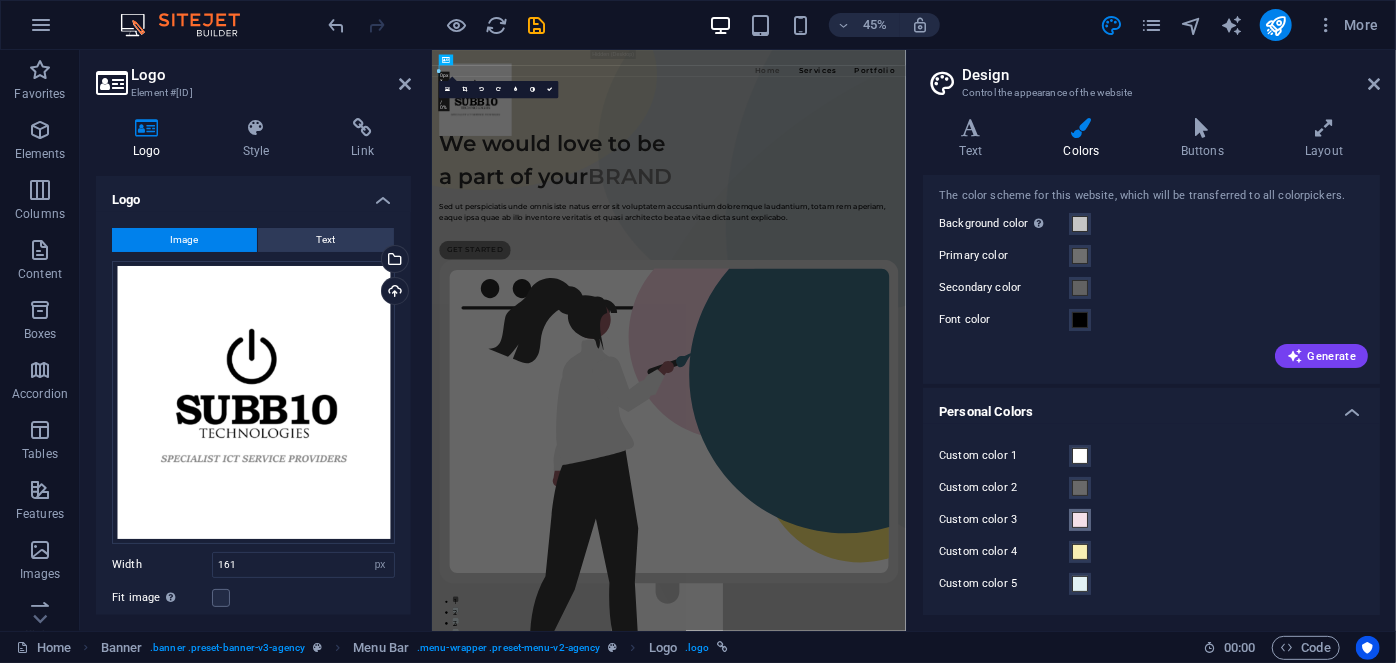 click at bounding box center (1080, 520) 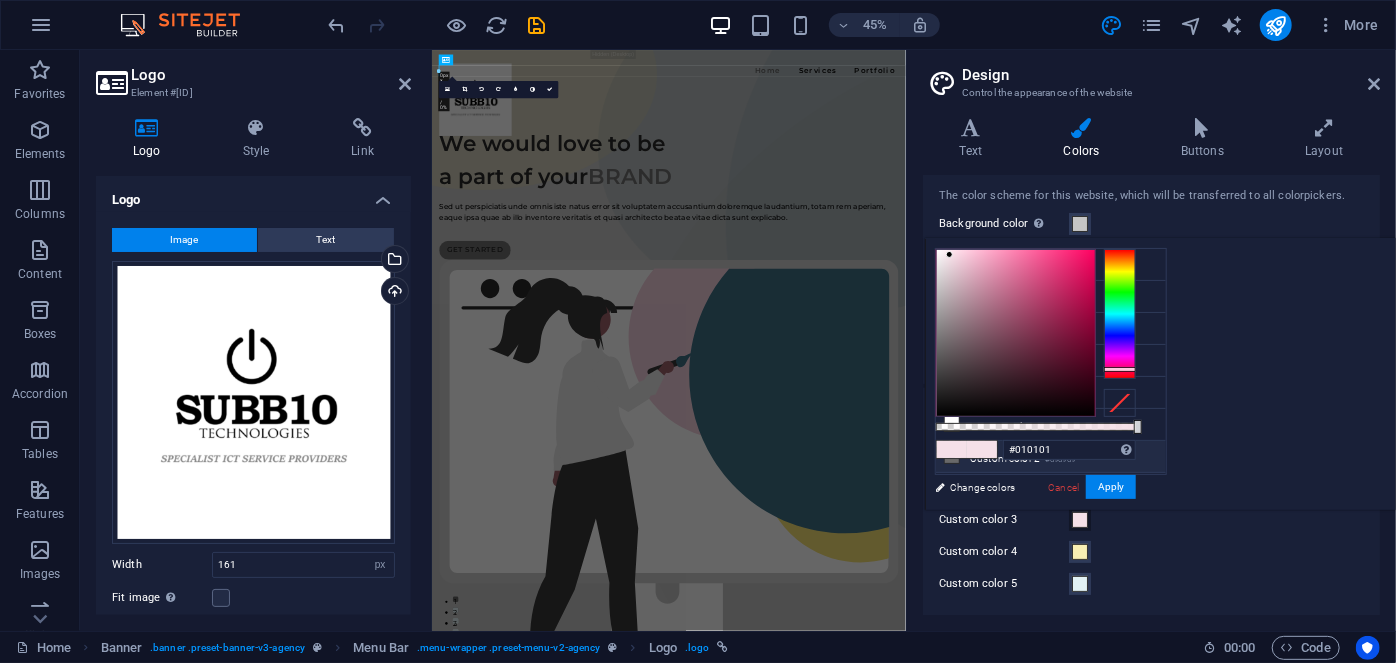 type on "#000000" 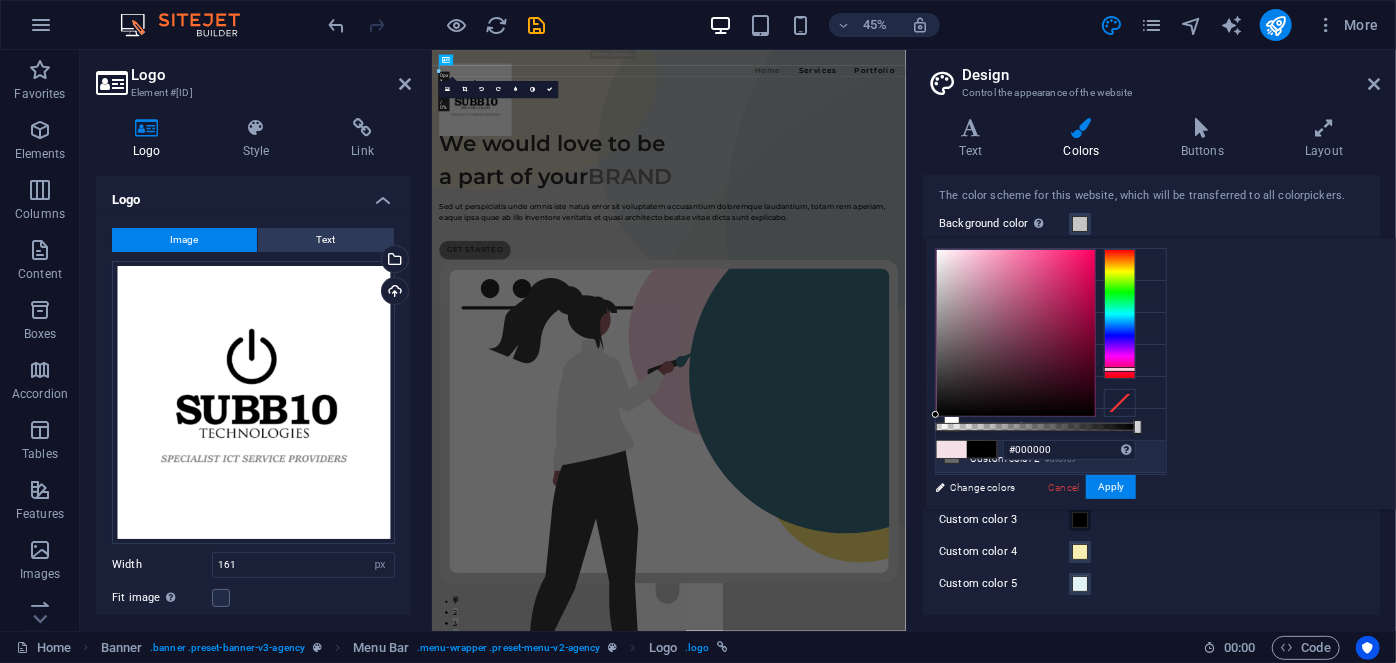 drag, startPoint x: 1208, startPoint y: 366, endPoint x: 1155, endPoint y: 443, distance: 93.47727 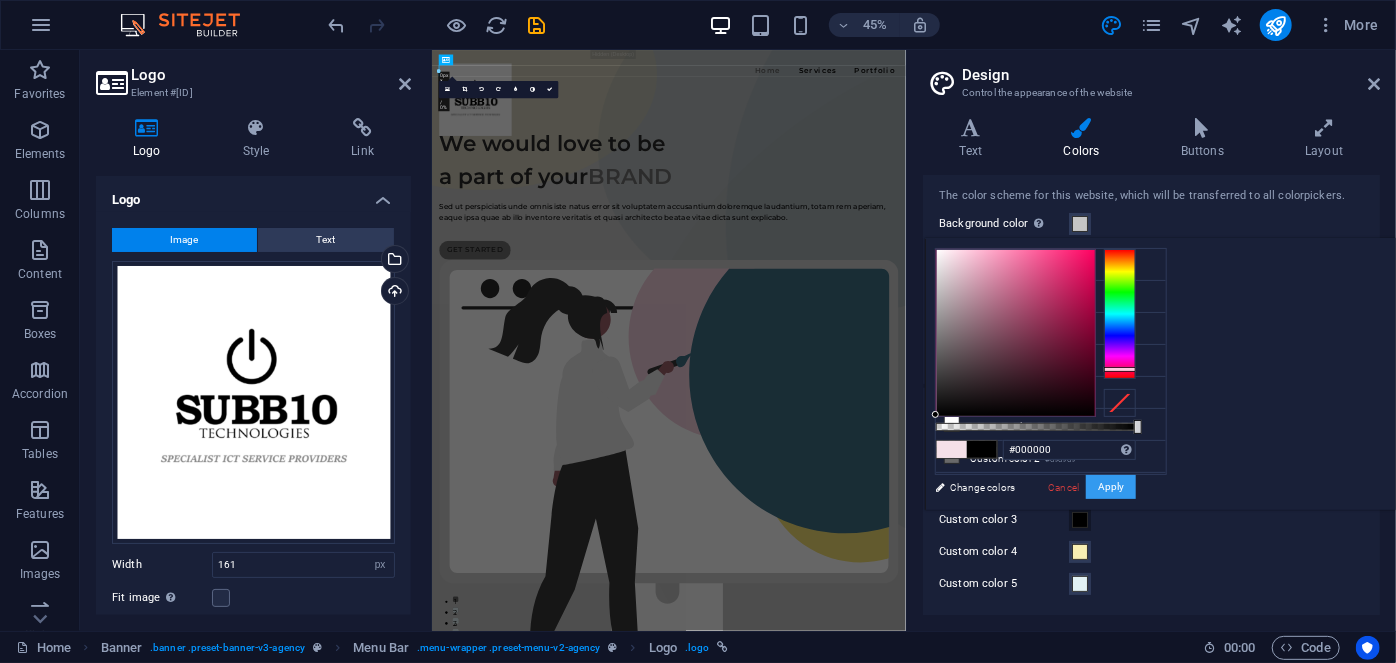 click on "Apply" at bounding box center [1111, 487] 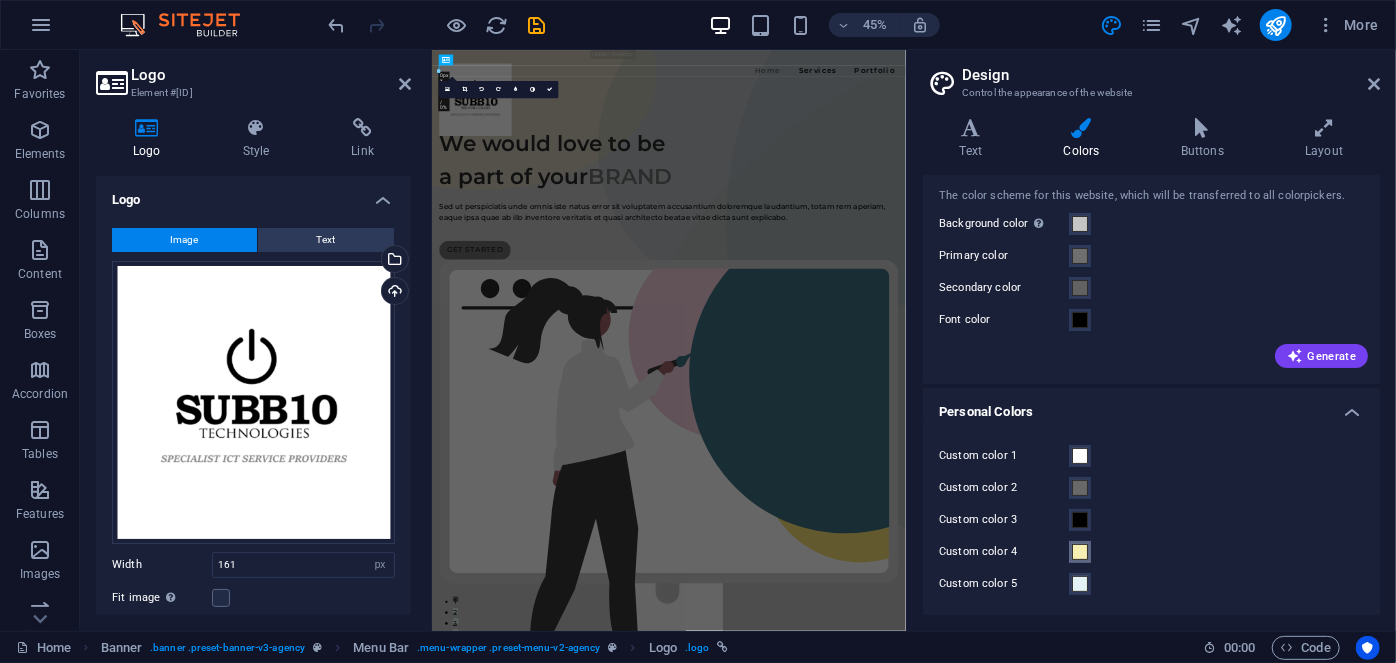 click at bounding box center (1080, 552) 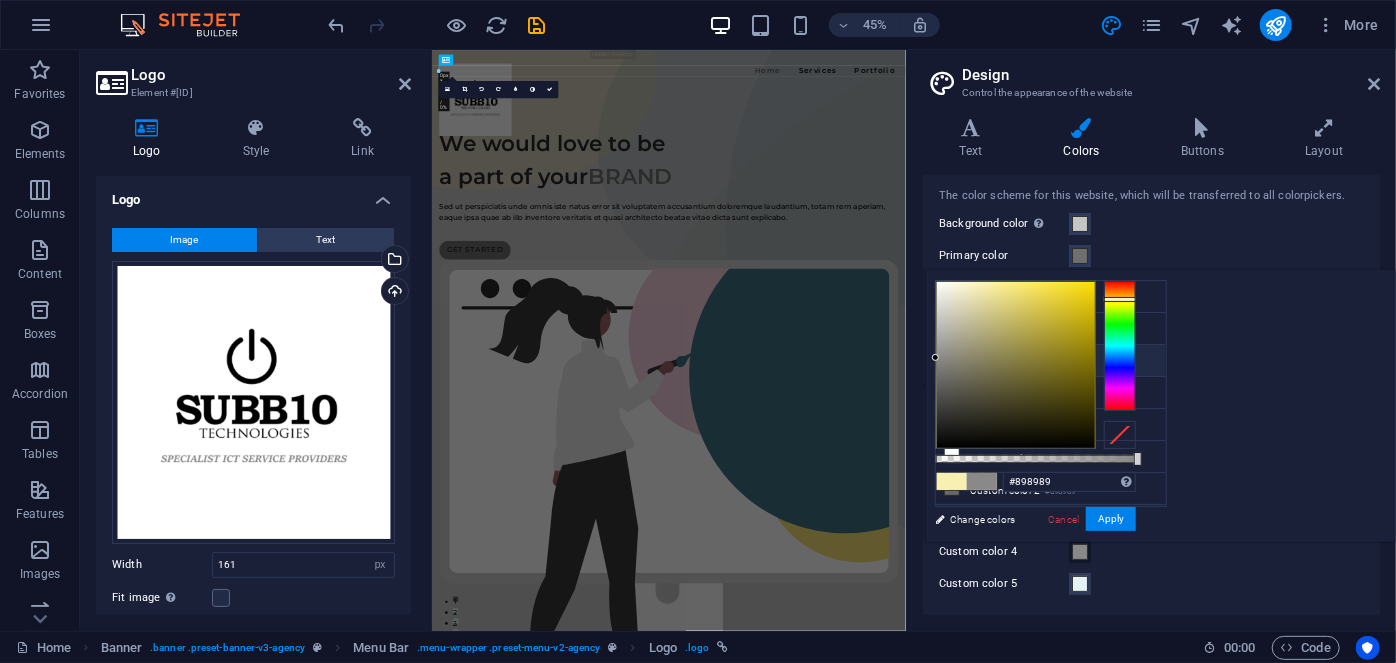 drag, startPoint x: 1207, startPoint y: 364, endPoint x: 1072, endPoint y: 357, distance: 135.18137 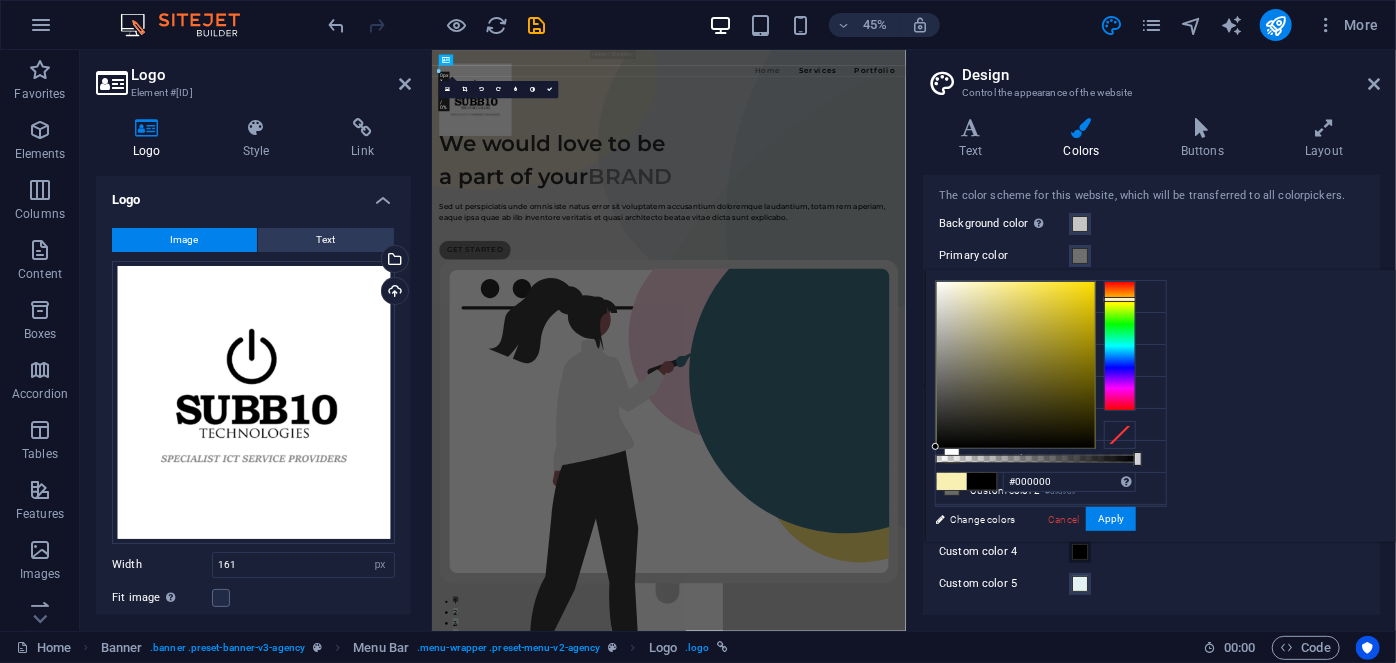 drag, startPoint x: 1284, startPoint y: 398, endPoint x: 1104, endPoint y: 496, distance: 204.94878 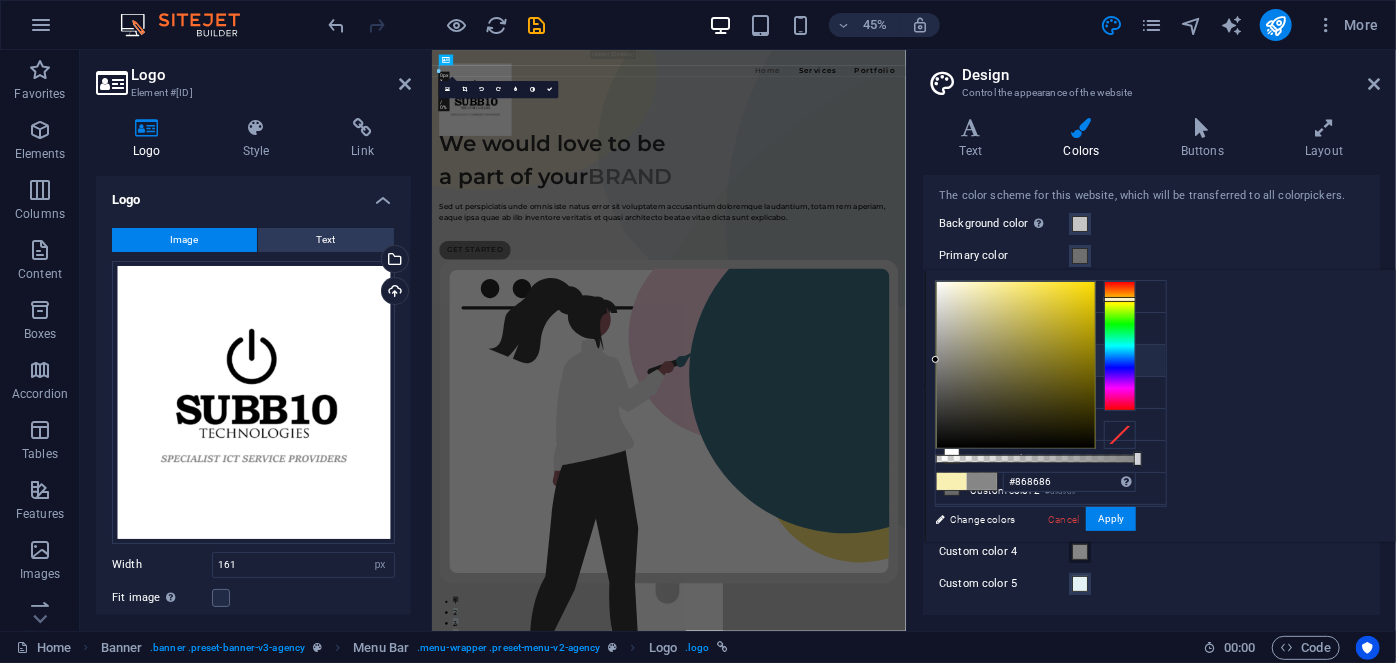 type on "#878787" 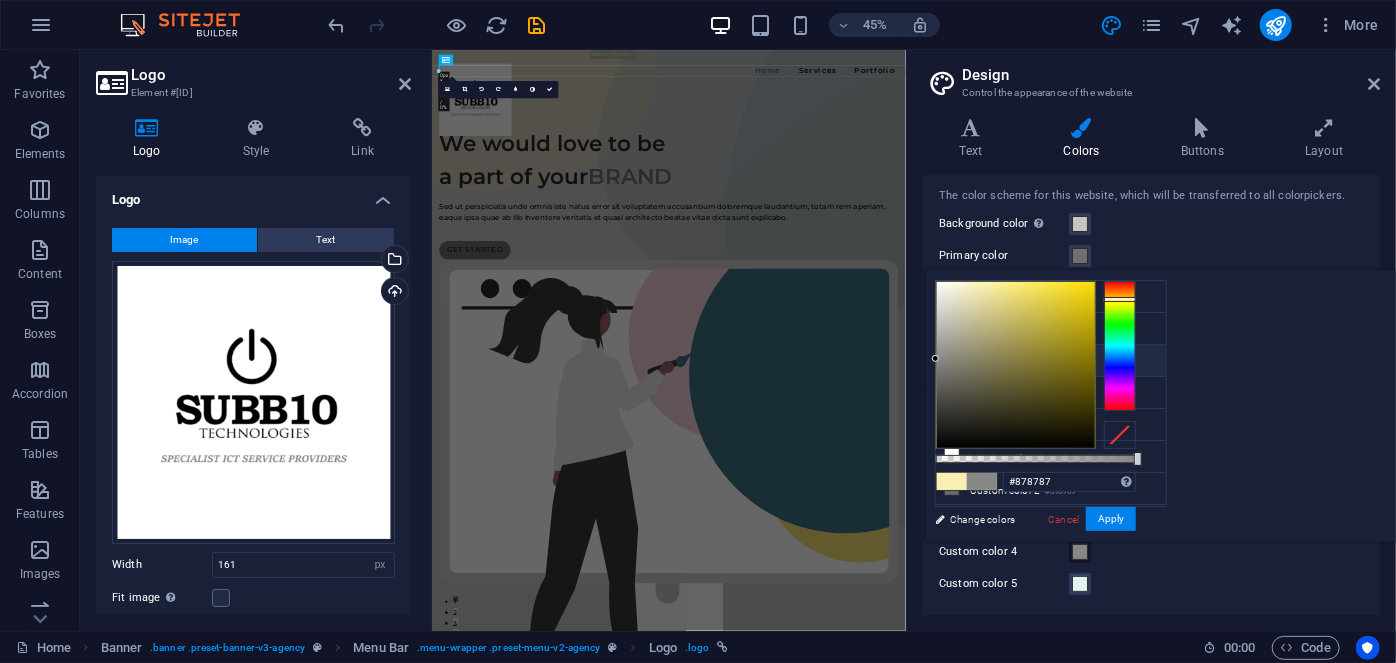 drag, startPoint x: 1186, startPoint y: 417, endPoint x: 1136, endPoint y: 358, distance: 77.33692 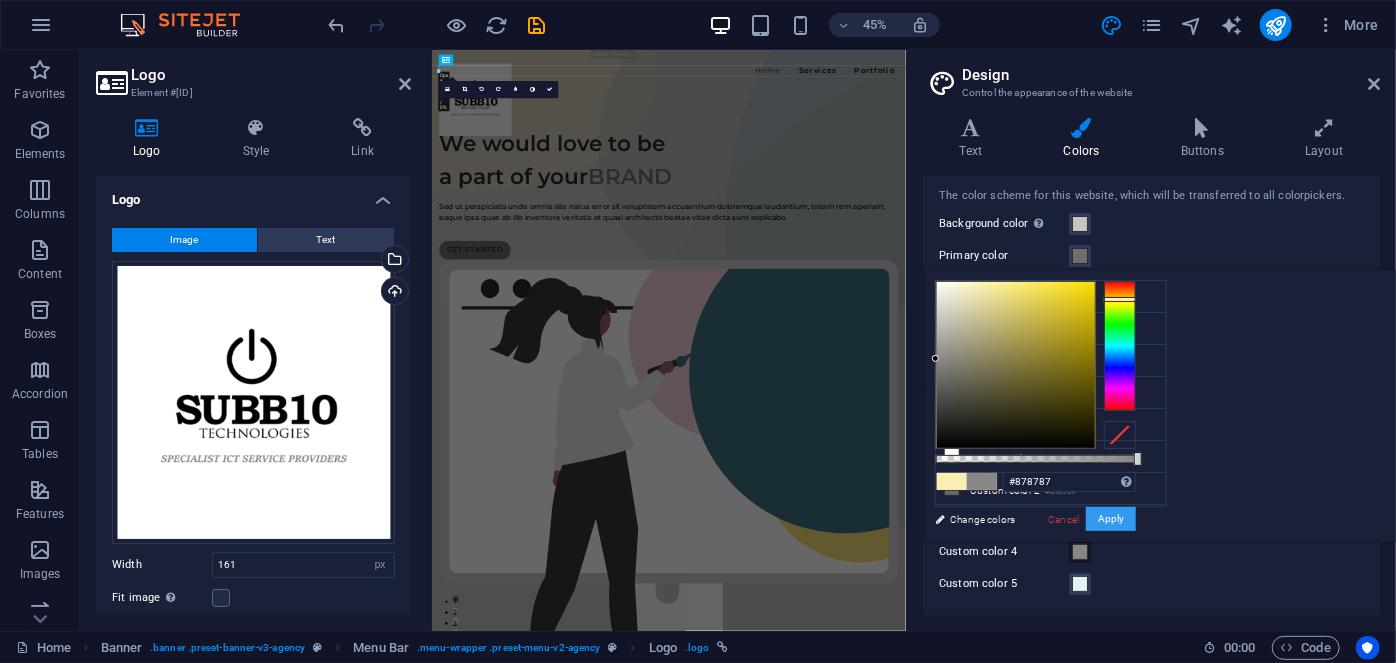 click on "Apply" at bounding box center [1111, 519] 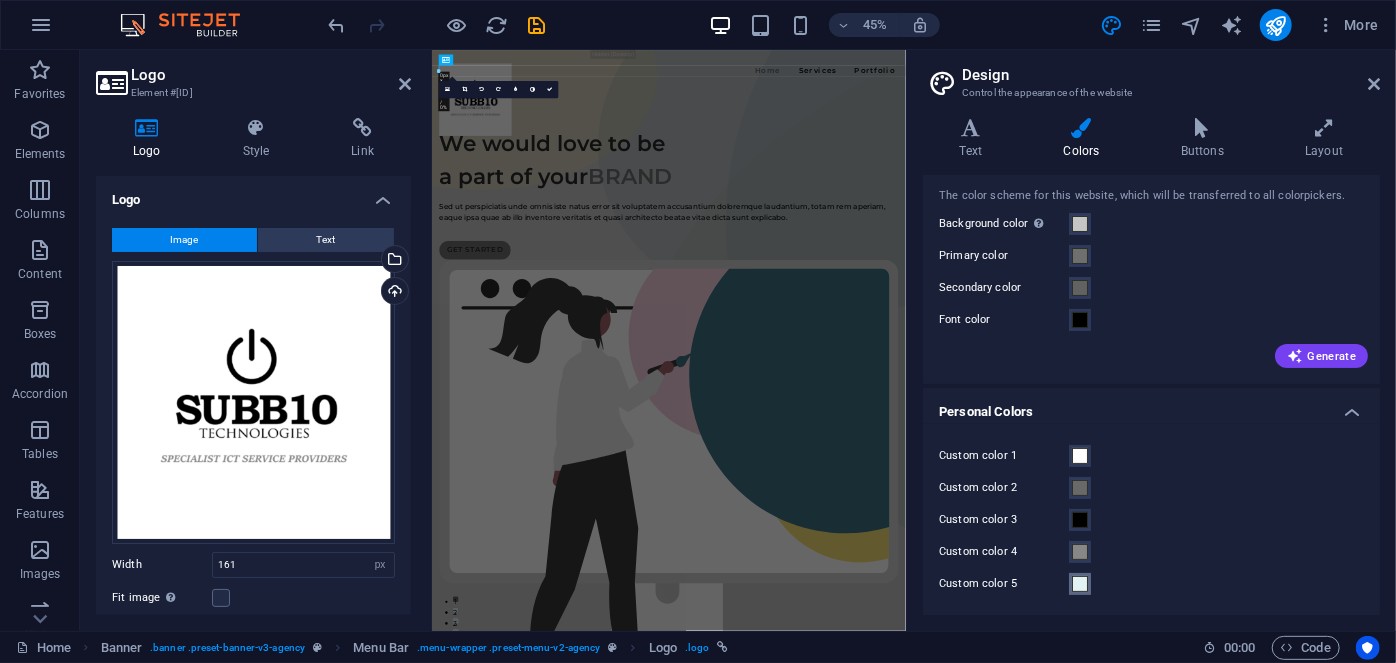 click at bounding box center (1080, 584) 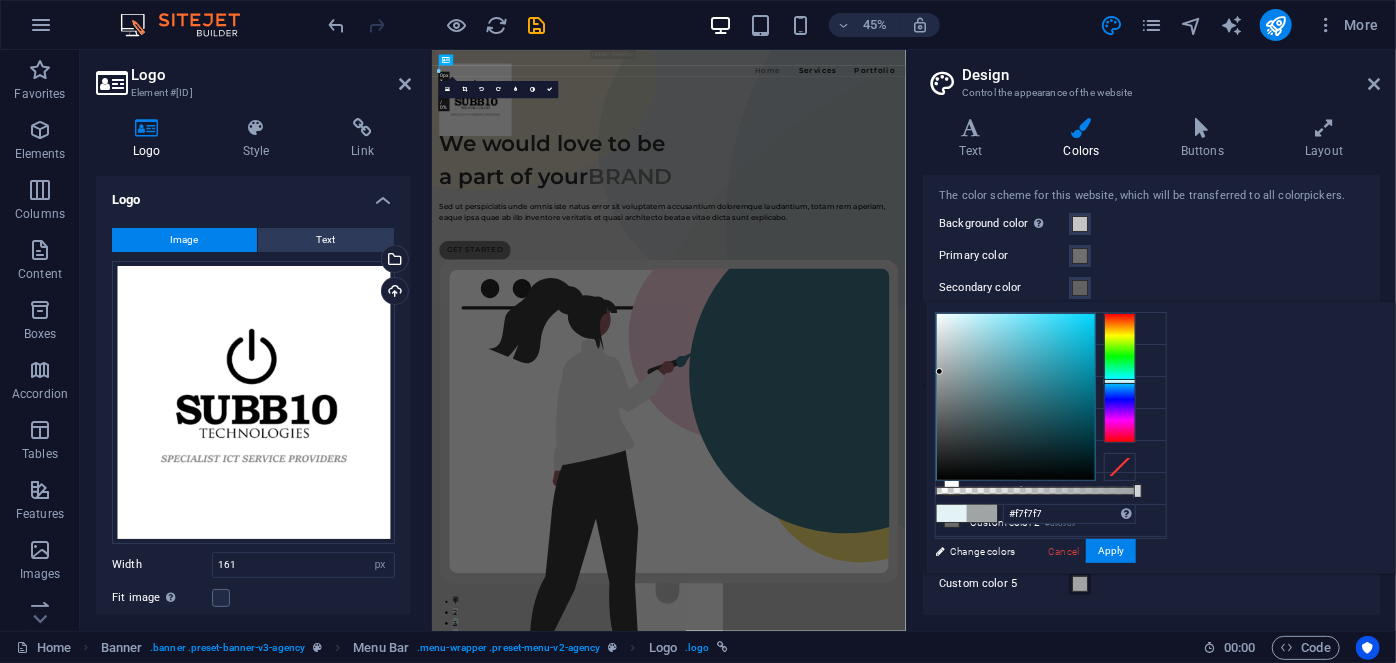 type on "#ffffff" 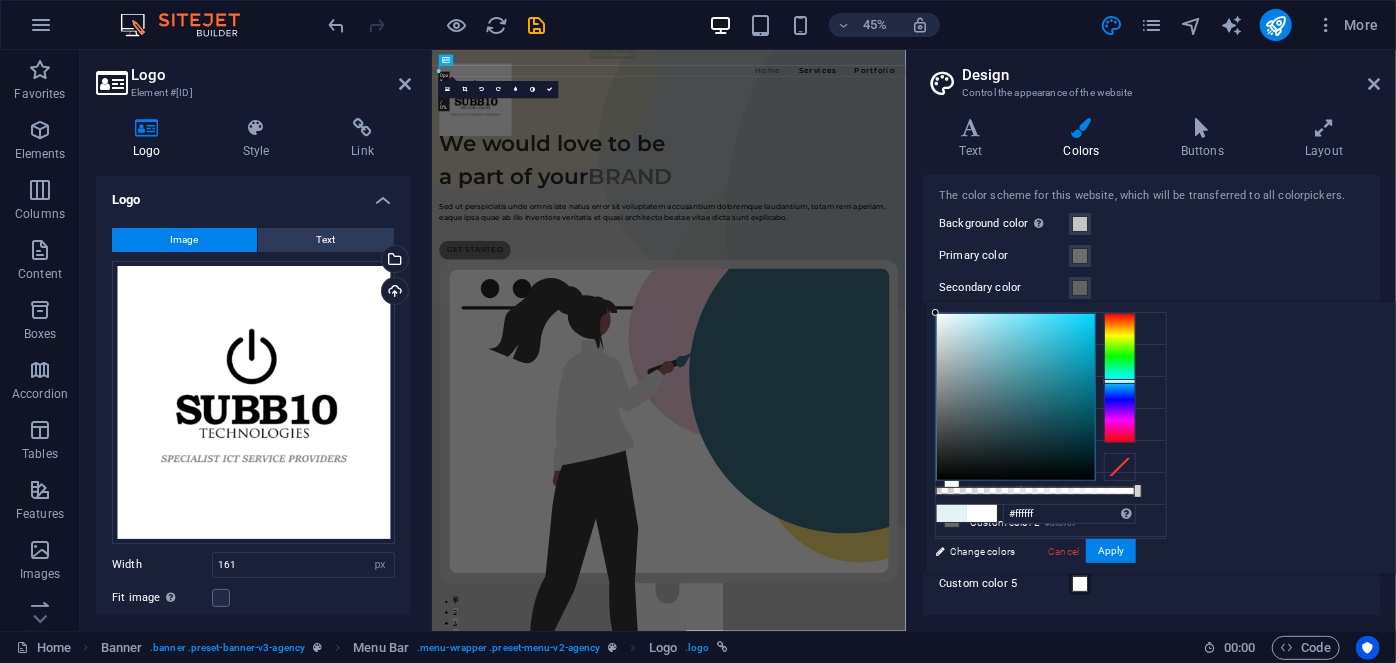 drag, startPoint x: 1199, startPoint y: 395, endPoint x: 1146, endPoint y: 266, distance: 139.46326 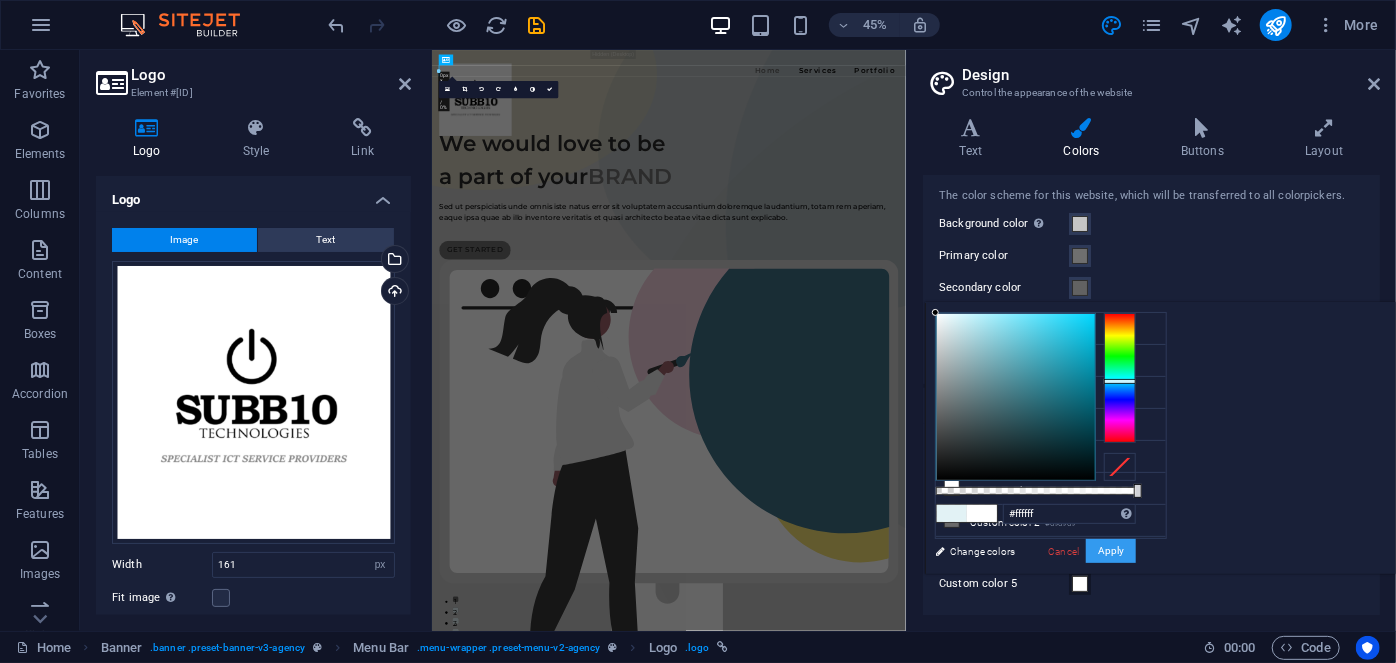 click on "Apply" at bounding box center (1111, 551) 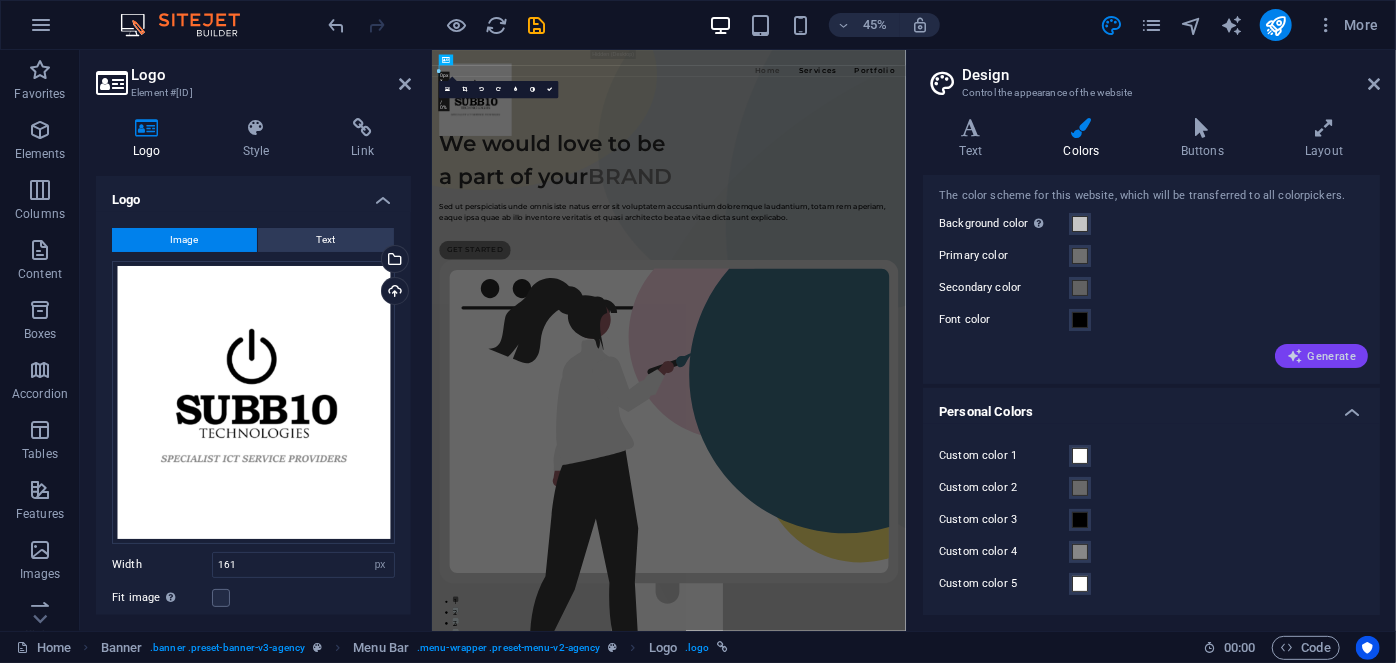 click on "Generate" at bounding box center [1321, 356] 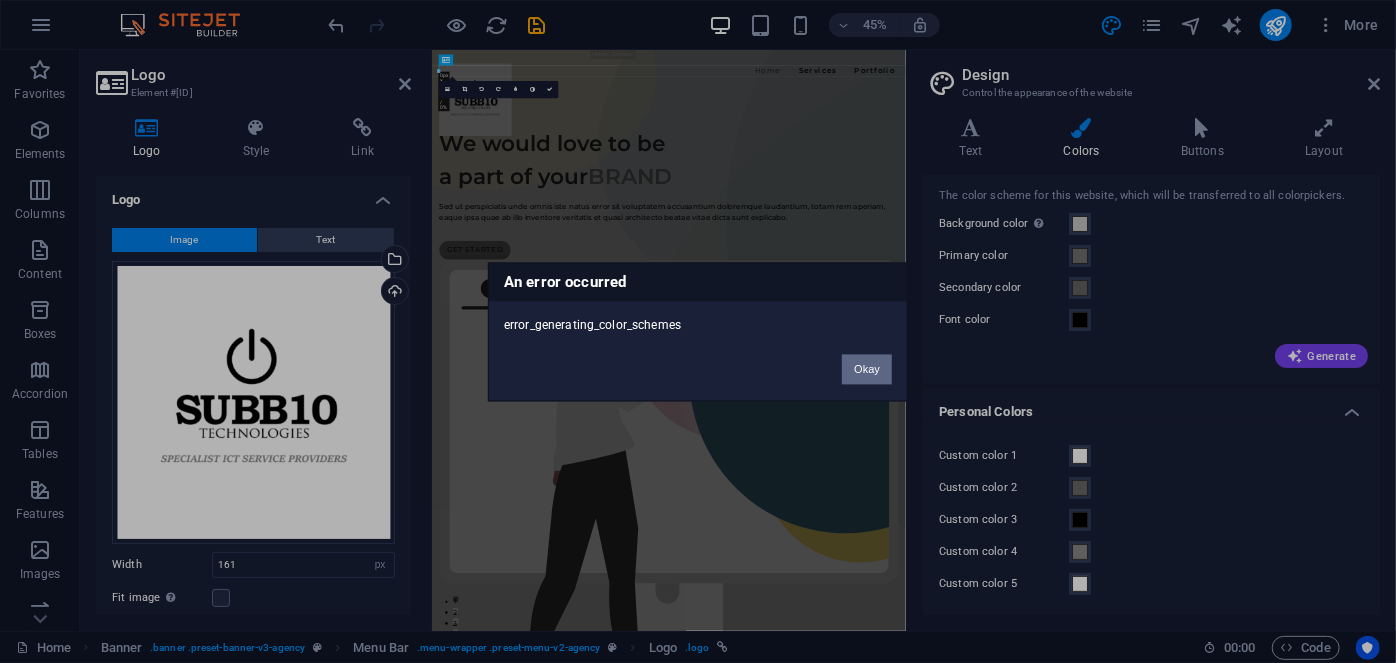 click on "Okay" at bounding box center [867, 369] 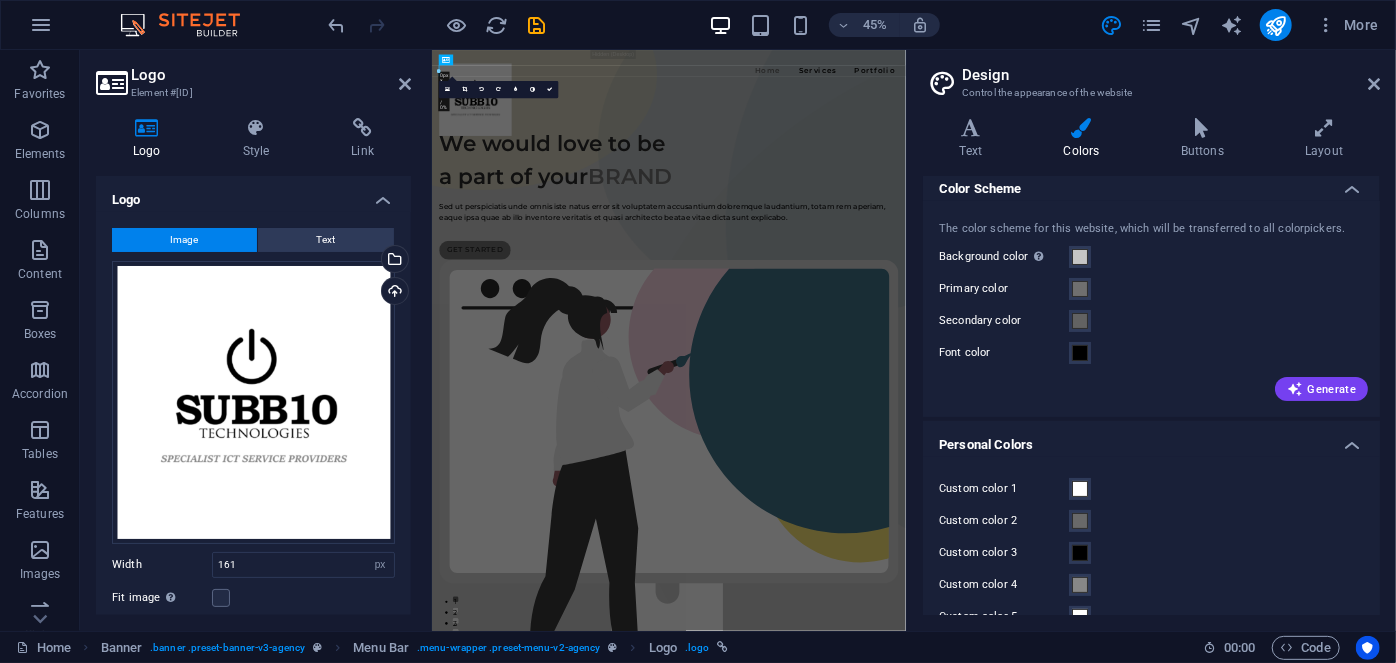 scroll, scrollTop: 0, scrollLeft: 0, axis: both 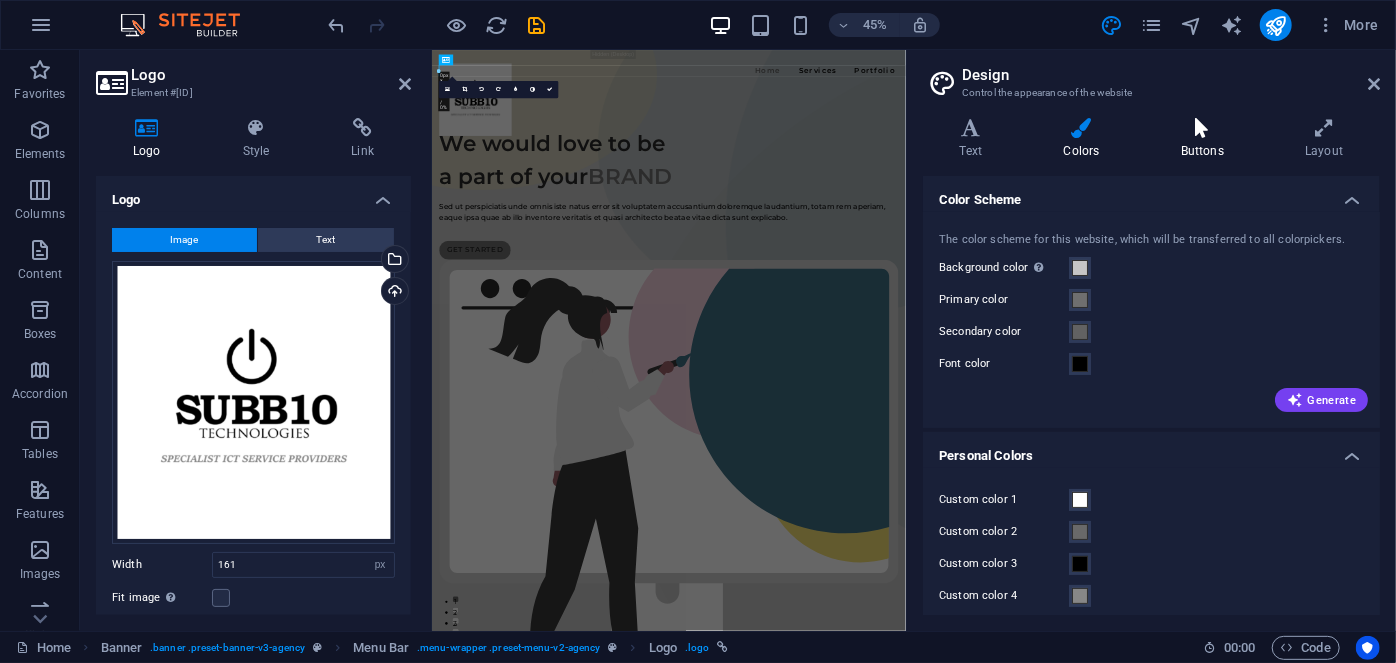 click on "Buttons" at bounding box center (1206, 139) 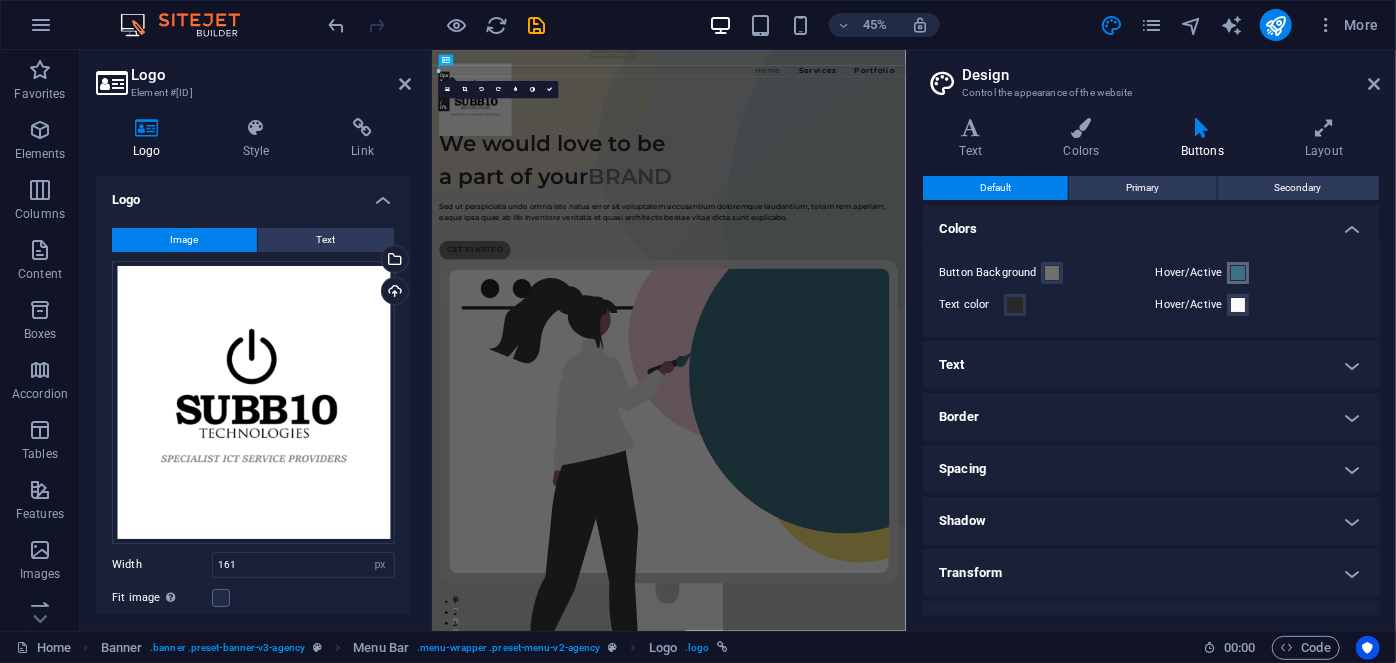 click on "Hover/Active" at bounding box center (1238, 273) 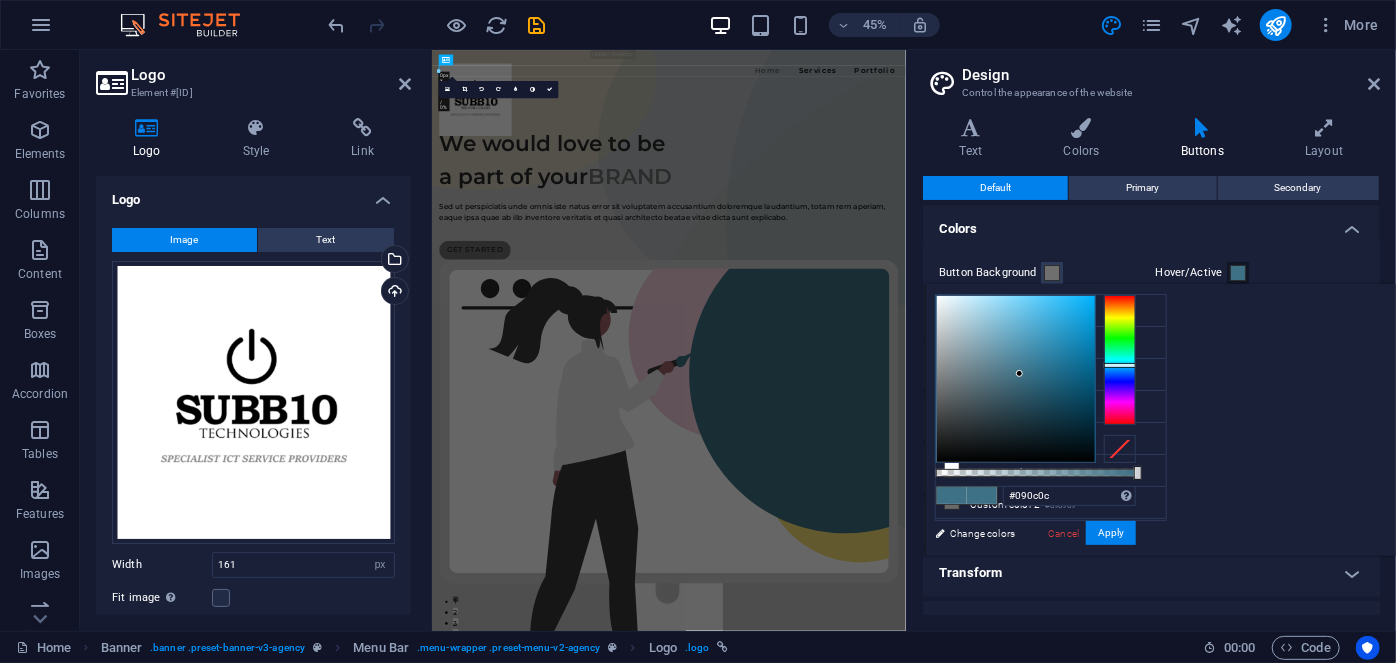 type on "#000000" 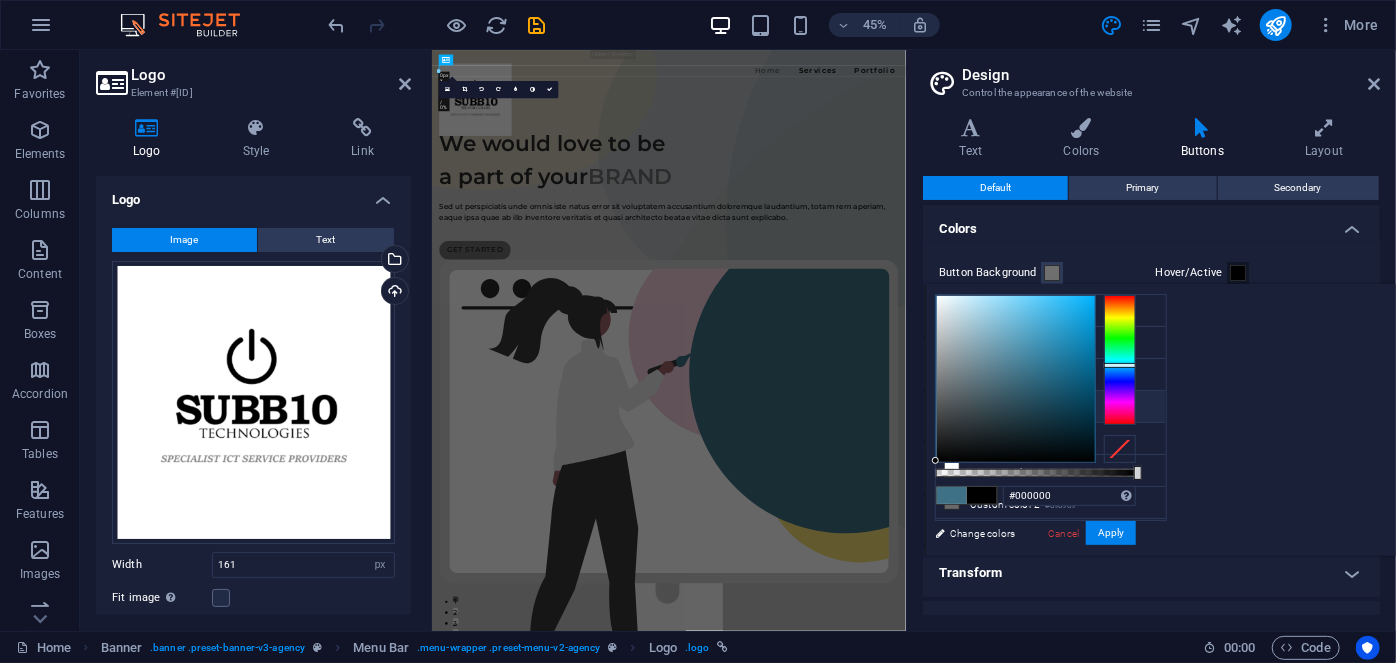 drag, startPoint x: 1246, startPoint y: 374, endPoint x: 1173, endPoint y: 599, distance: 236.54597 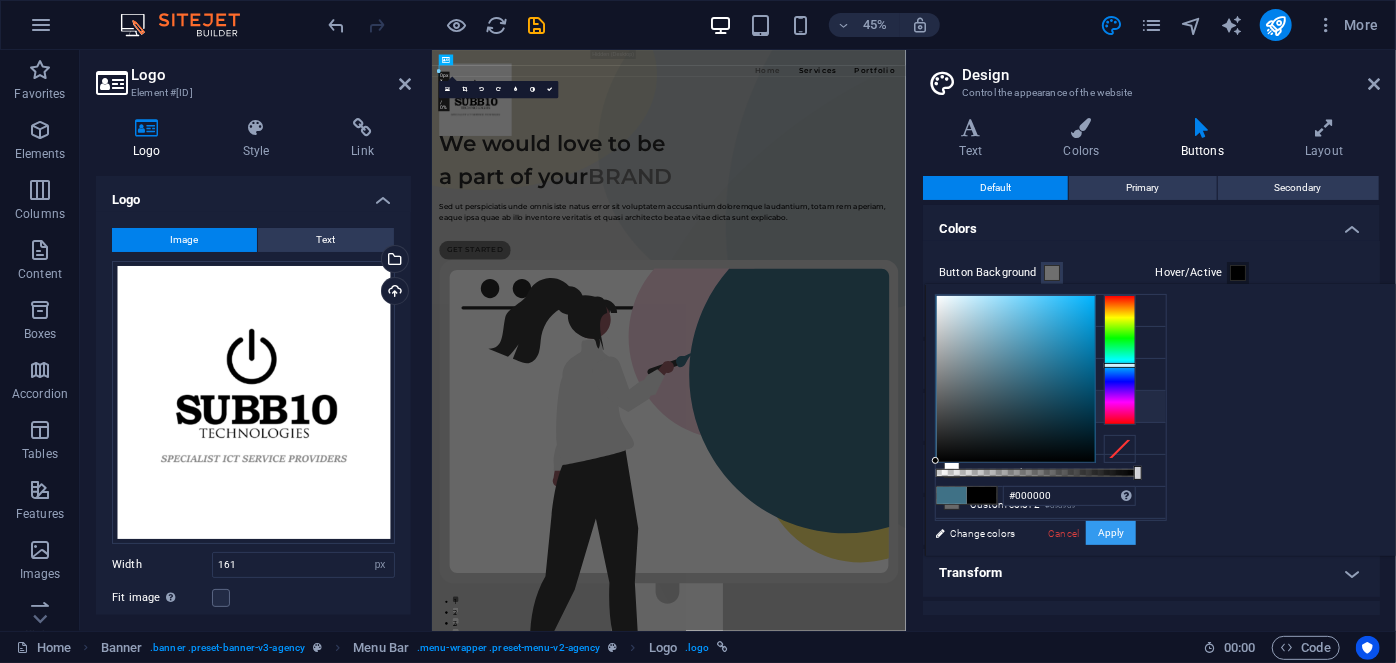 click on "Apply" at bounding box center (1111, 533) 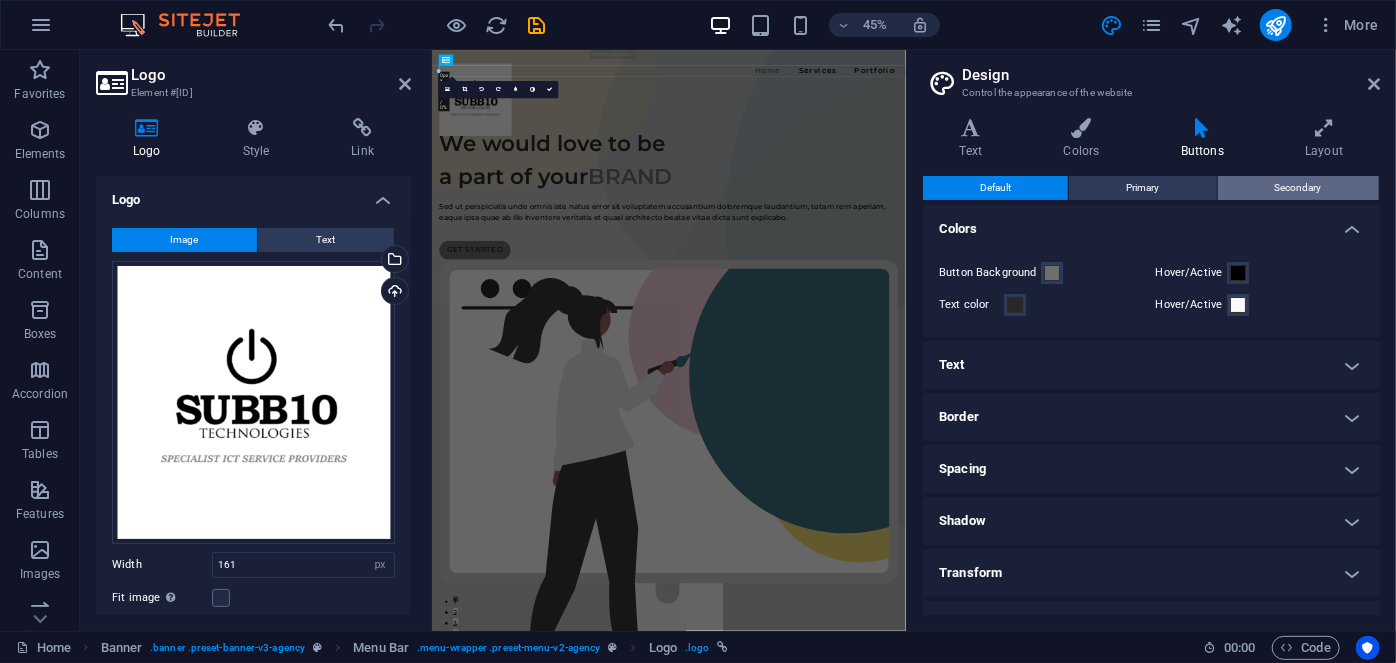 click on "Secondary" at bounding box center [1298, 188] 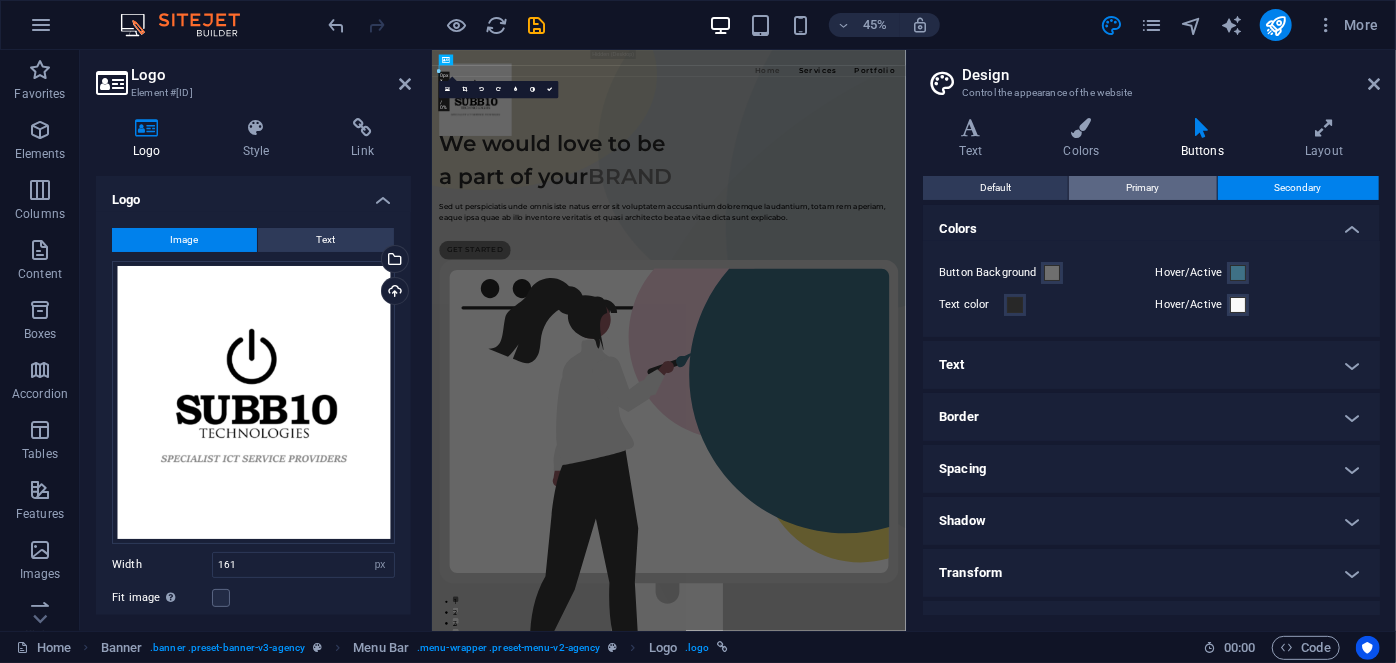 click on "Primary" at bounding box center (1142, 188) 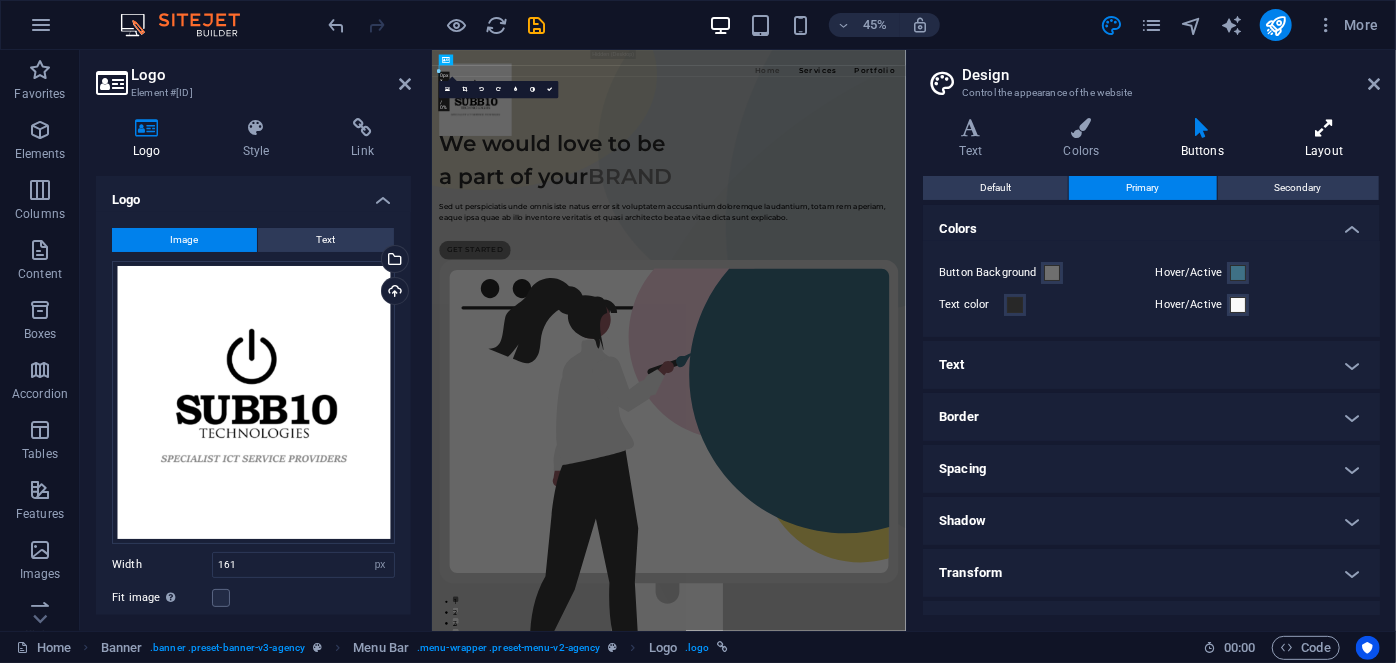 click at bounding box center [1324, 128] 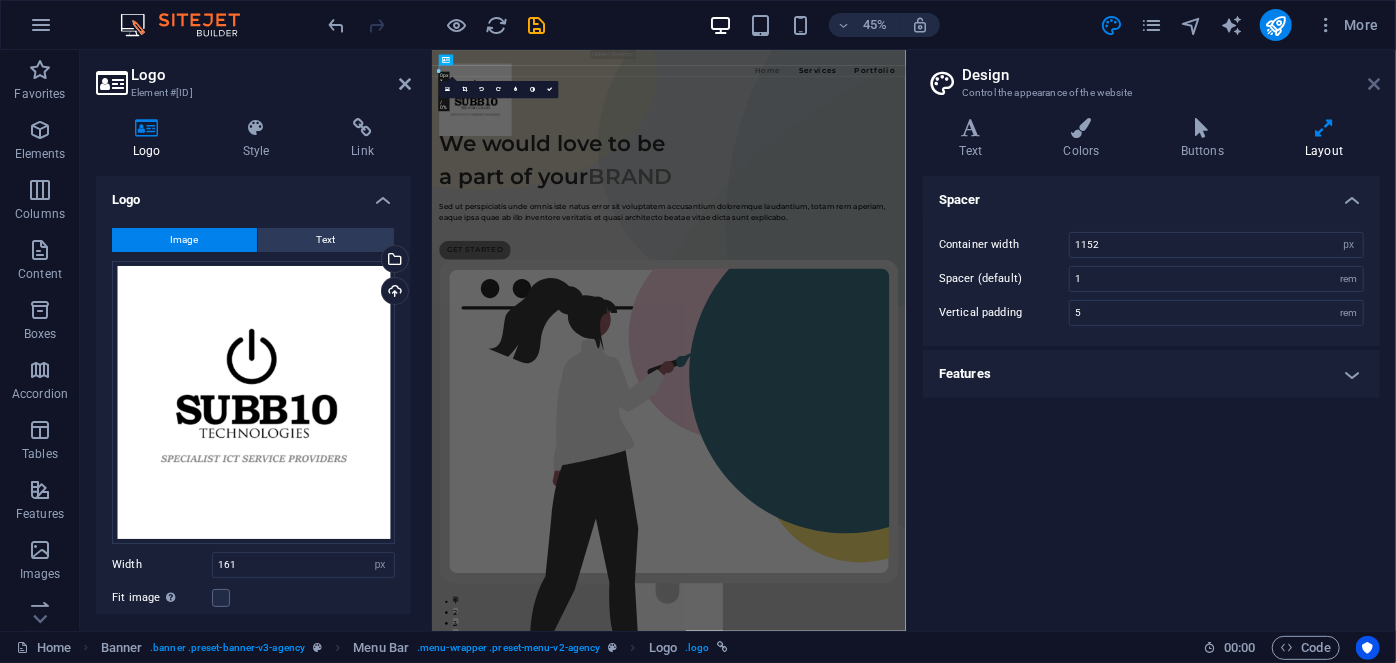 click at bounding box center (1374, 84) 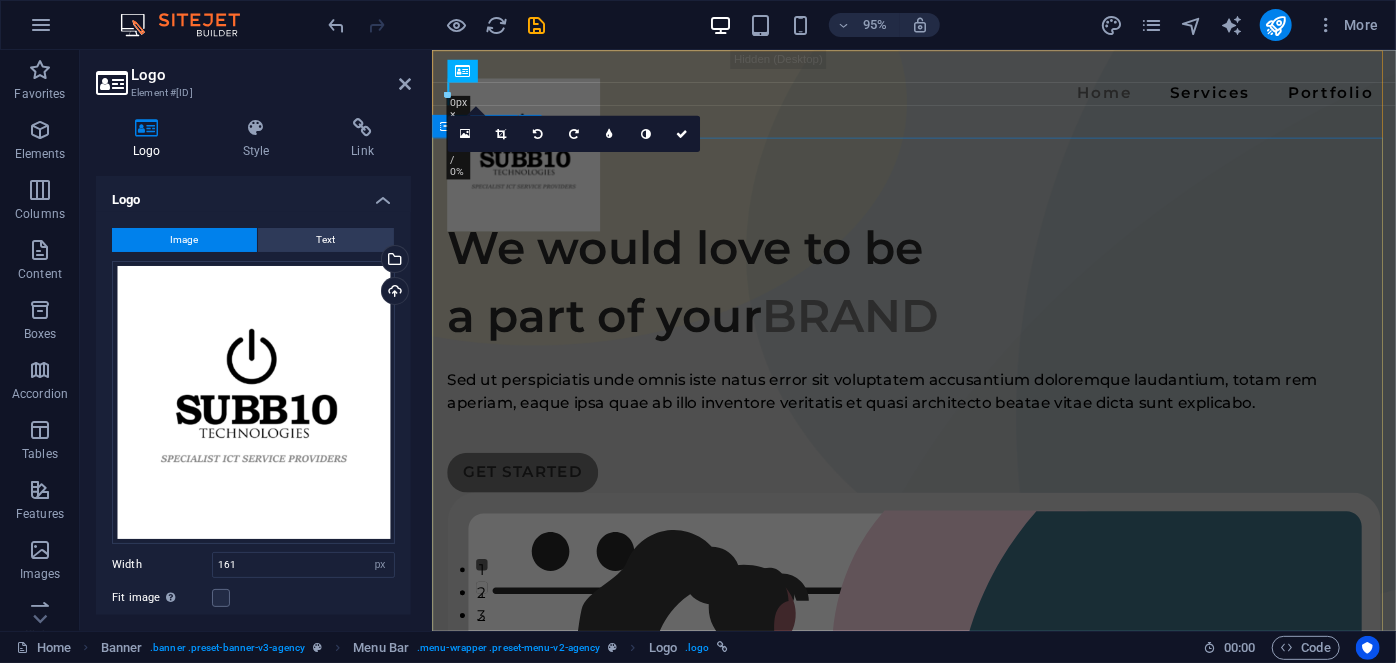 click on "We would love to be a part of your  BRAND Sed ut perspiciatis unde omnis iste natus error sit voluptatem accusantium doloremque laudantium, totam rem aperiam, eaque ipsa quae ab illo inventore veritatis et quasi architecto beatae vitae dicta sunt explicabo.  GET STARTED" at bounding box center [938, 836] 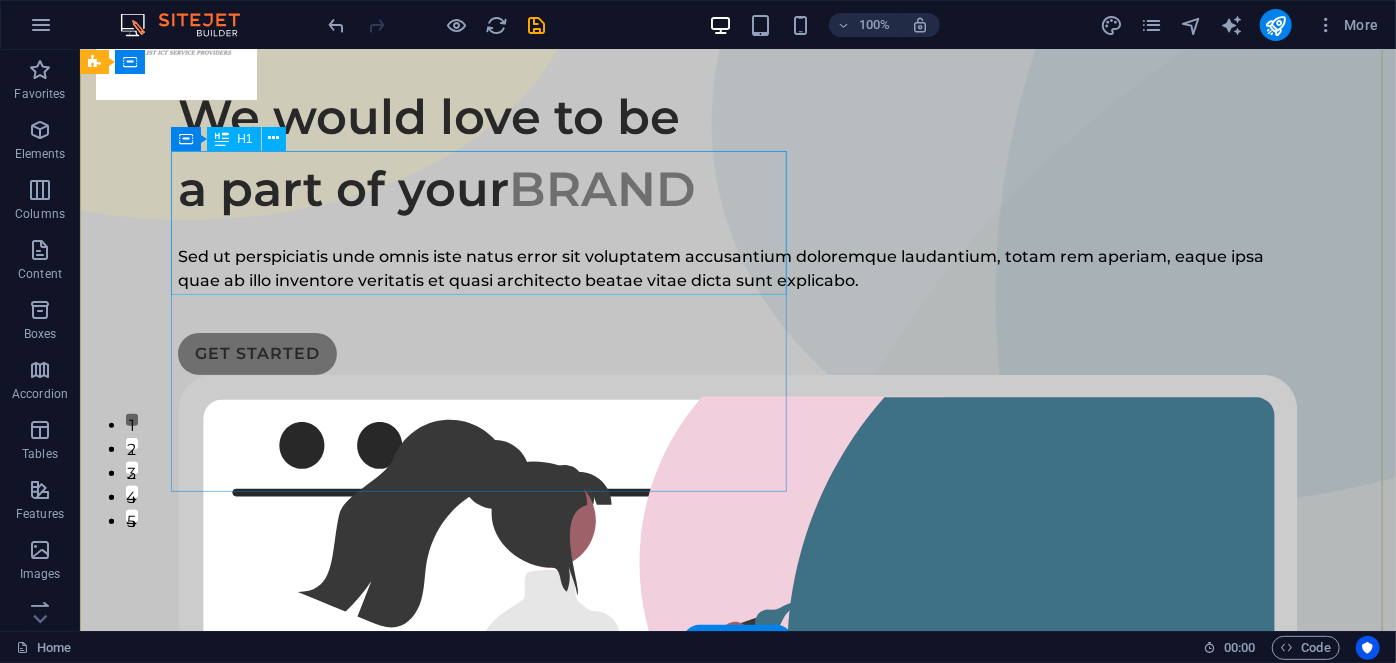 scroll, scrollTop: 0, scrollLeft: 0, axis: both 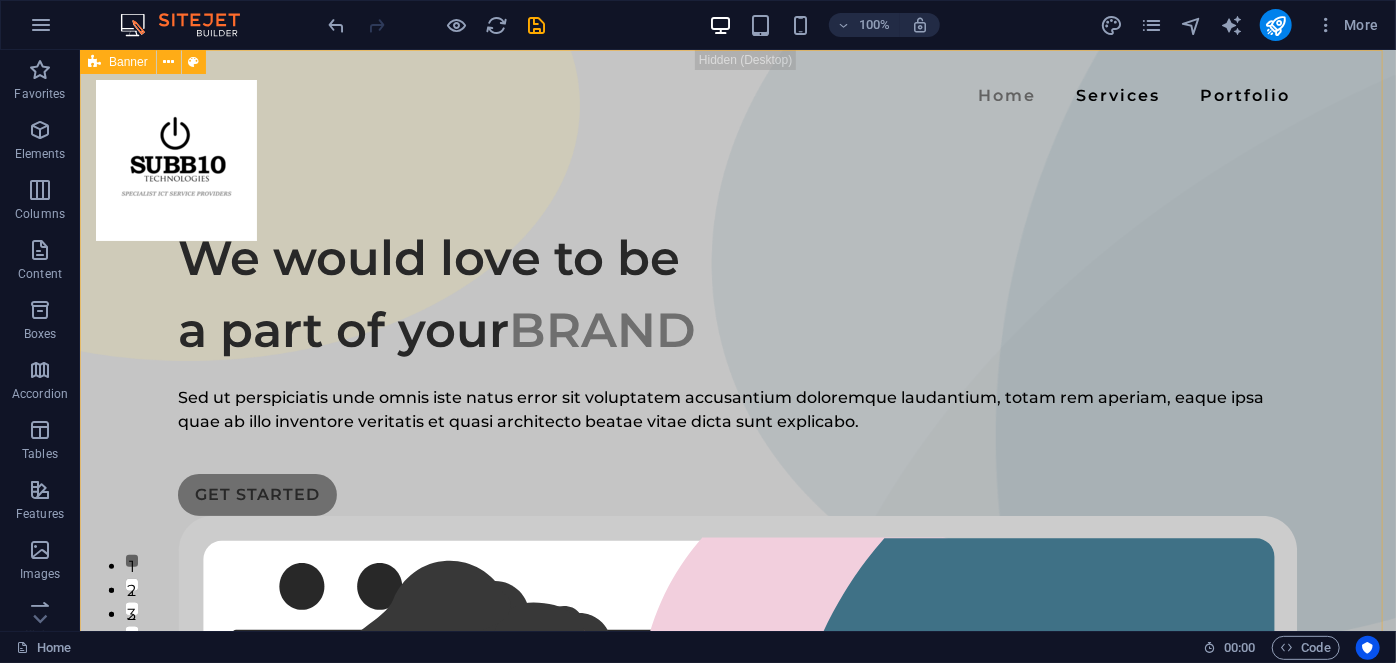click on "Banner" at bounding box center (118, 62) 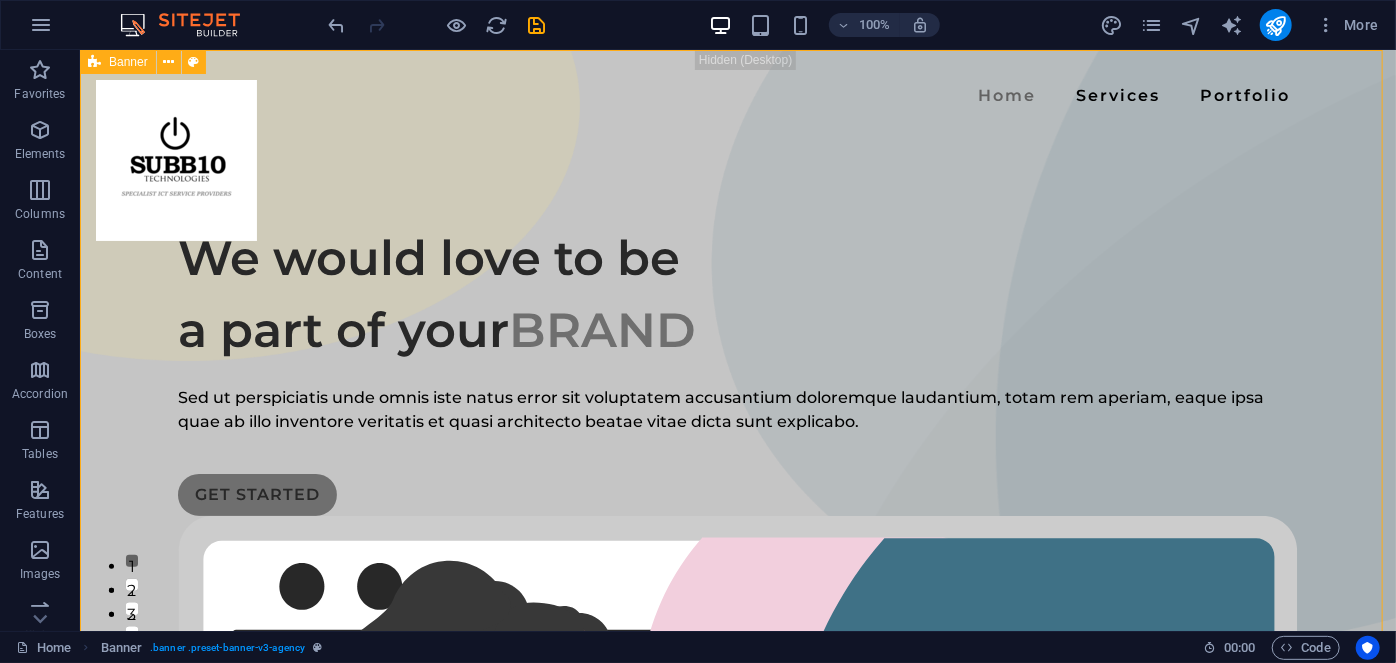 click at bounding box center [94, 62] 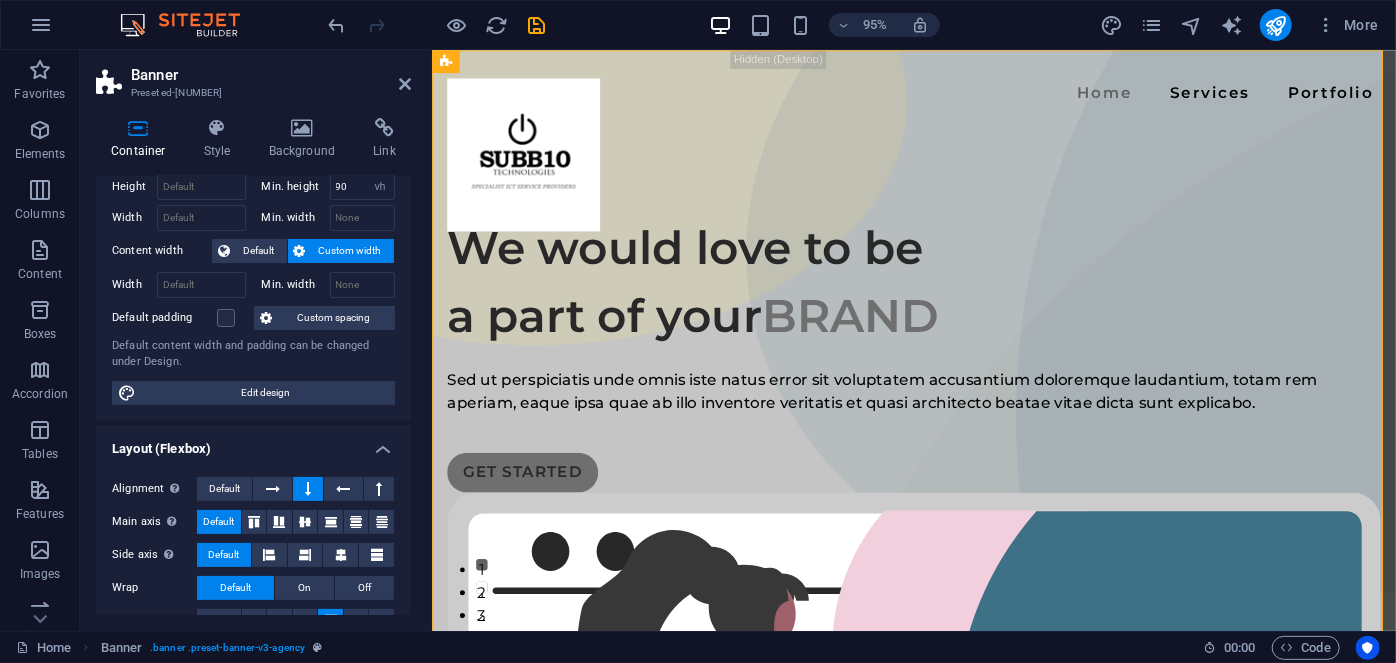 scroll, scrollTop: 0, scrollLeft: 0, axis: both 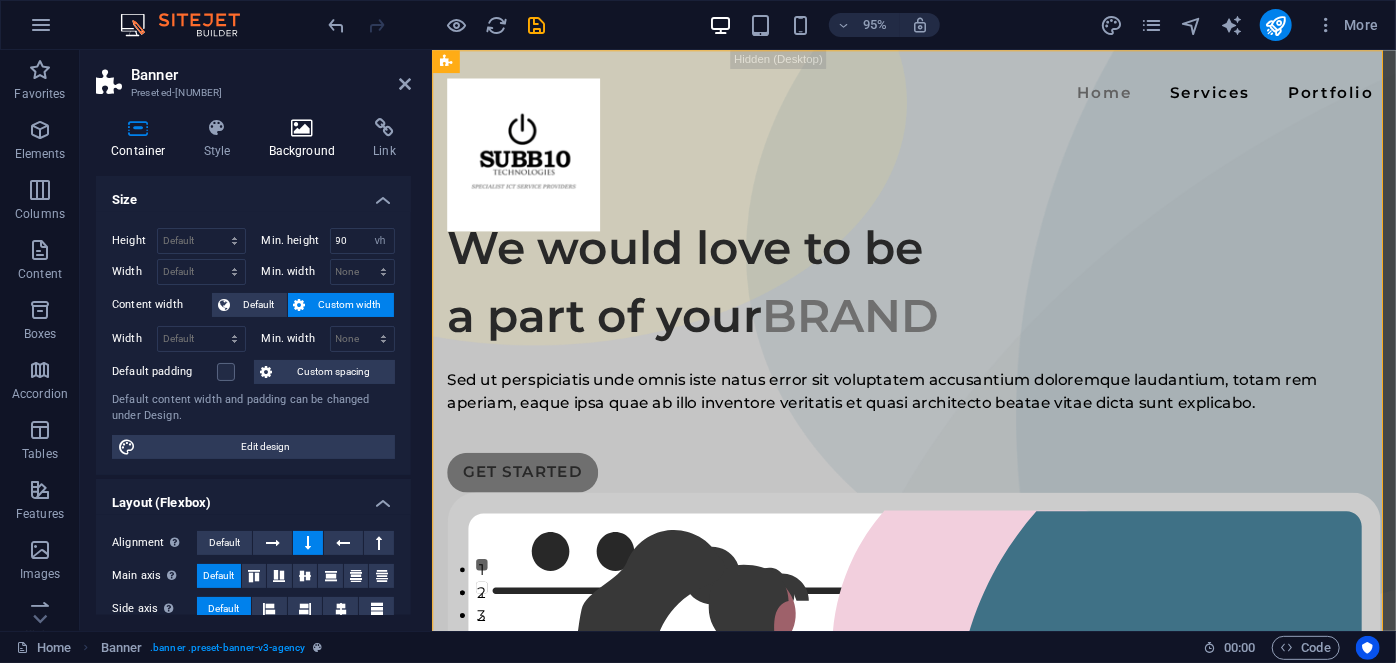 click on "Background" at bounding box center [306, 139] 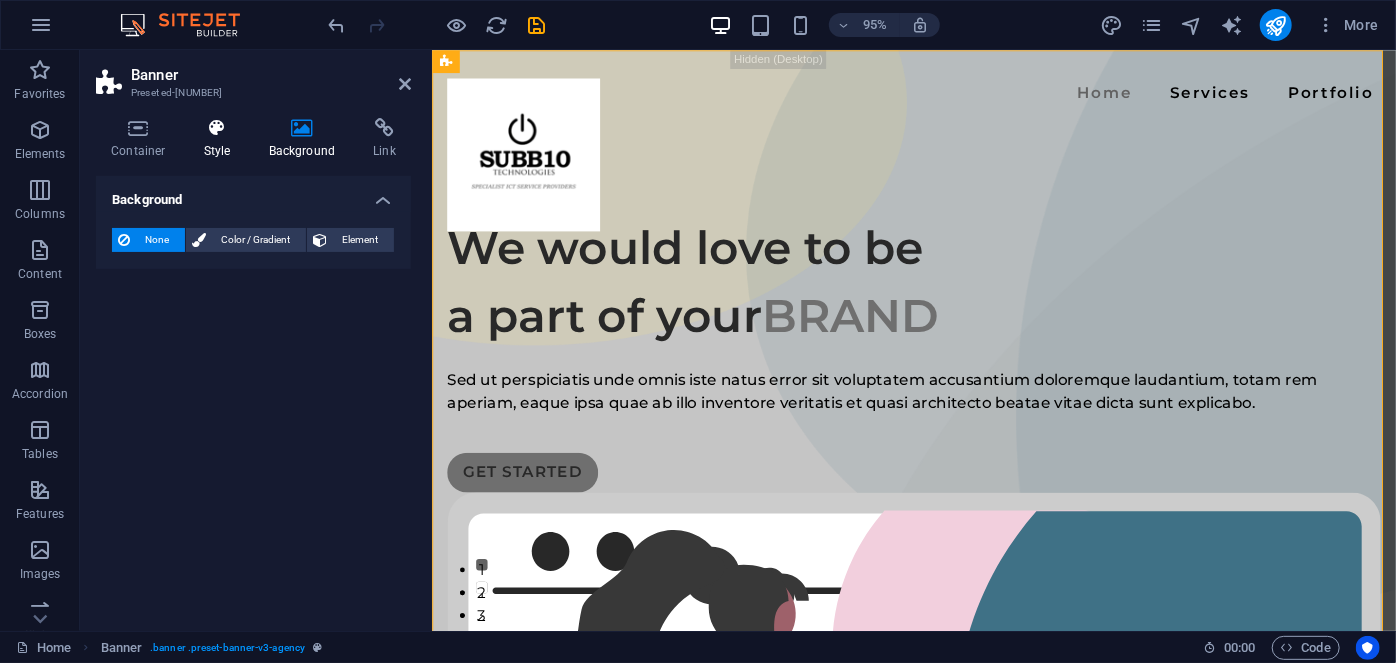 click on "Style" at bounding box center [221, 139] 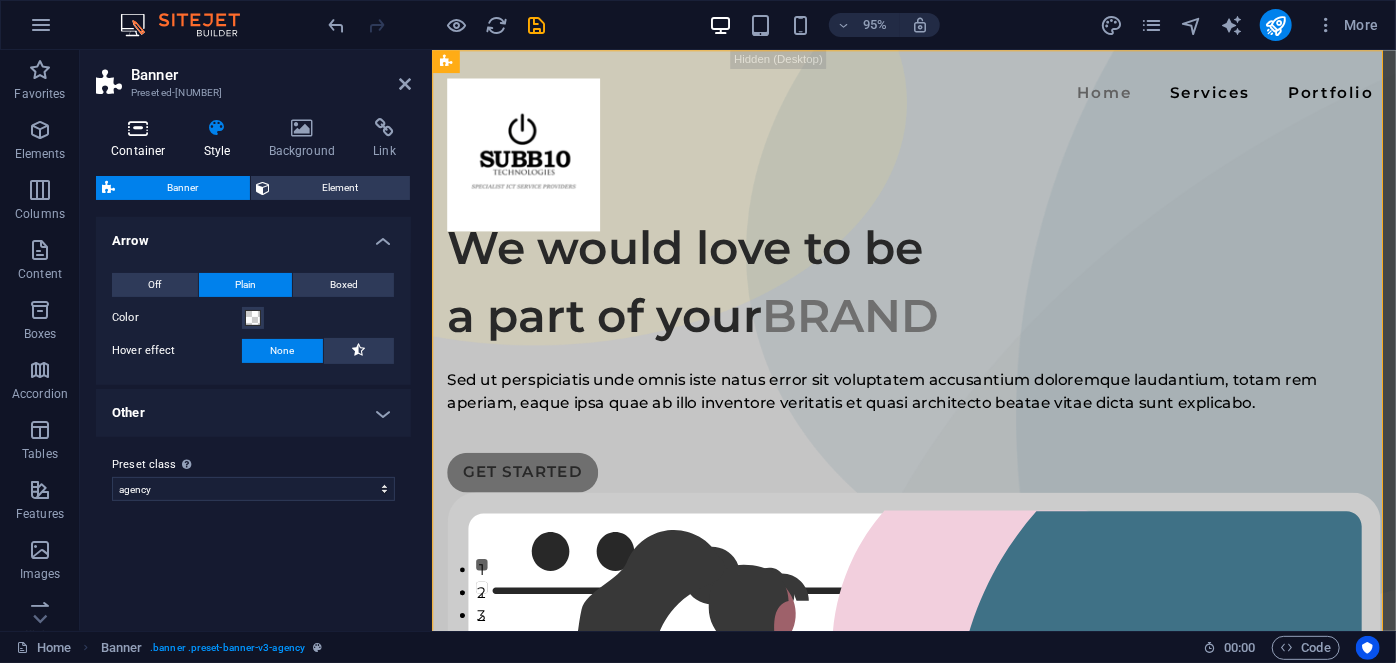 click on "Container" at bounding box center [142, 139] 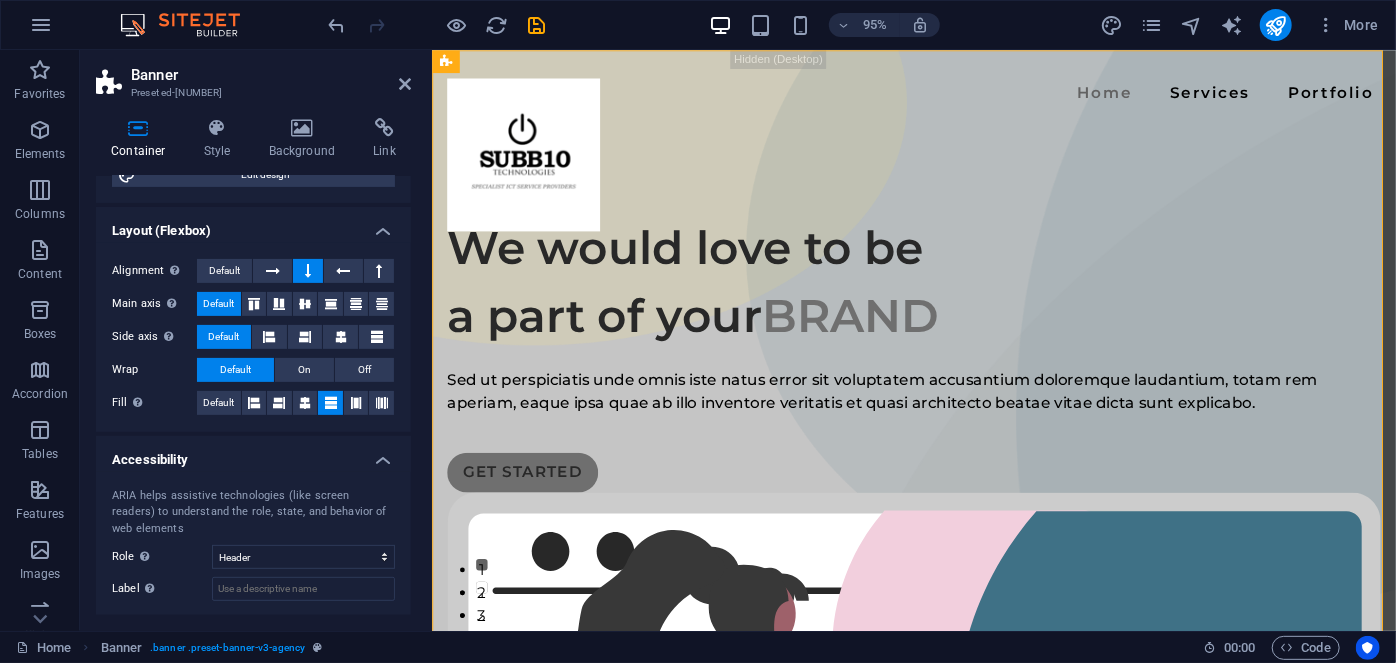 scroll, scrollTop: 368, scrollLeft: 0, axis: vertical 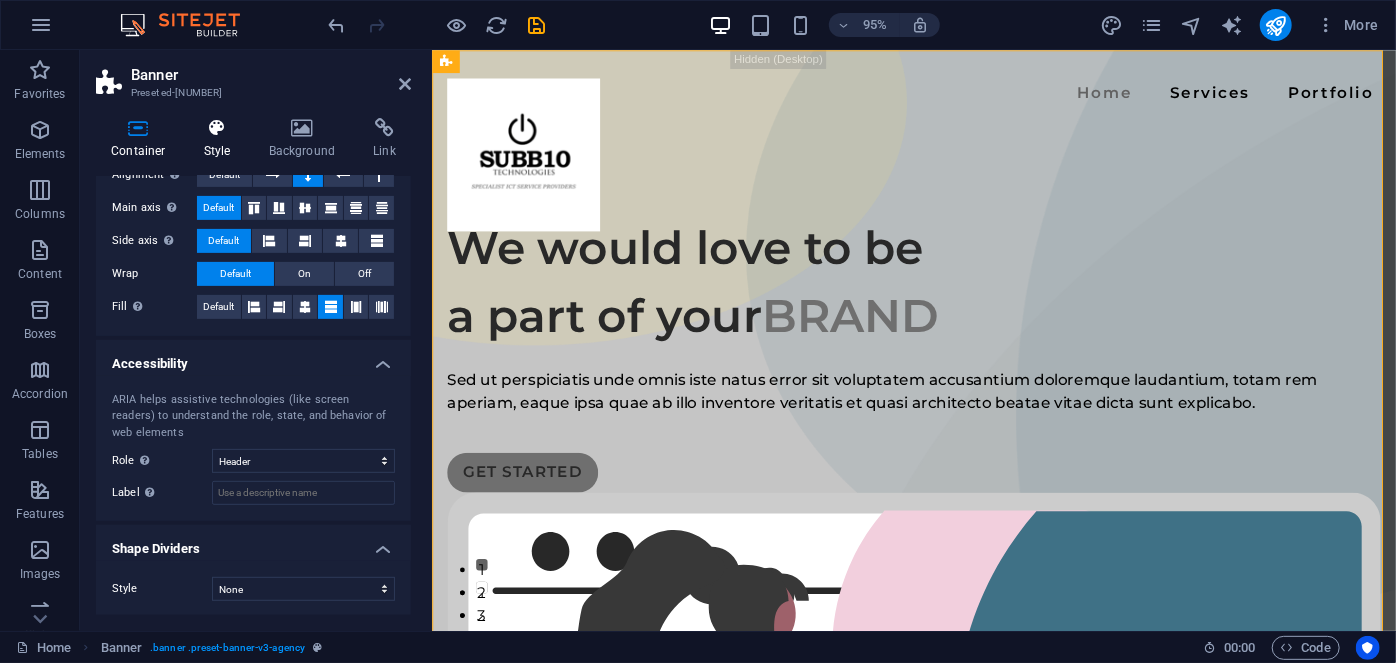 click on "Style" at bounding box center [221, 139] 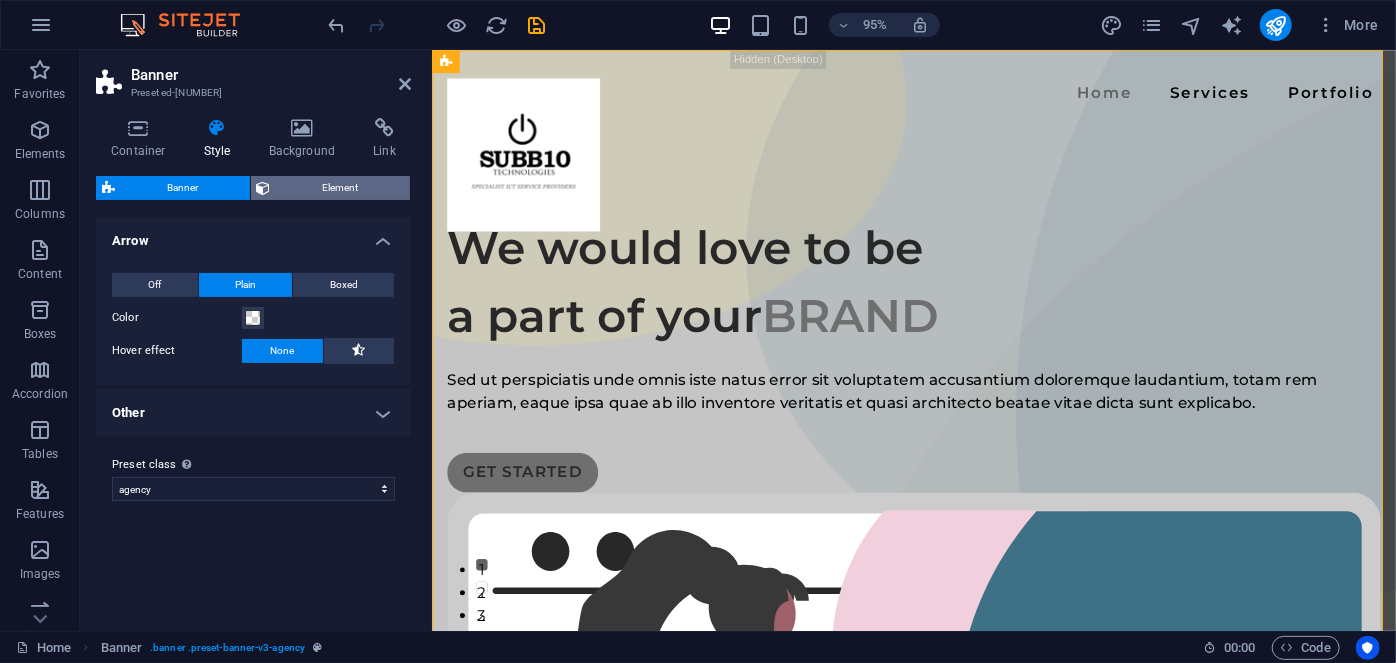 click on "Element" at bounding box center [341, 188] 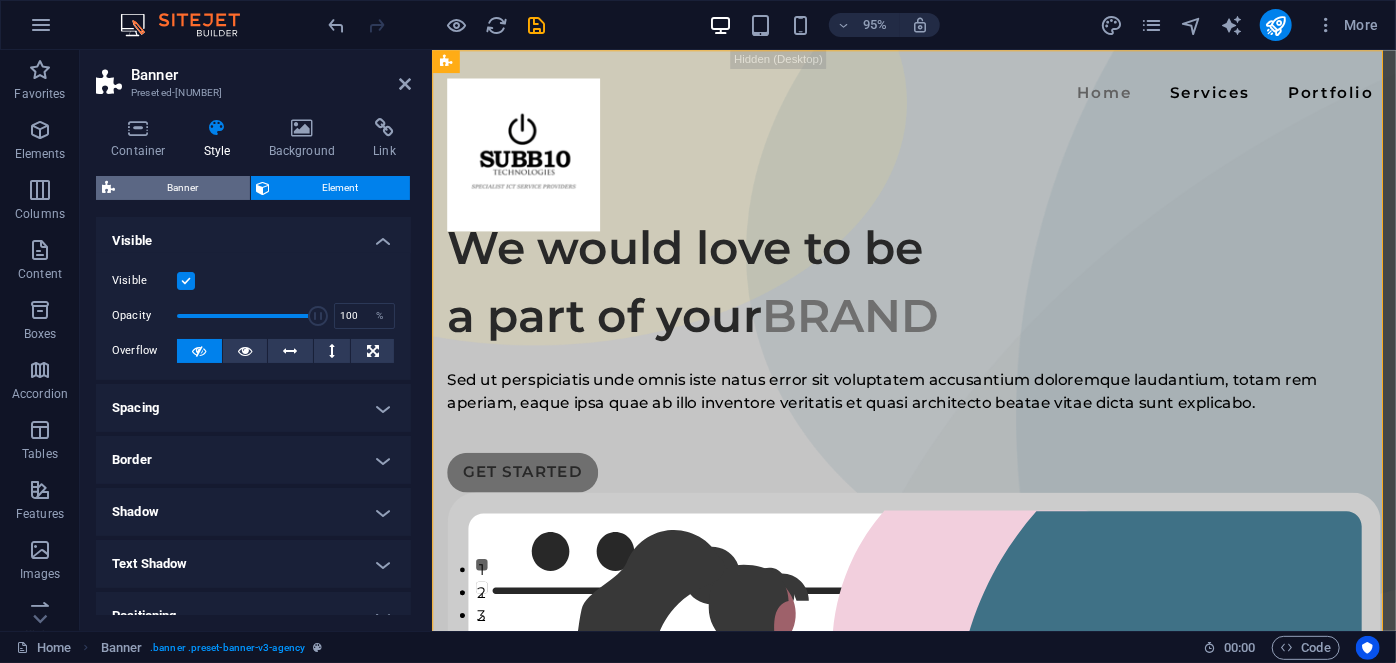 click on "Banner" at bounding box center (182, 188) 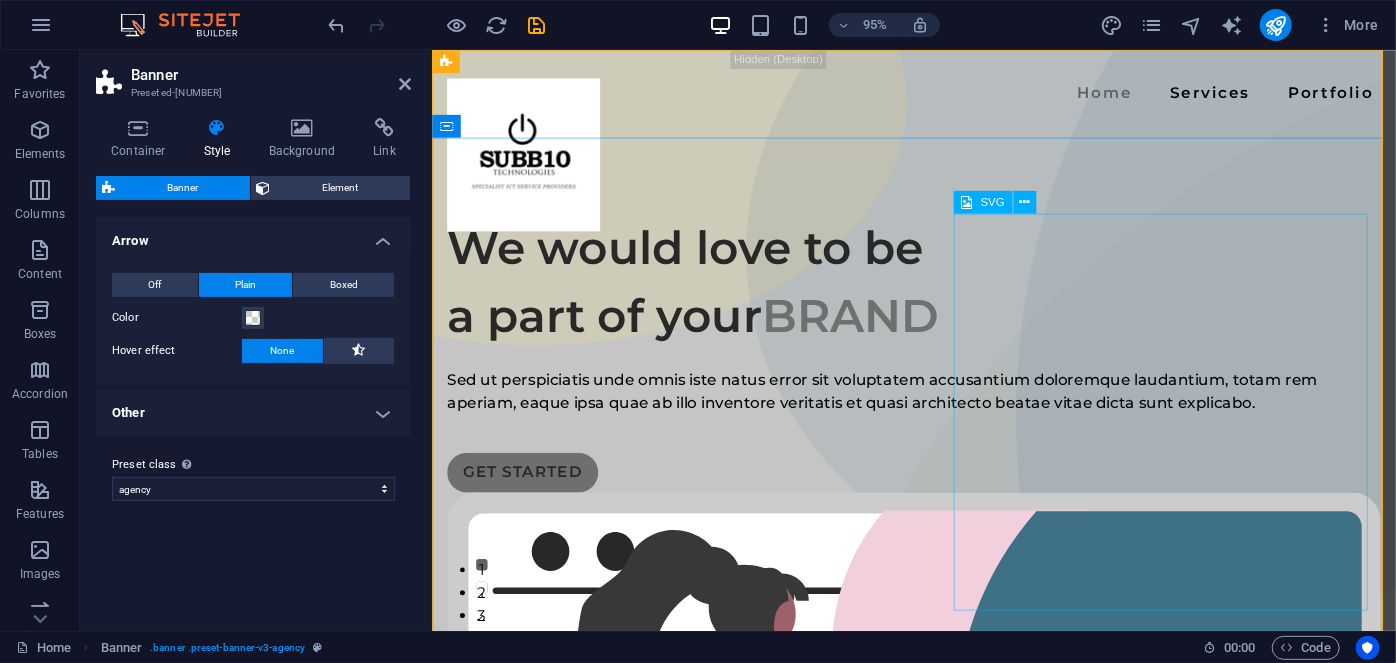 click at bounding box center [938, 983] 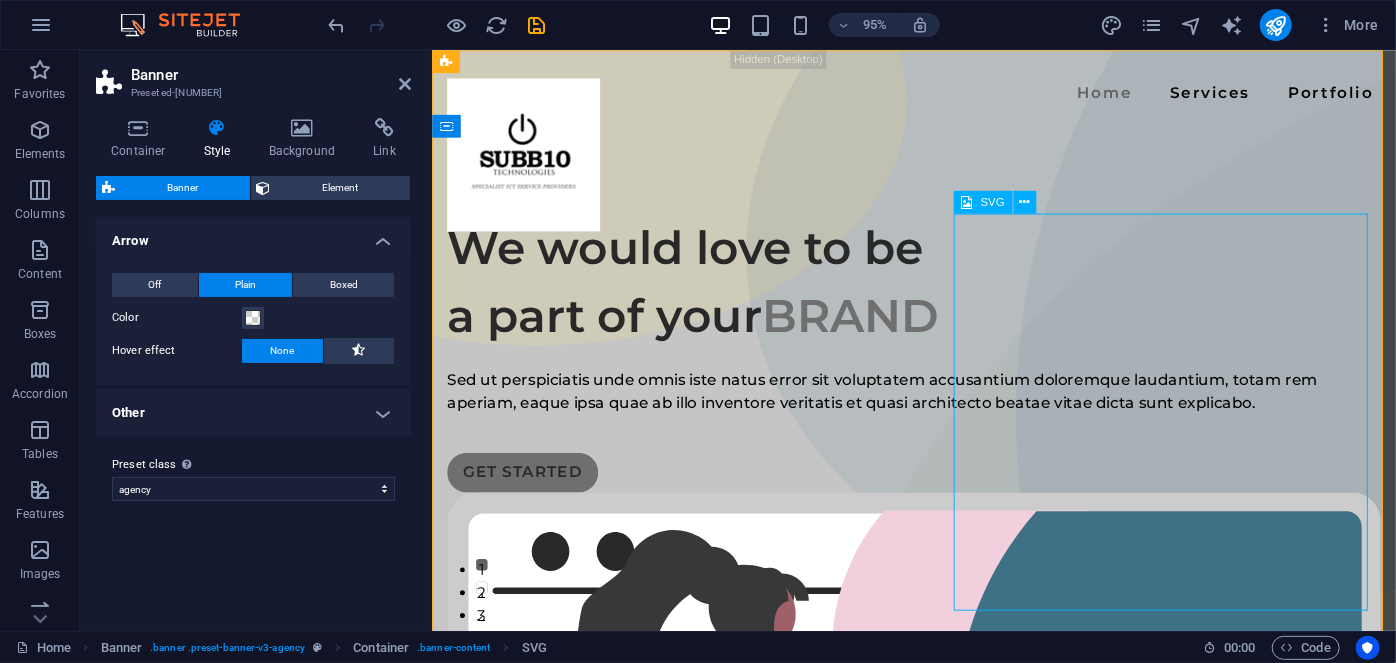 click at bounding box center [938, 983] 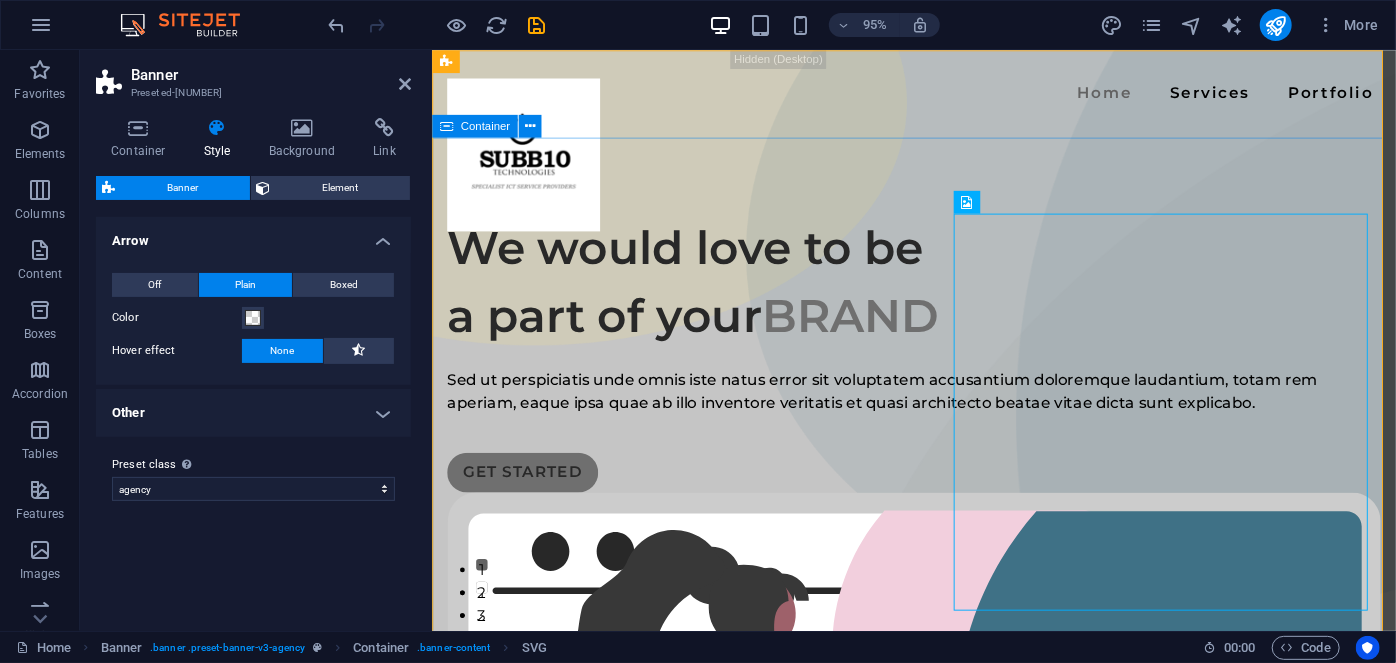 click on "We would love to be a part of your  BRAND Sed ut perspiciatis unde omnis iste natus error sit voluptatem accusantium doloremque laudantium, totam rem aperiam, eaque ipsa quae ab illo inventore veritatis et quasi architecto beatae vitae dicta sunt explicabo.  GET STARTED" at bounding box center (938, 836) 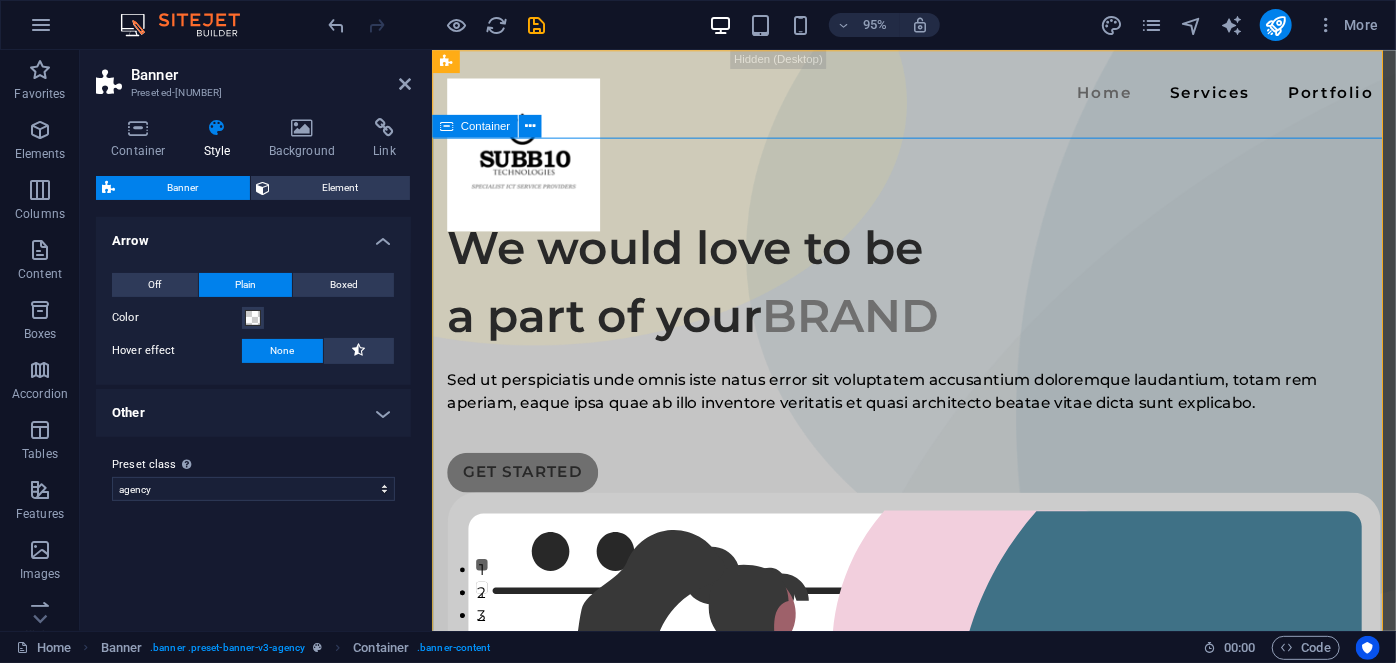 click on "We would love to be a part of your  BRAND Sed ut perspiciatis unde omnis iste natus error sit voluptatem accusantium doloremque laudantium, totam rem aperiam, eaque ipsa quae ab illo inventore veritatis et quasi architecto beatae vitae dicta sunt explicabo.  GET STARTED" at bounding box center (938, 836) 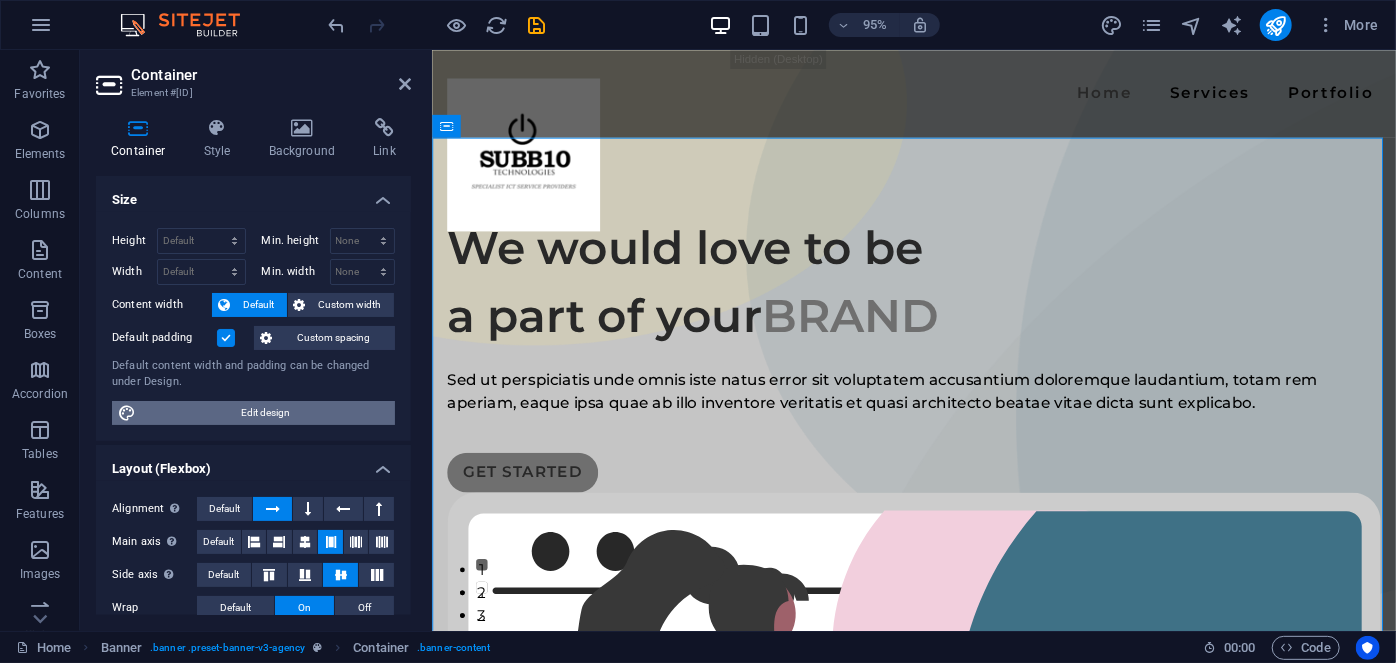 click on "Edit design" at bounding box center [265, 413] 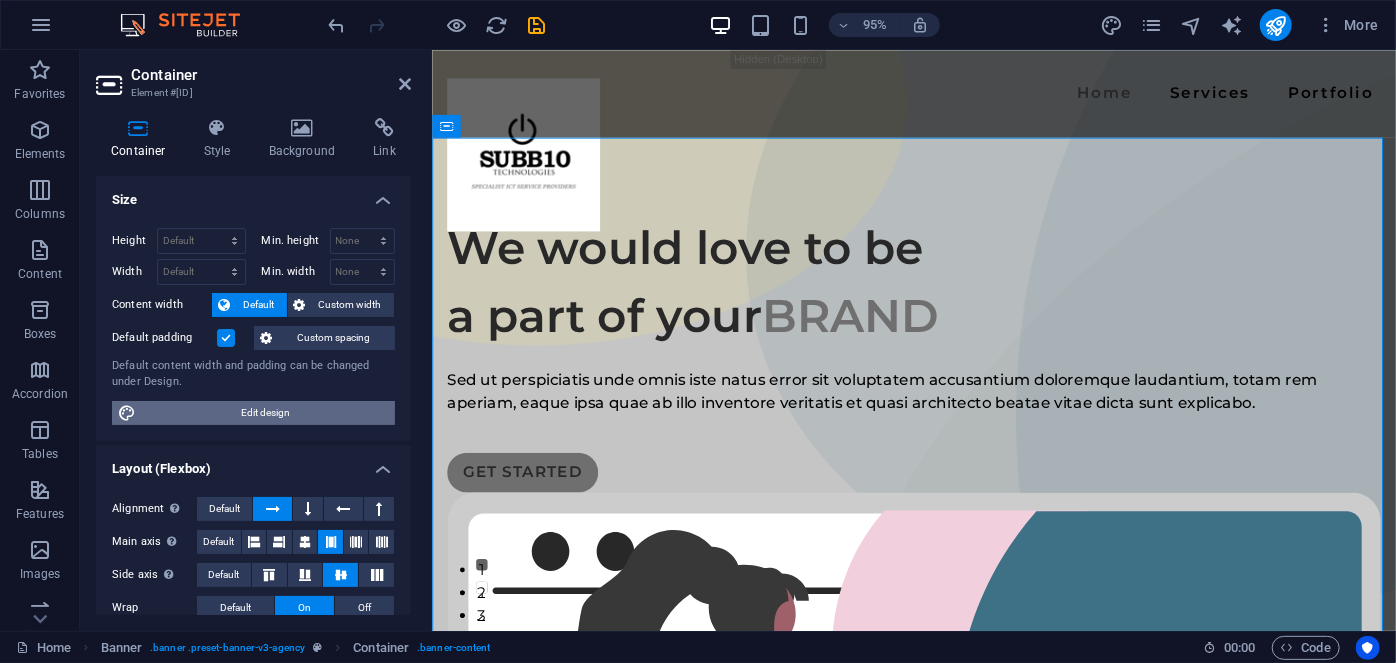 select on "px" 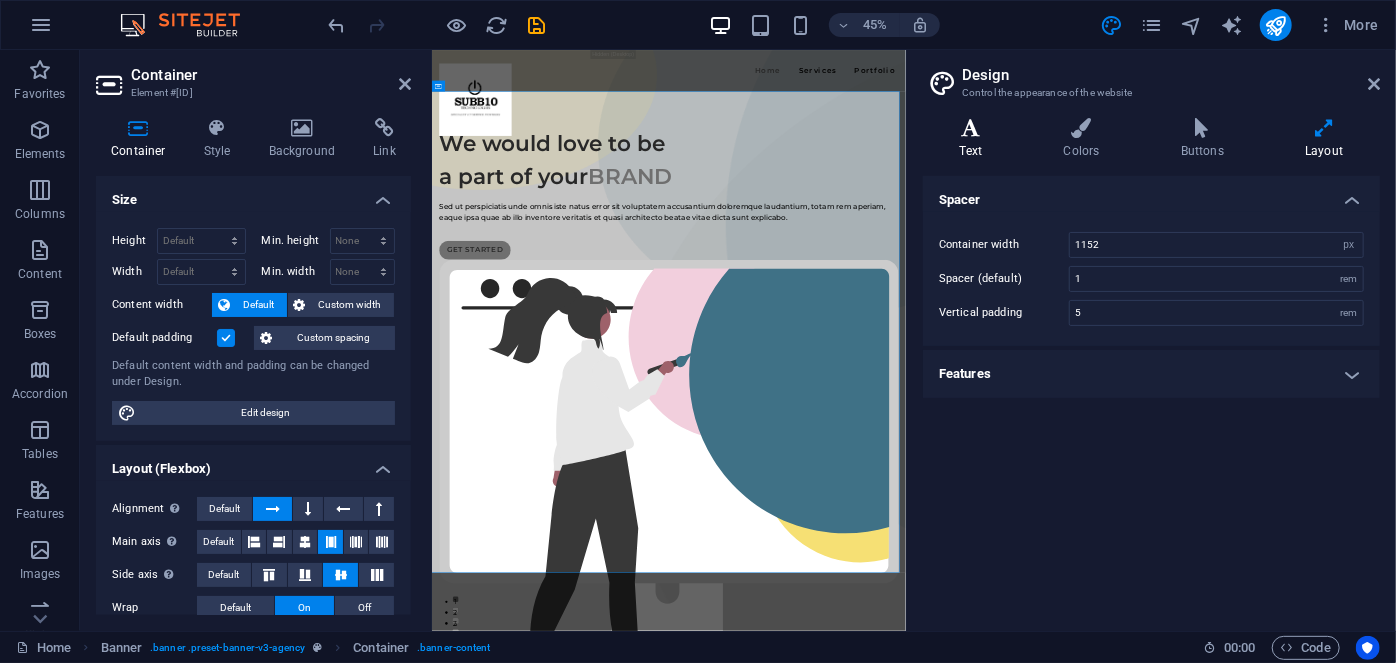 click at bounding box center (971, 128) 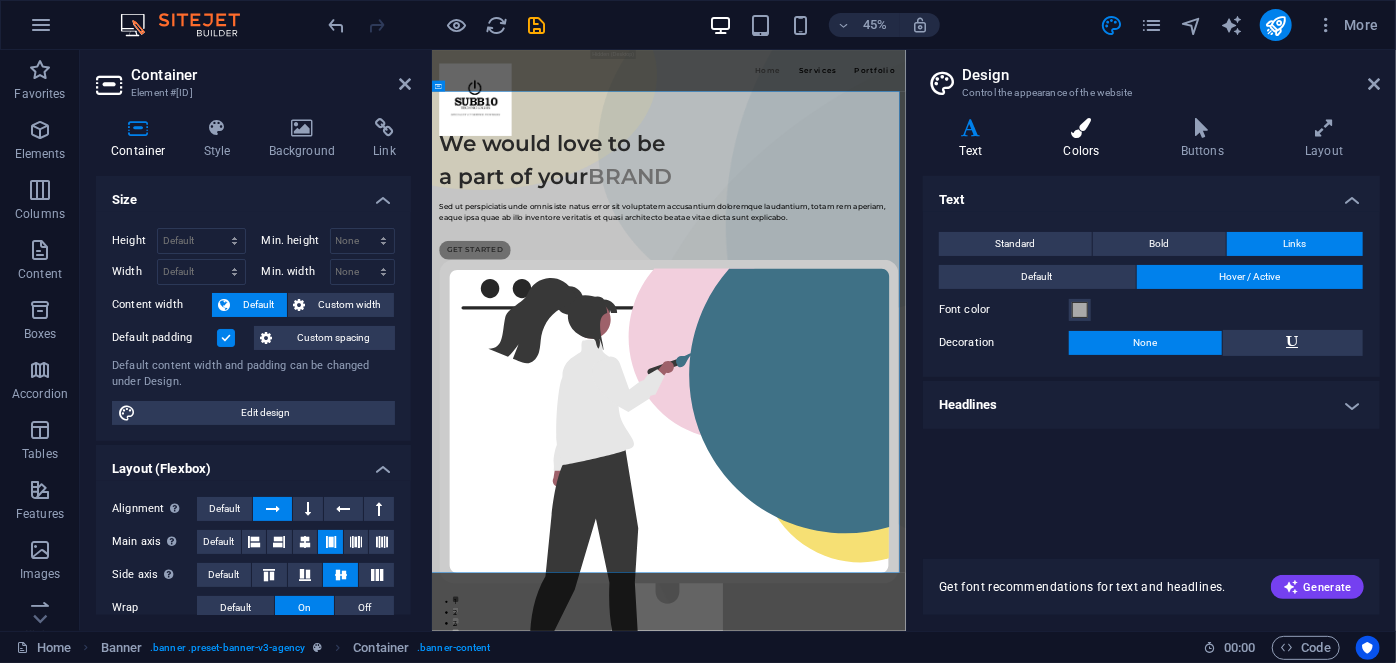 click on "Colors" at bounding box center (1085, 139) 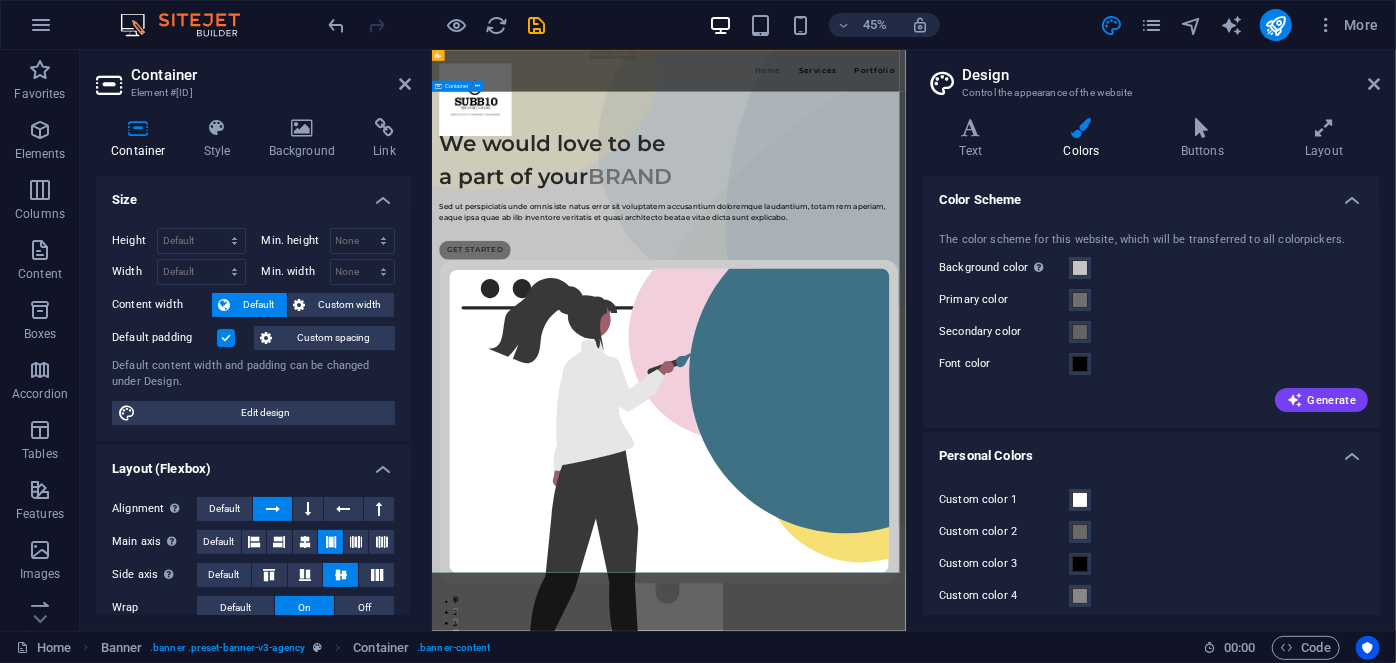 click on "We would love to be a part of your  BRAND Sed ut perspiciatis unde omnis iste natus error sit voluptatem accusantium doloremque laudantium, totam rem aperiam, eaque ipsa quae ab illo inventore veritatis et quasi architecto beatae vitae dicta sunt explicabo.  GET STARTED" at bounding box center [957, 854] 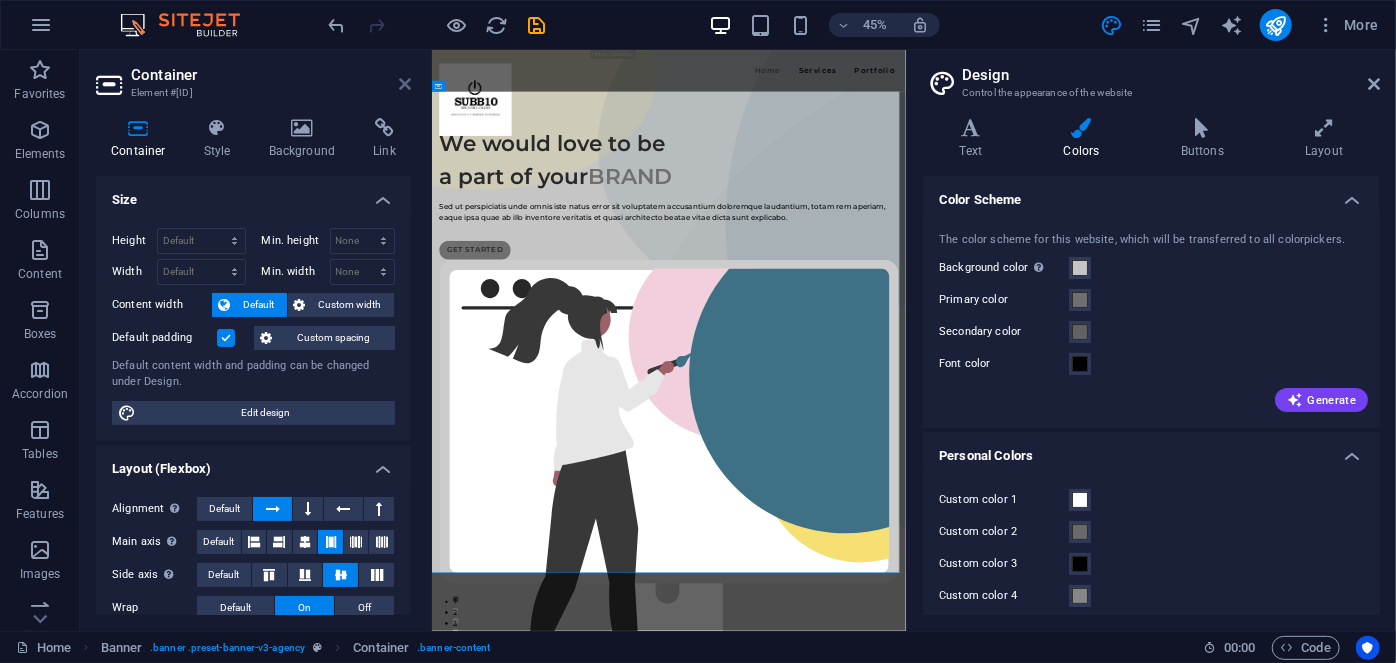 click at bounding box center (405, 84) 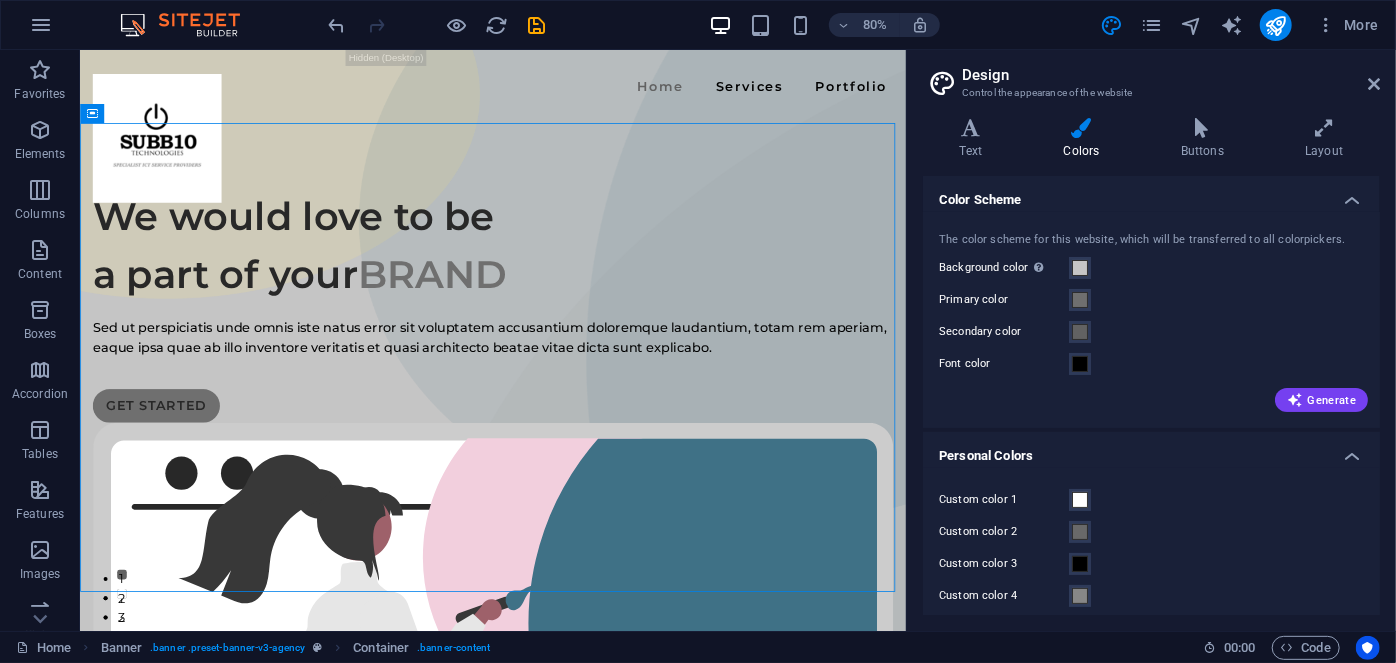 click on "Design" at bounding box center (1171, 75) 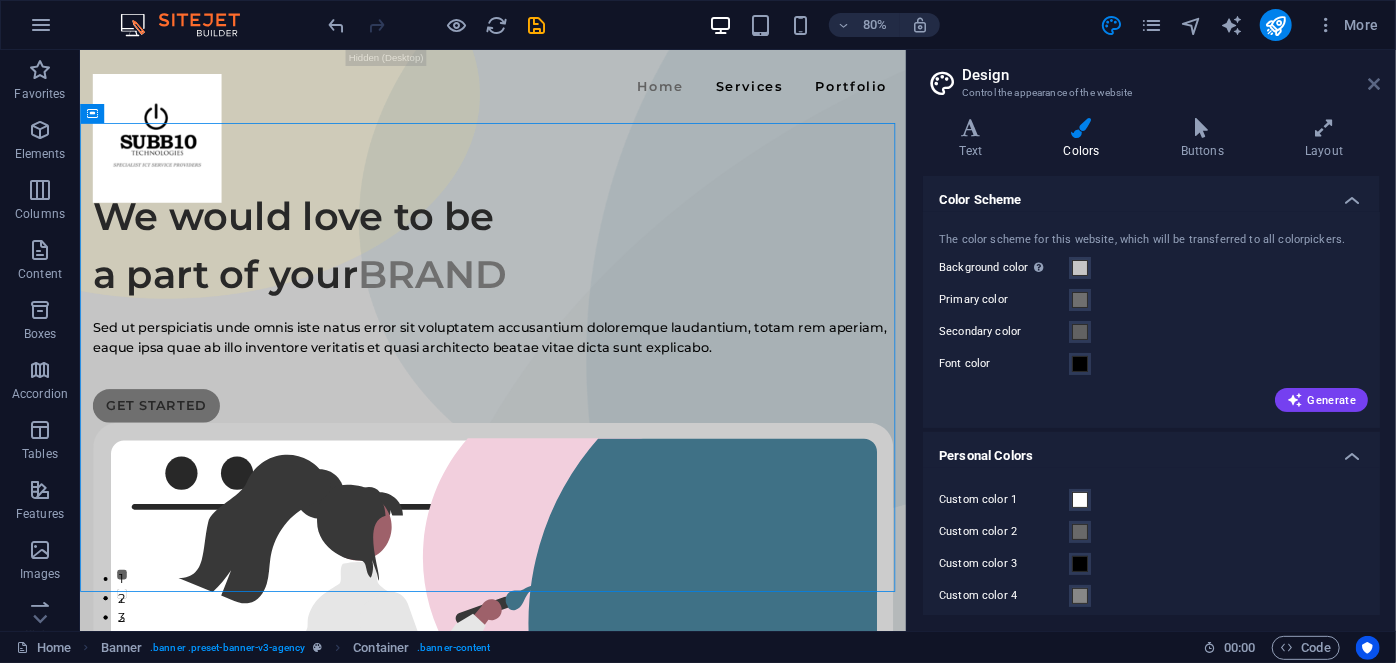 click at bounding box center [1374, 84] 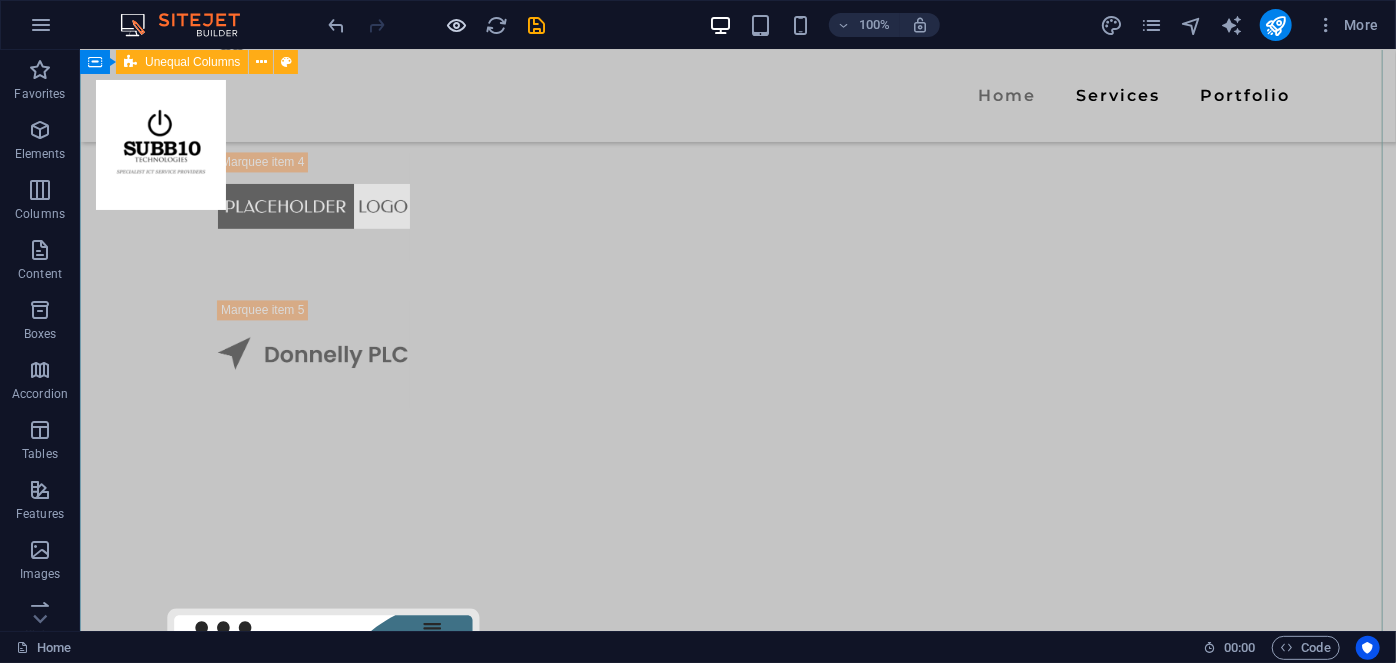 scroll, scrollTop: 2000, scrollLeft: 0, axis: vertical 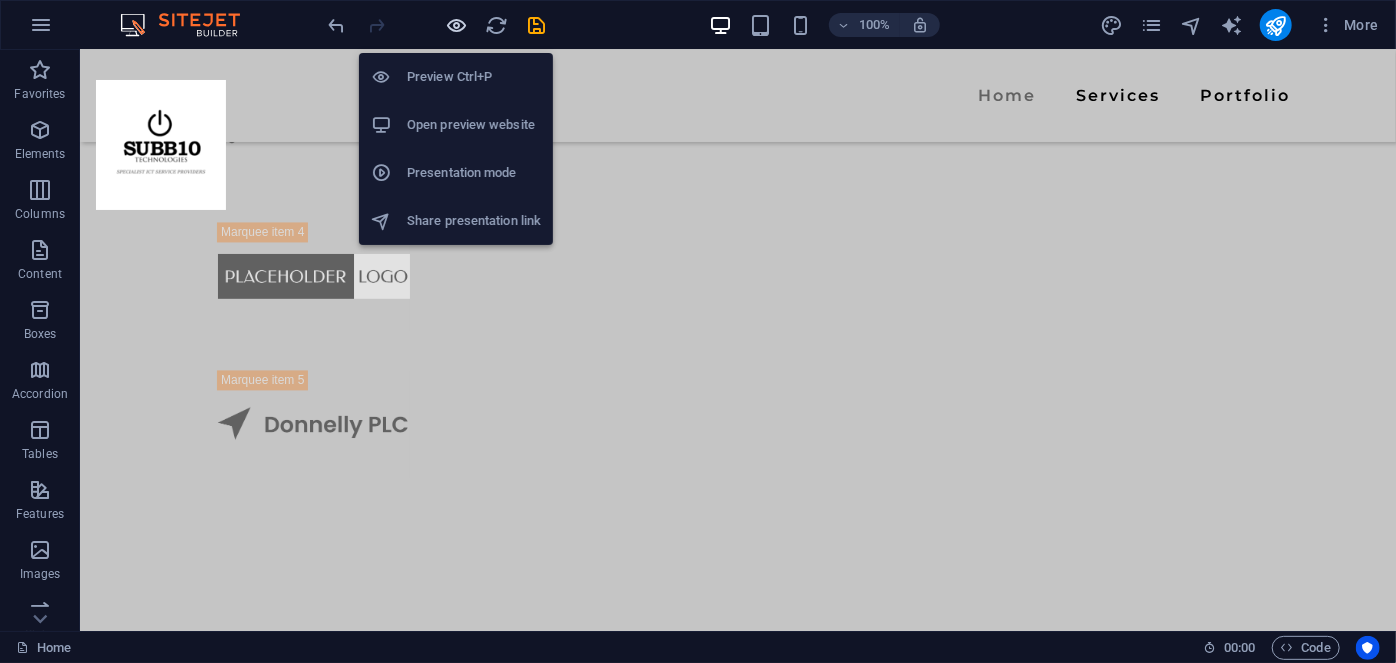 click at bounding box center (457, 25) 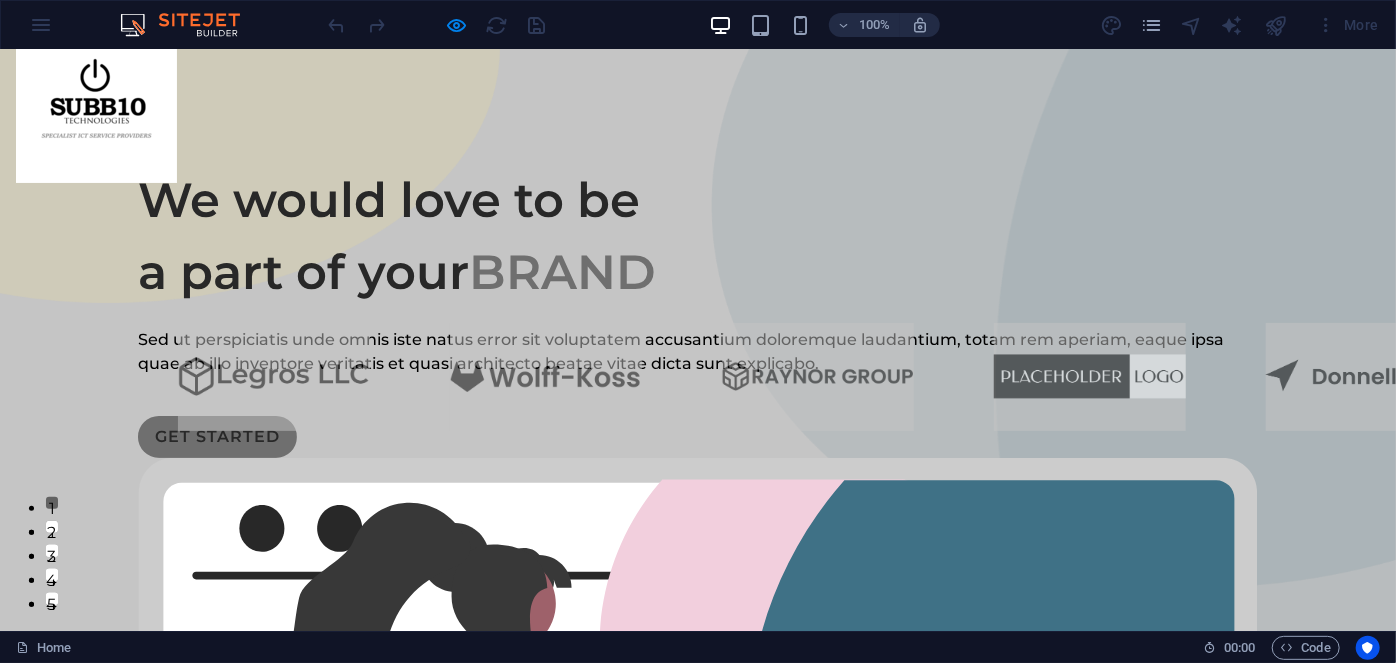 scroll, scrollTop: 90, scrollLeft: 0, axis: vertical 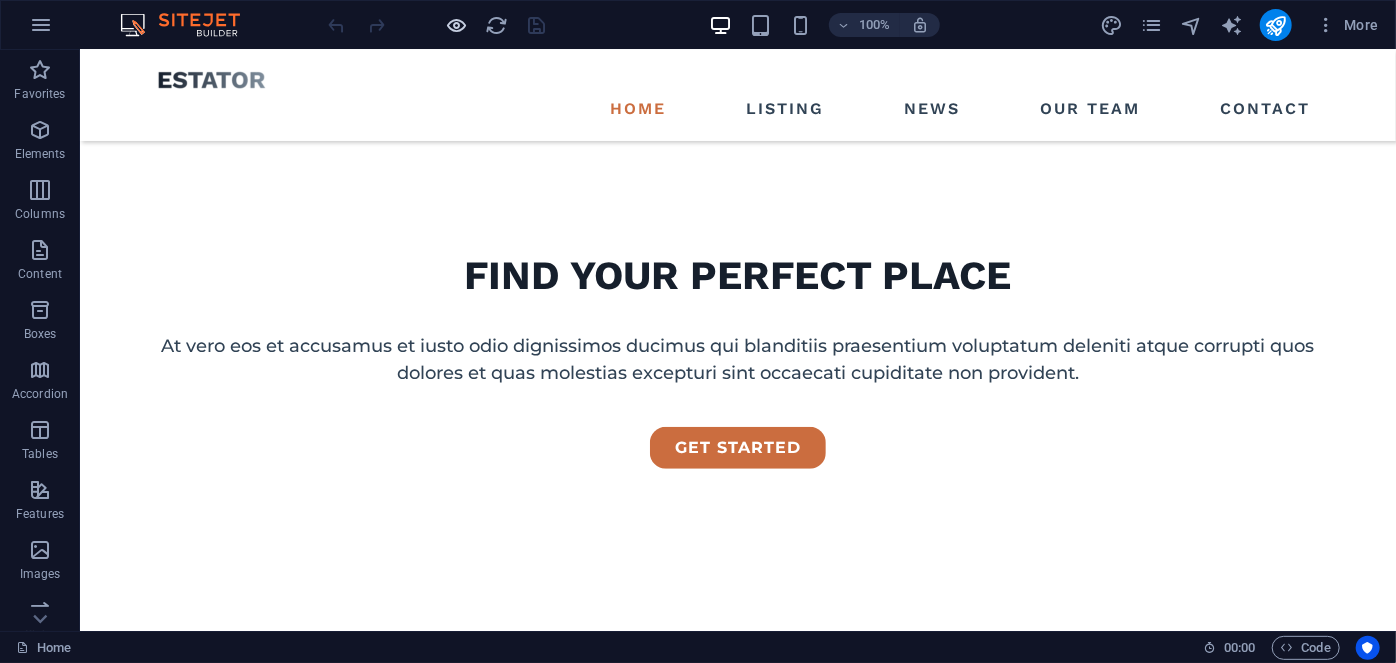 click at bounding box center [457, 25] 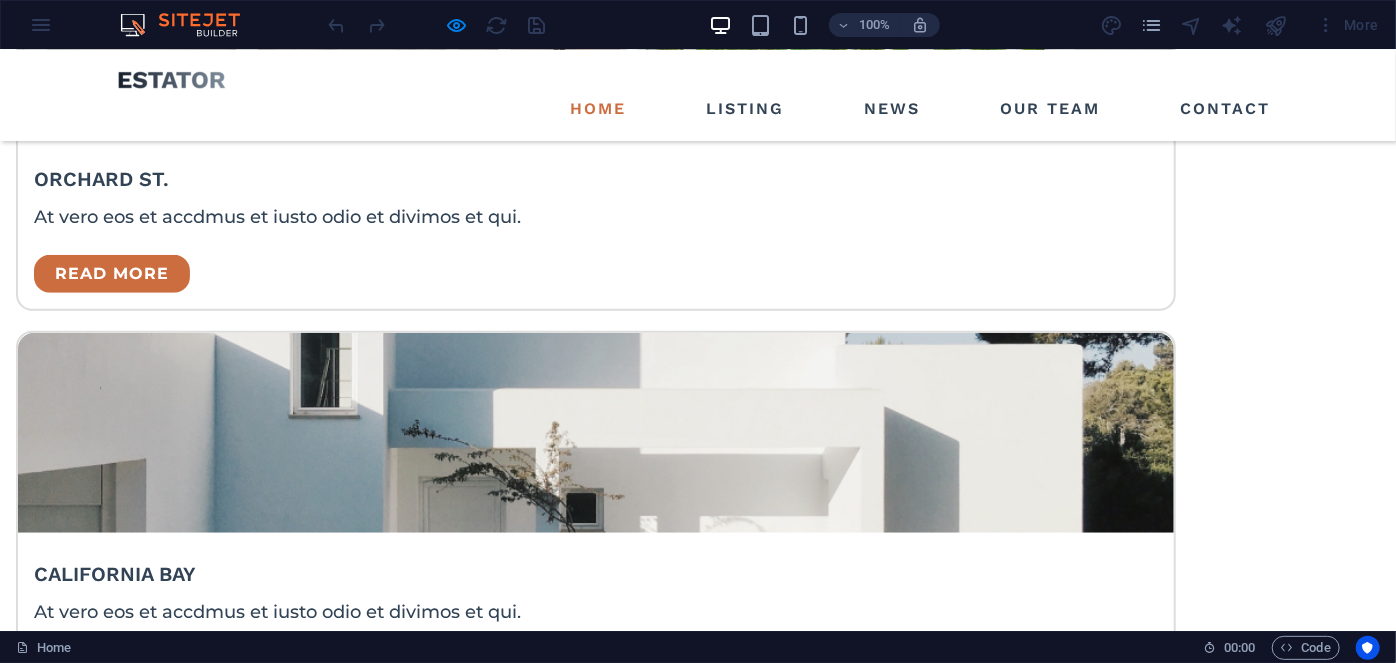 scroll, scrollTop: 4528, scrollLeft: 0, axis: vertical 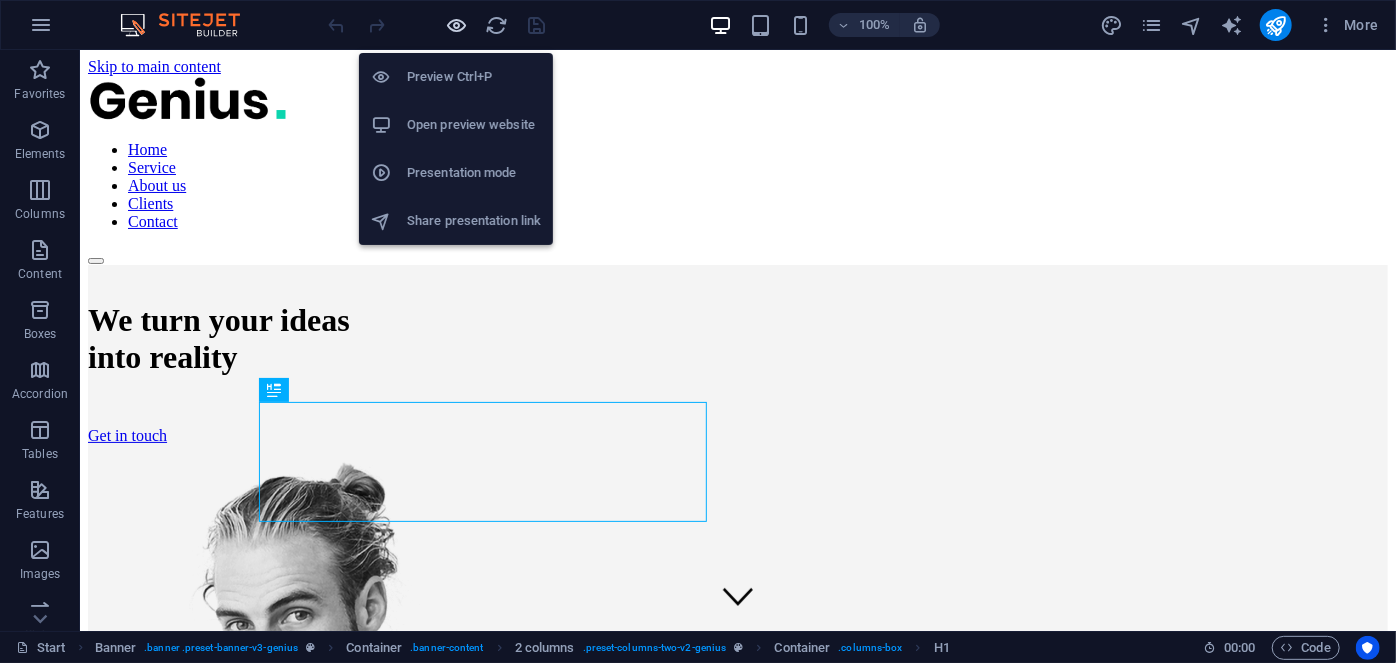 click at bounding box center (457, 25) 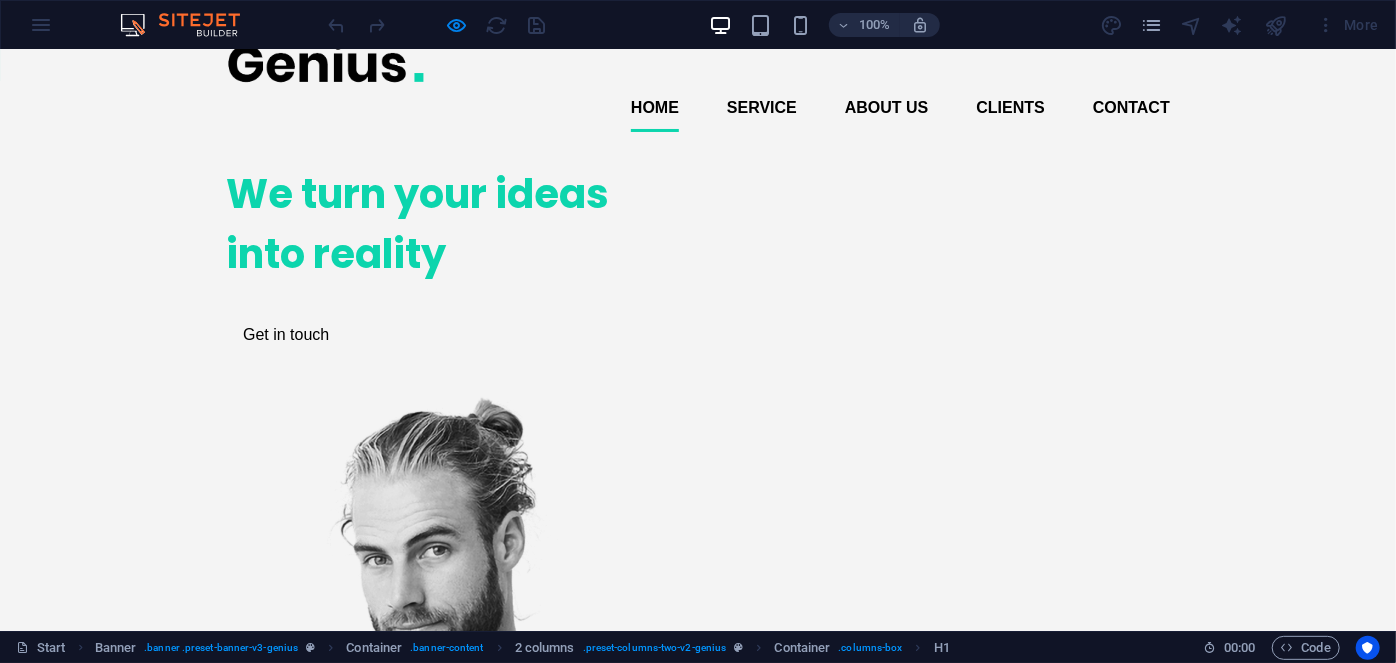 scroll, scrollTop: 0, scrollLeft: 0, axis: both 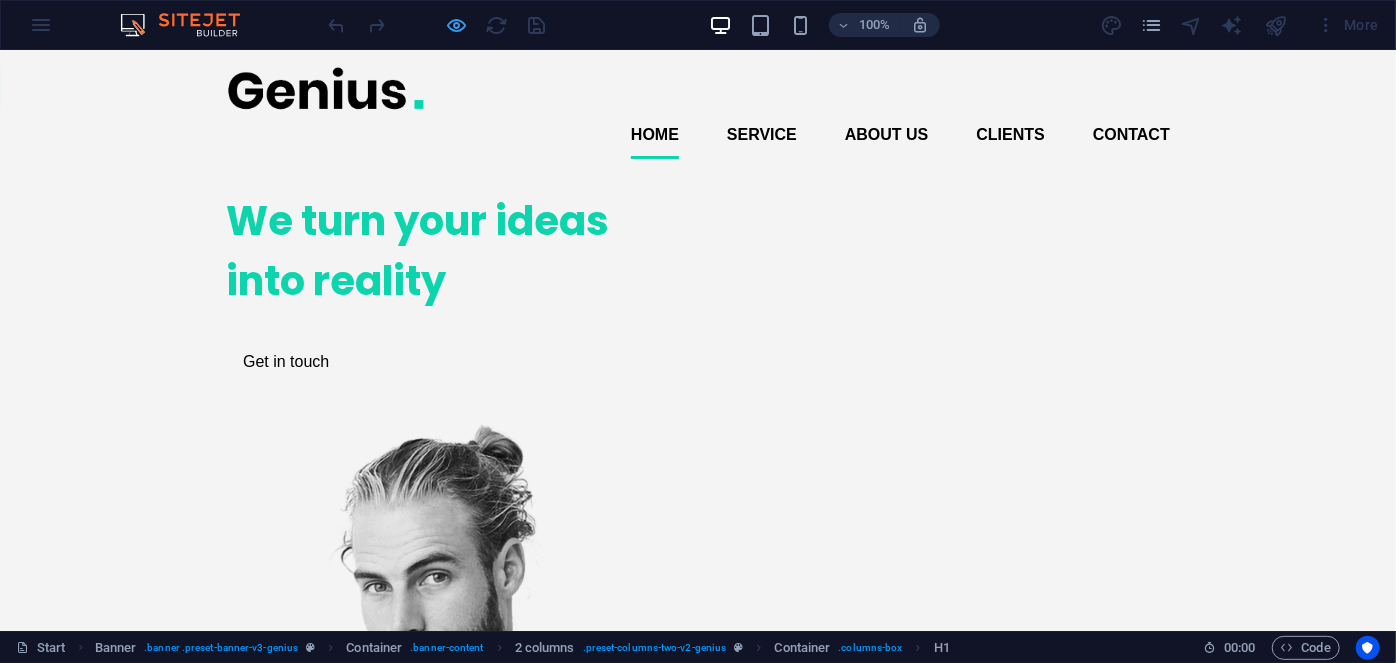 click at bounding box center [457, 25] 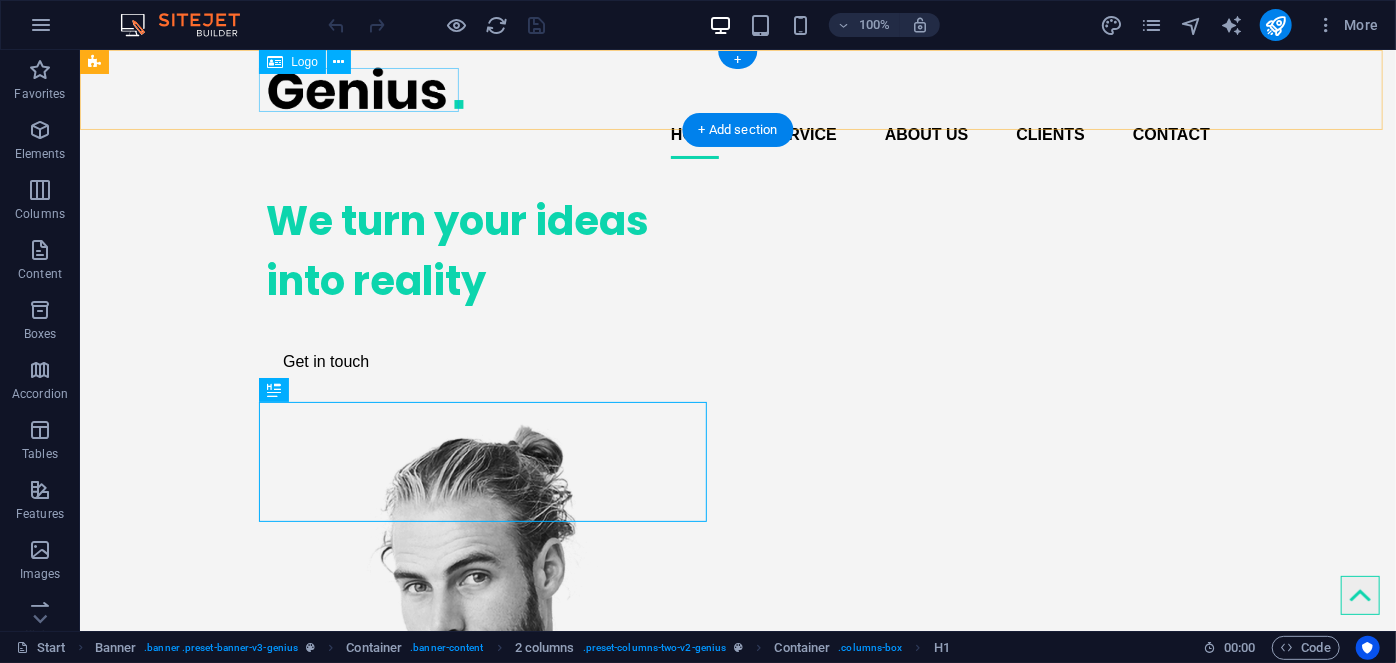 click at bounding box center (737, 87) 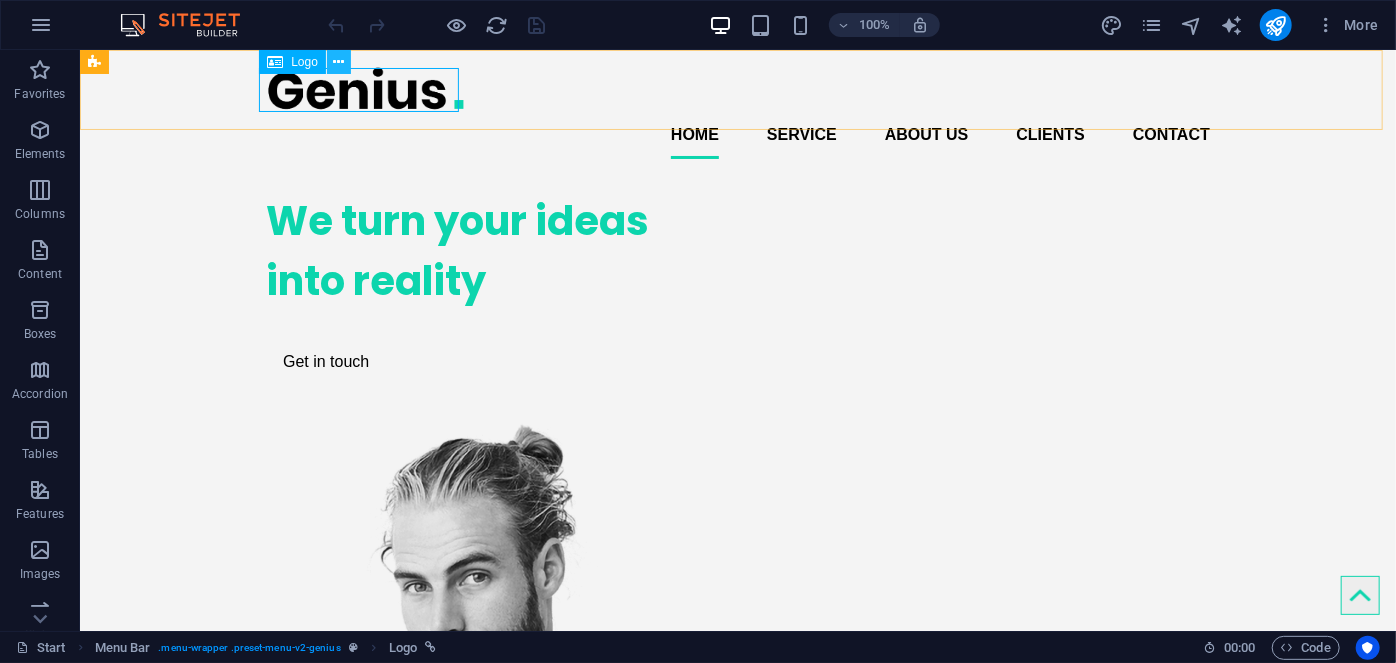click at bounding box center [338, 62] 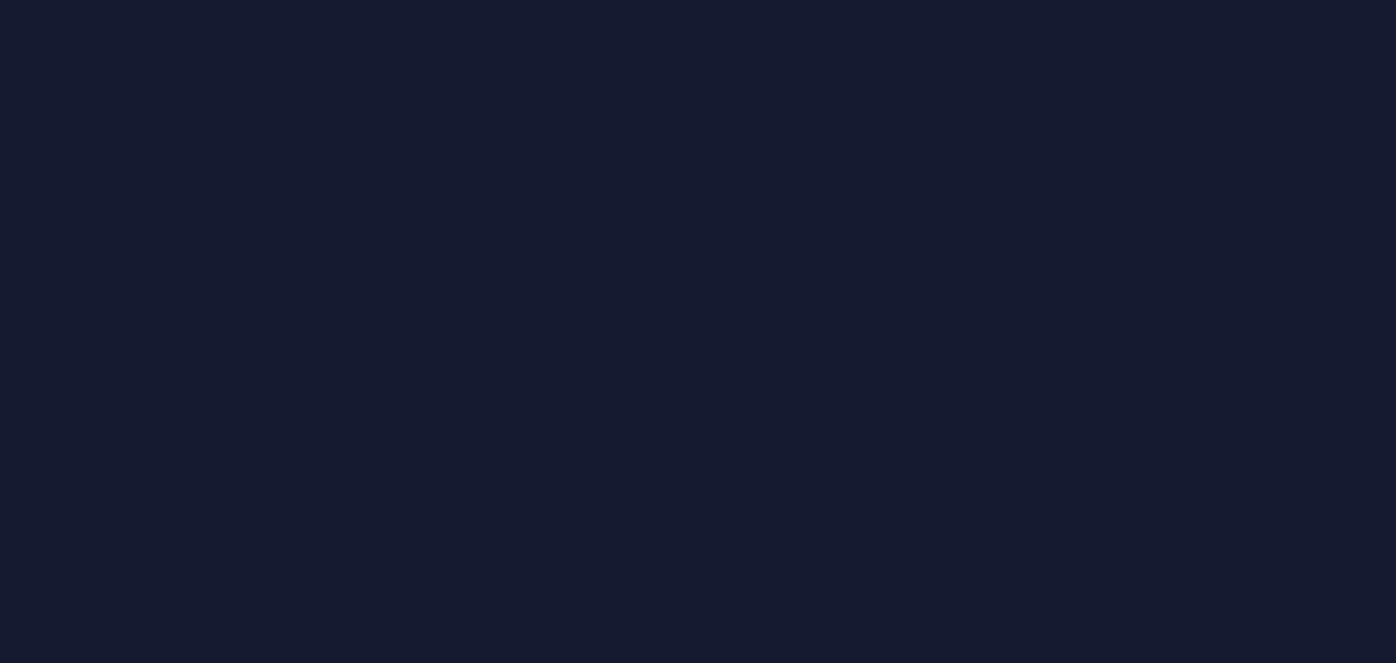 scroll, scrollTop: 0, scrollLeft: 0, axis: both 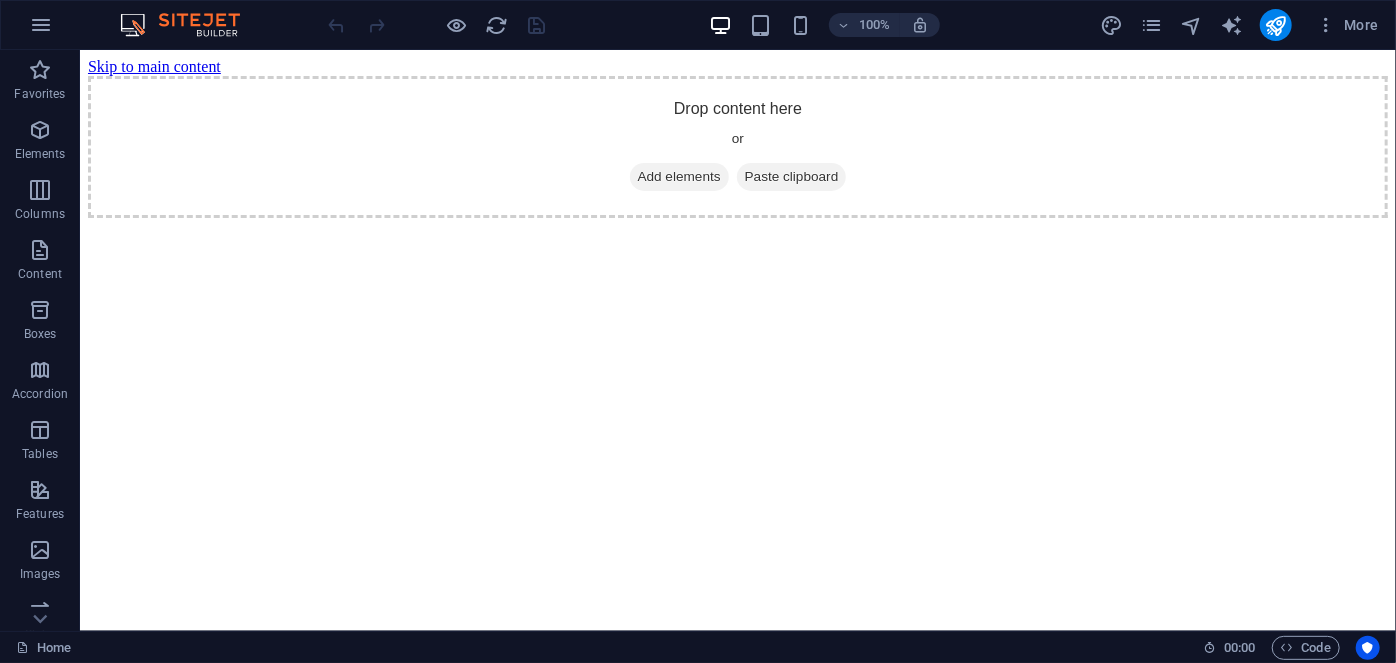 click on "Skip to main content
Drop content here or  Add elements  Paste clipboard" at bounding box center (737, 137) 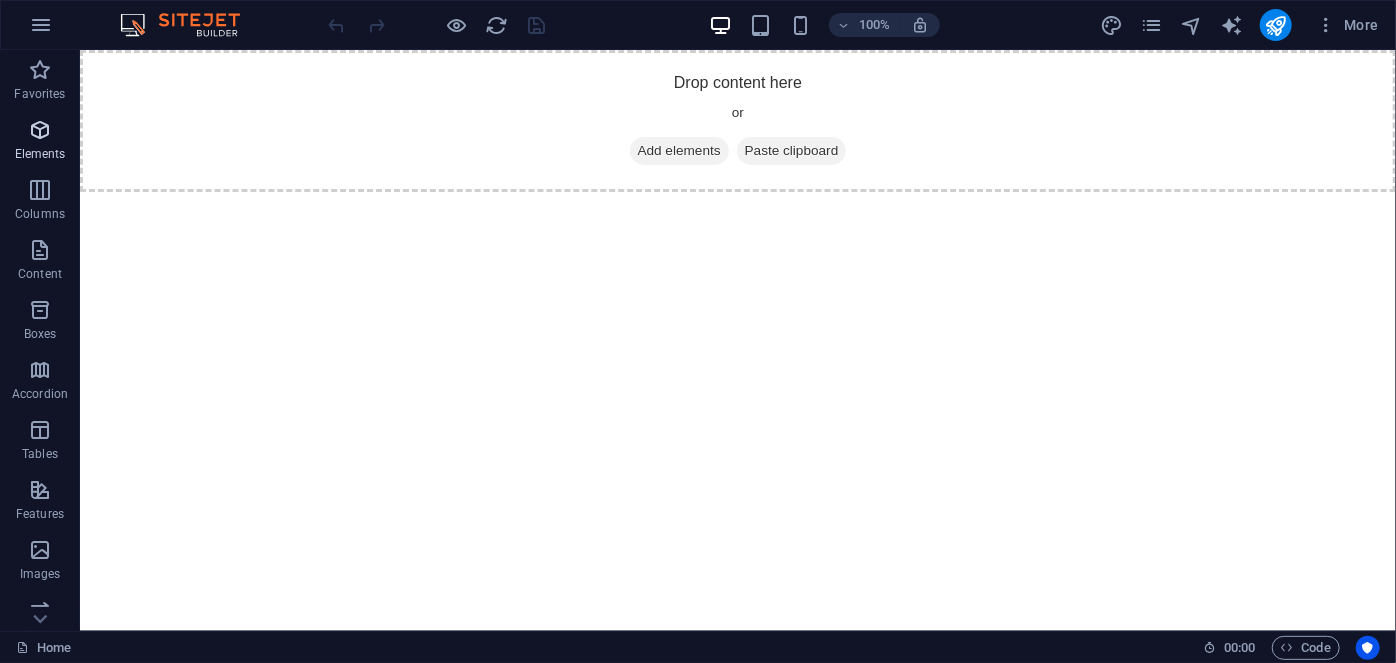 click on "Elements" at bounding box center [40, 140] 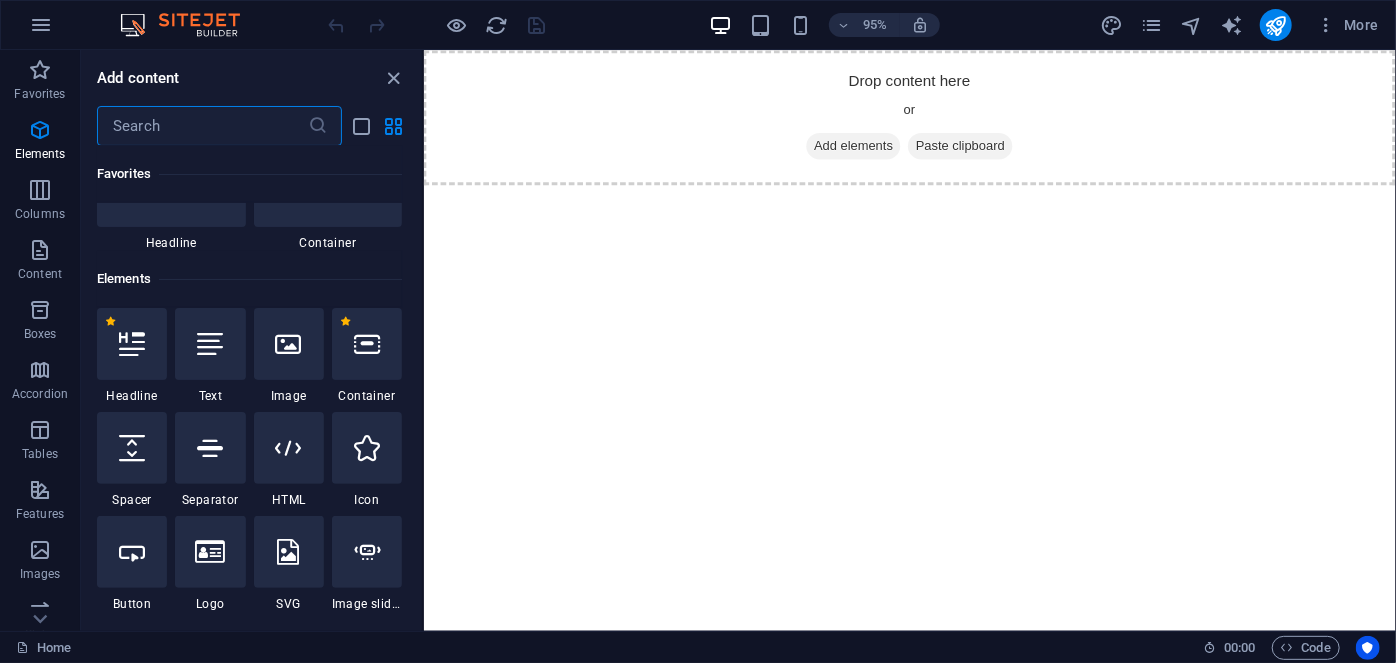 scroll, scrollTop: 31, scrollLeft: 0, axis: vertical 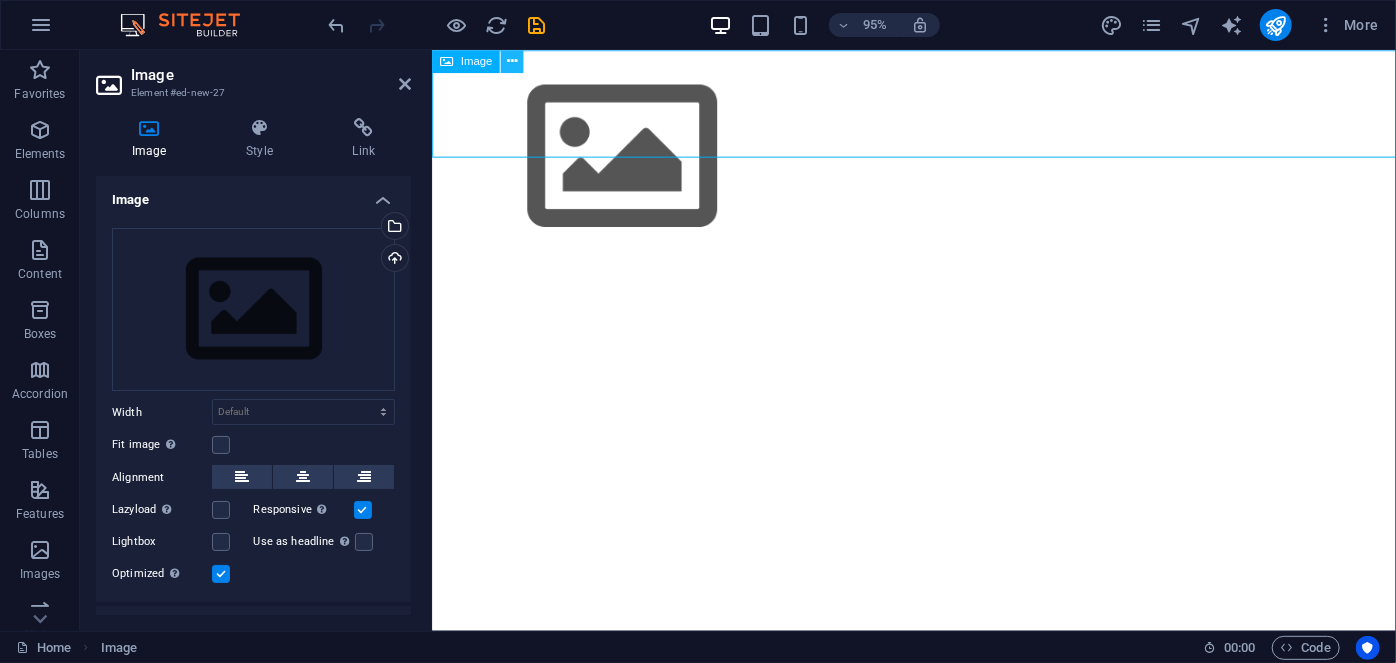 click at bounding box center (512, 61) 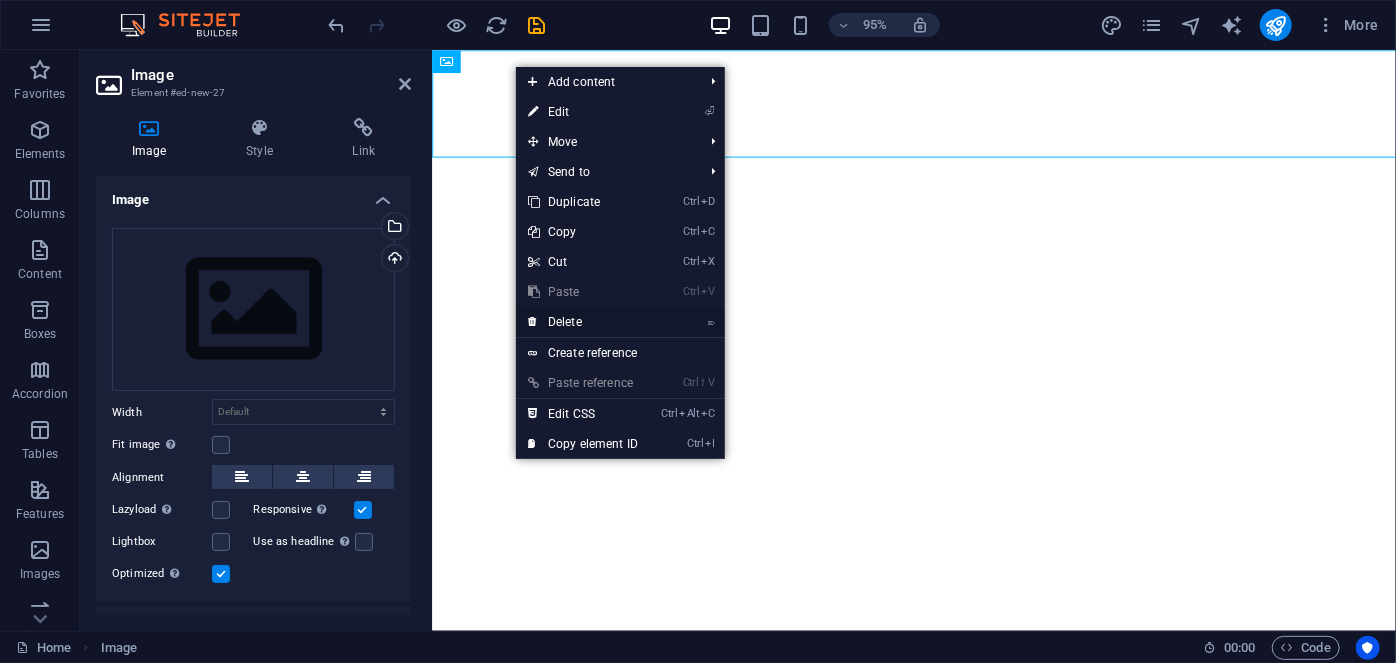 click on "⌦  Delete" at bounding box center [583, 322] 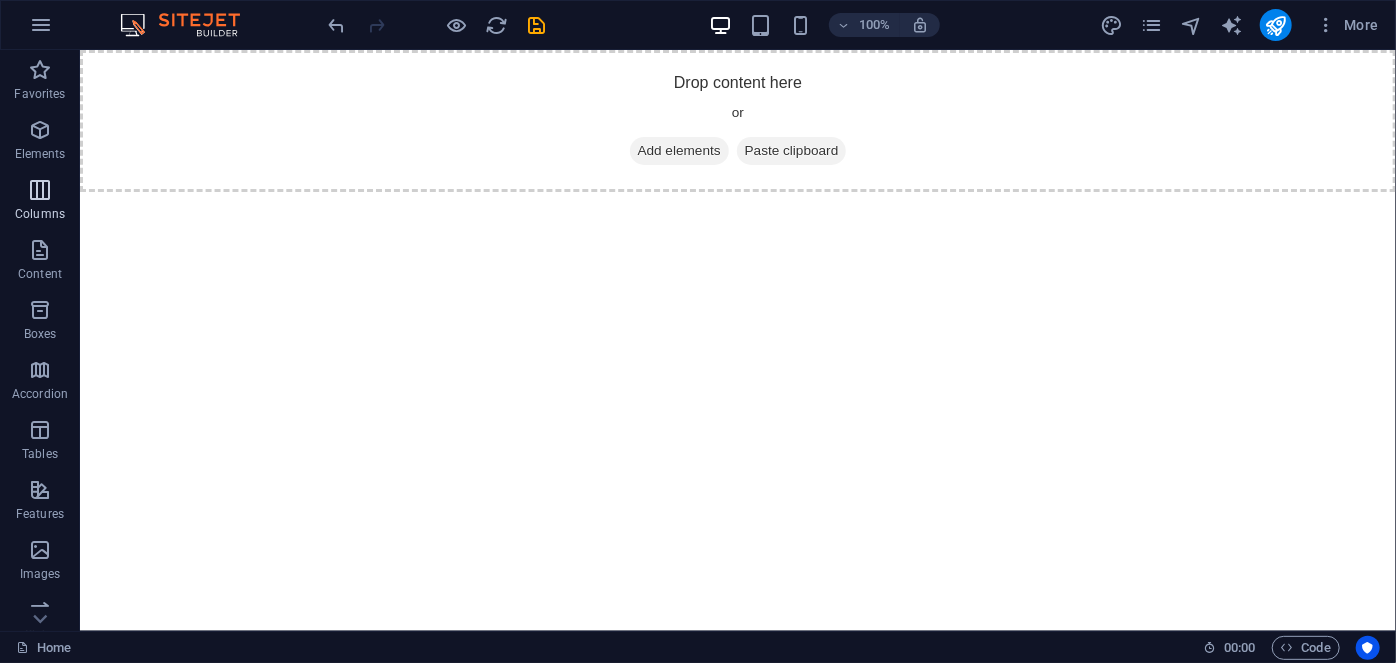 click at bounding box center [40, 190] 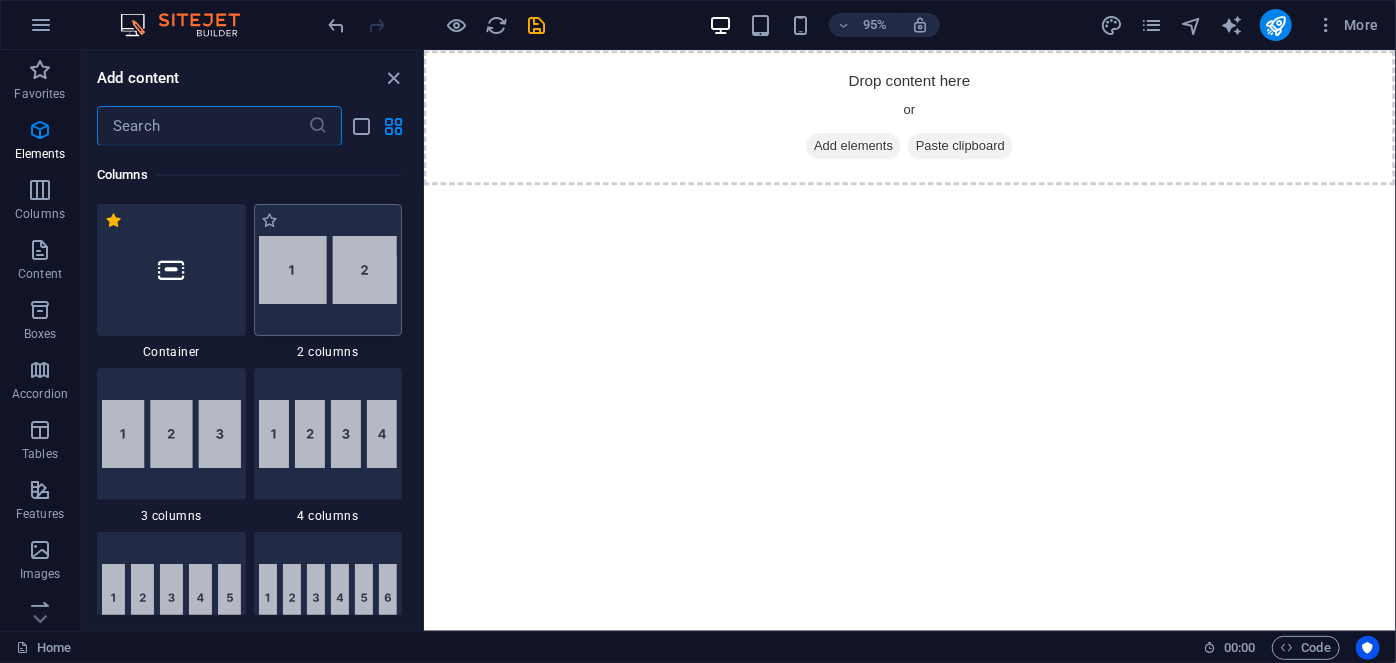 scroll, scrollTop: 898, scrollLeft: 0, axis: vertical 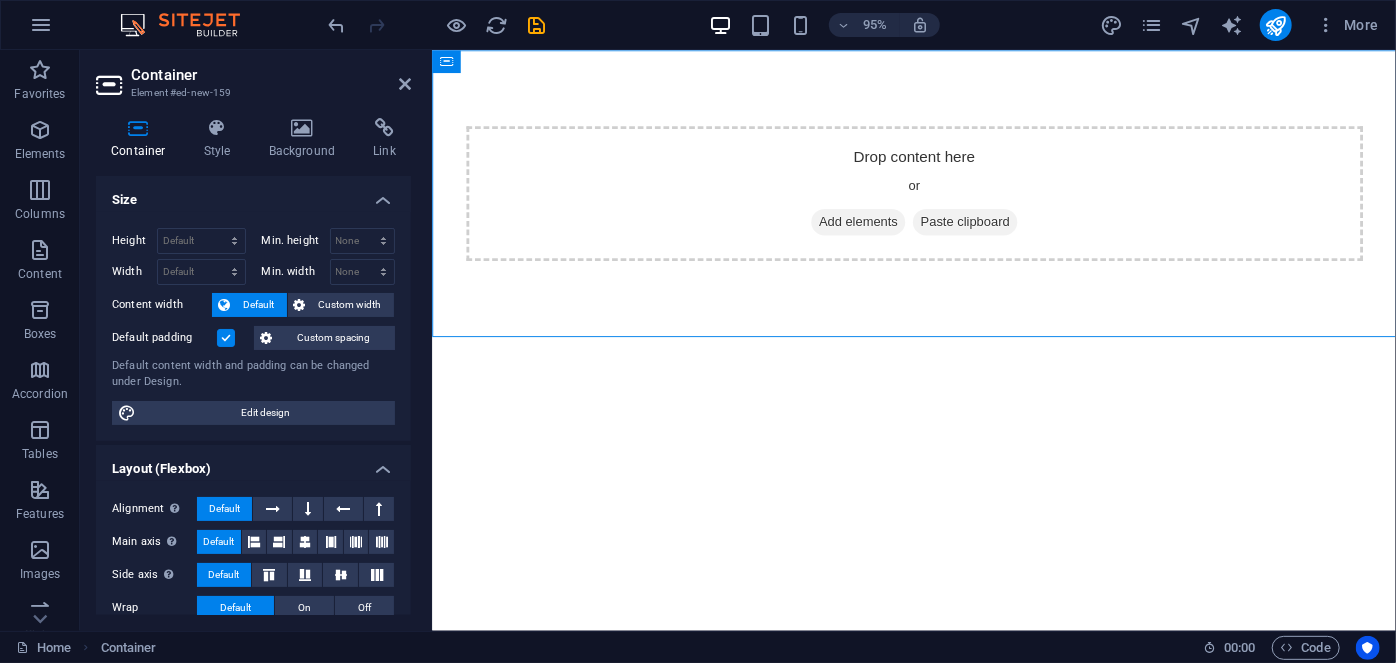 click on "Skip to main content
Drop content here or  Add elements  Paste clipboard" at bounding box center (938, 201) 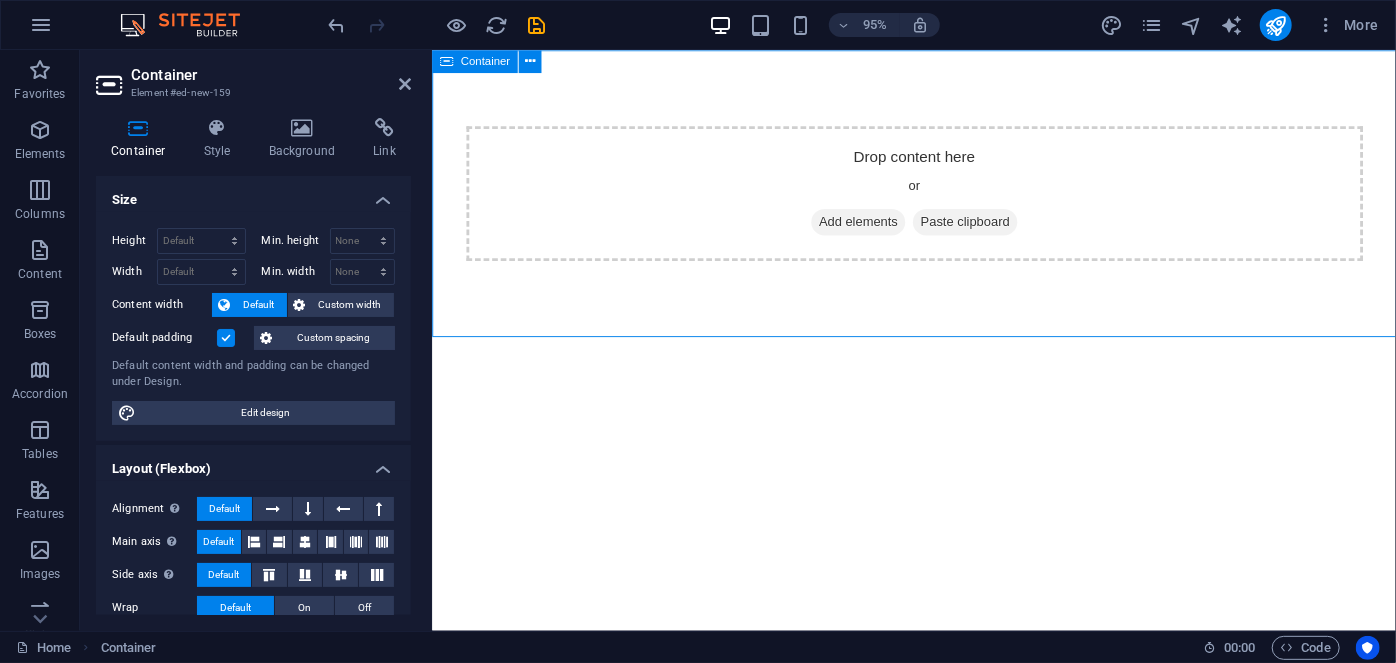 drag, startPoint x: 911, startPoint y: 328, endPoint x: 906, endPoint y: 355, distance: 27.45906 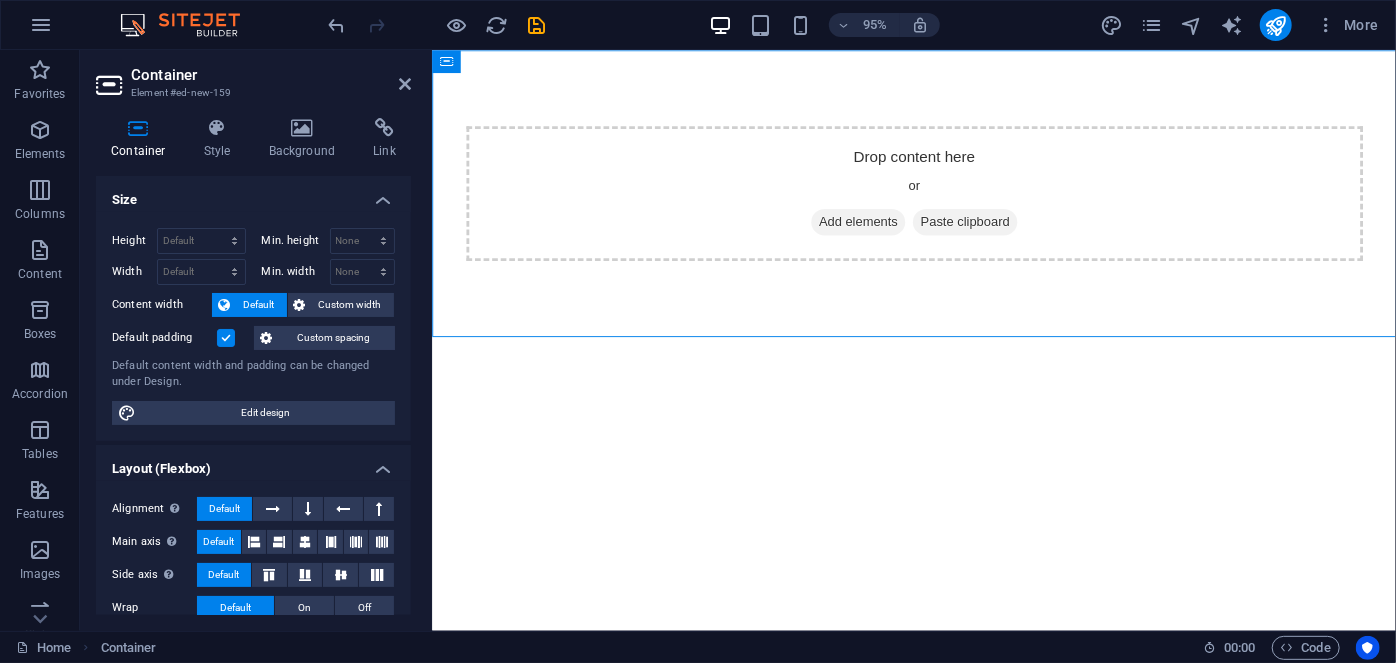 click on "Skip to main content
Drop content here or  Add elements  Paste clipboard" at bounding box center [938, 201] 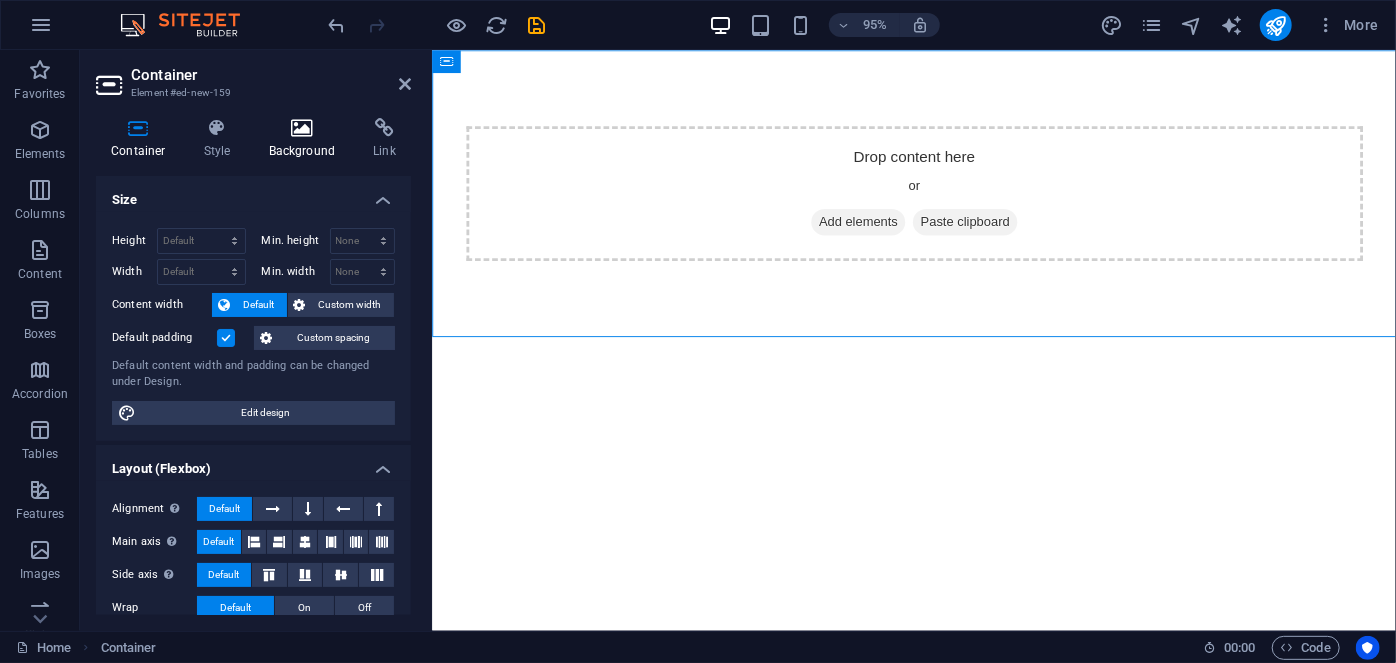 click at bounding box center (302, 128) 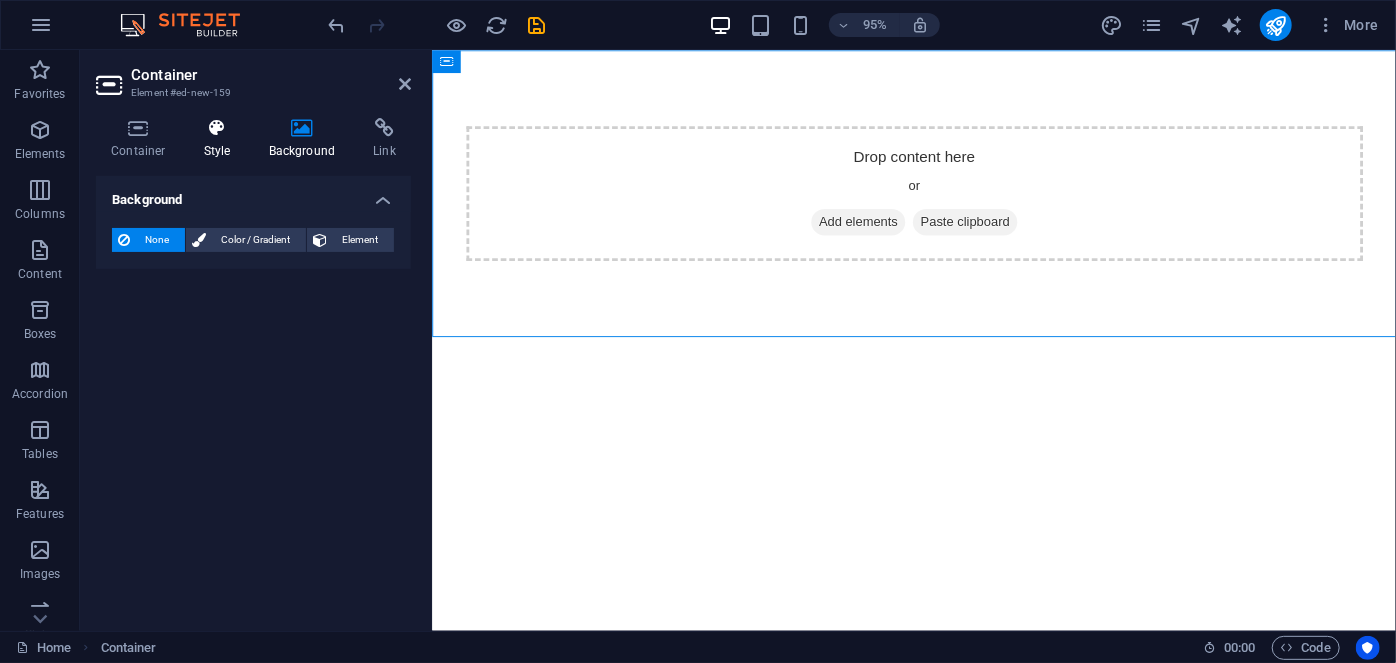 click on "Style" at bounding box center [221, 139] 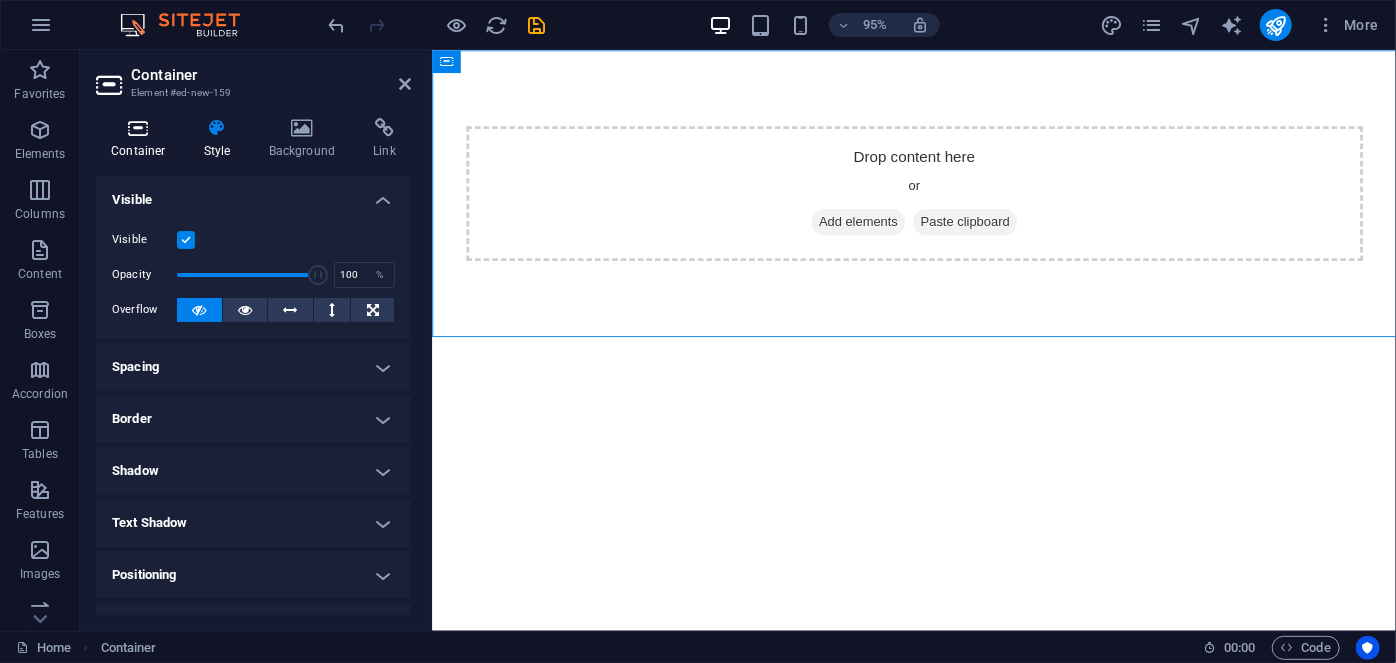 click at bounding box center [138, 128] 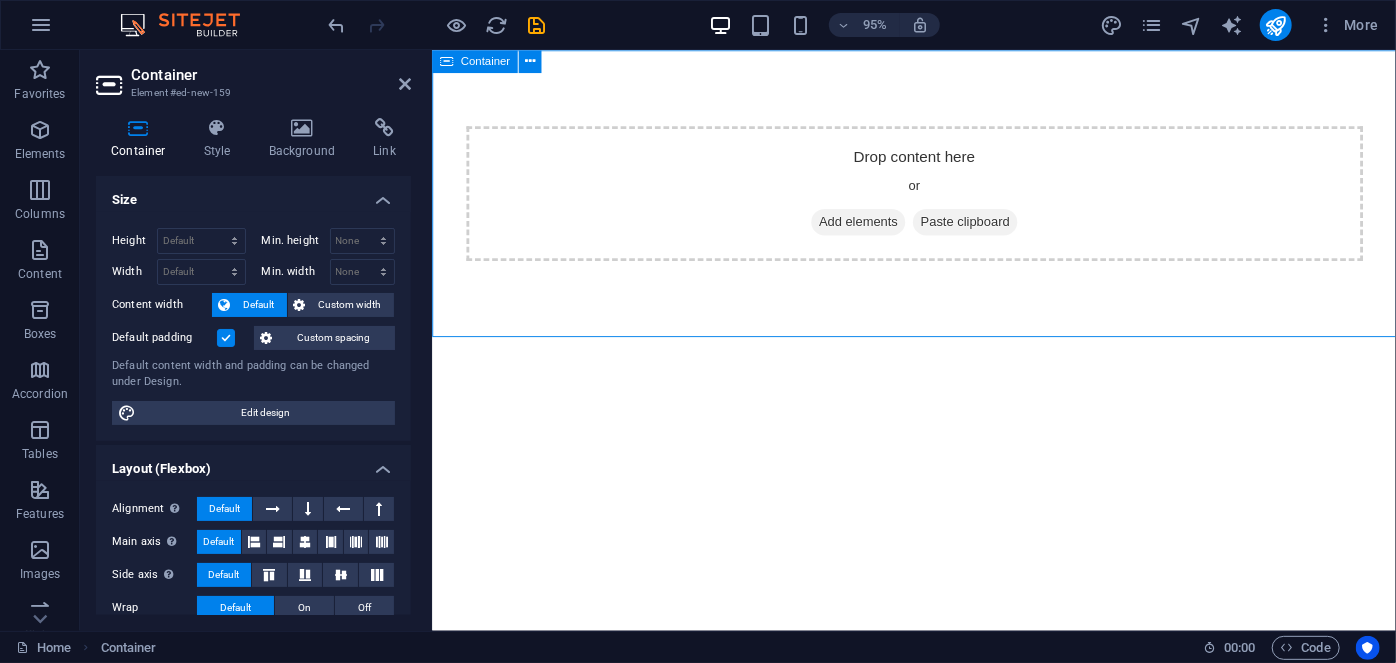 click on "Add elements" at bounding box center (879, 231) 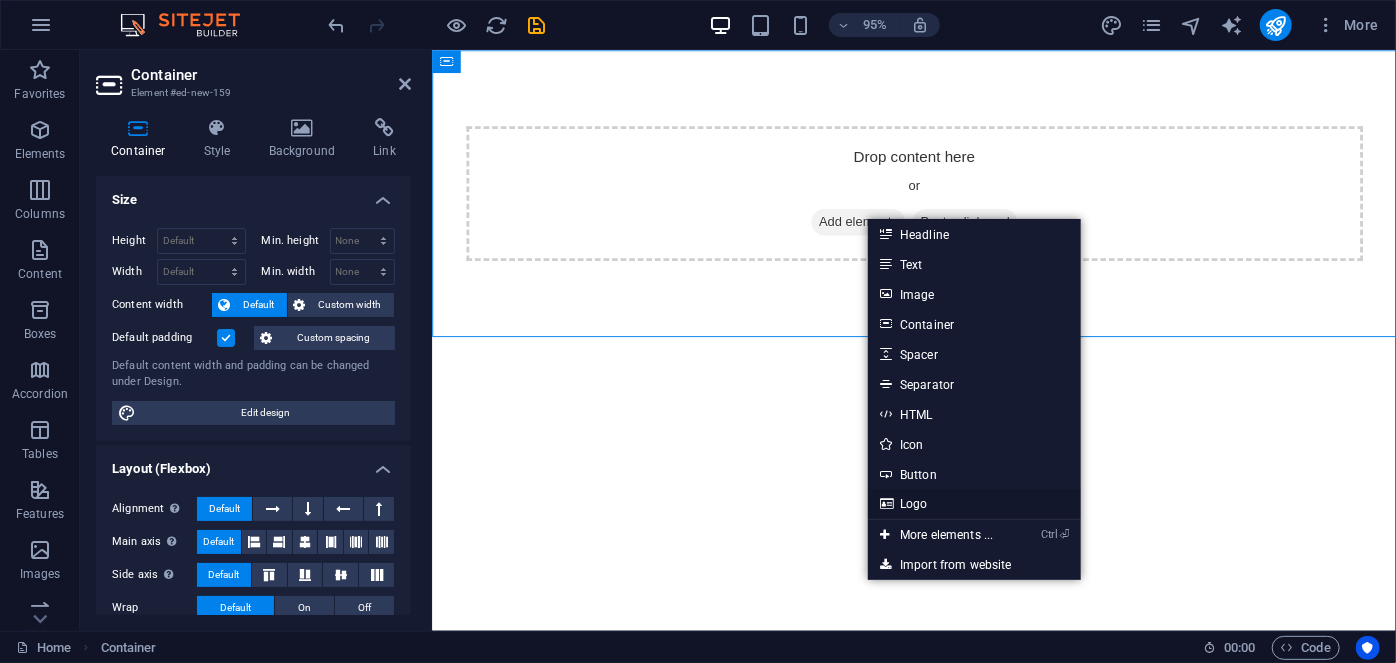 click on "Logo" at bounding box center (974, 504) 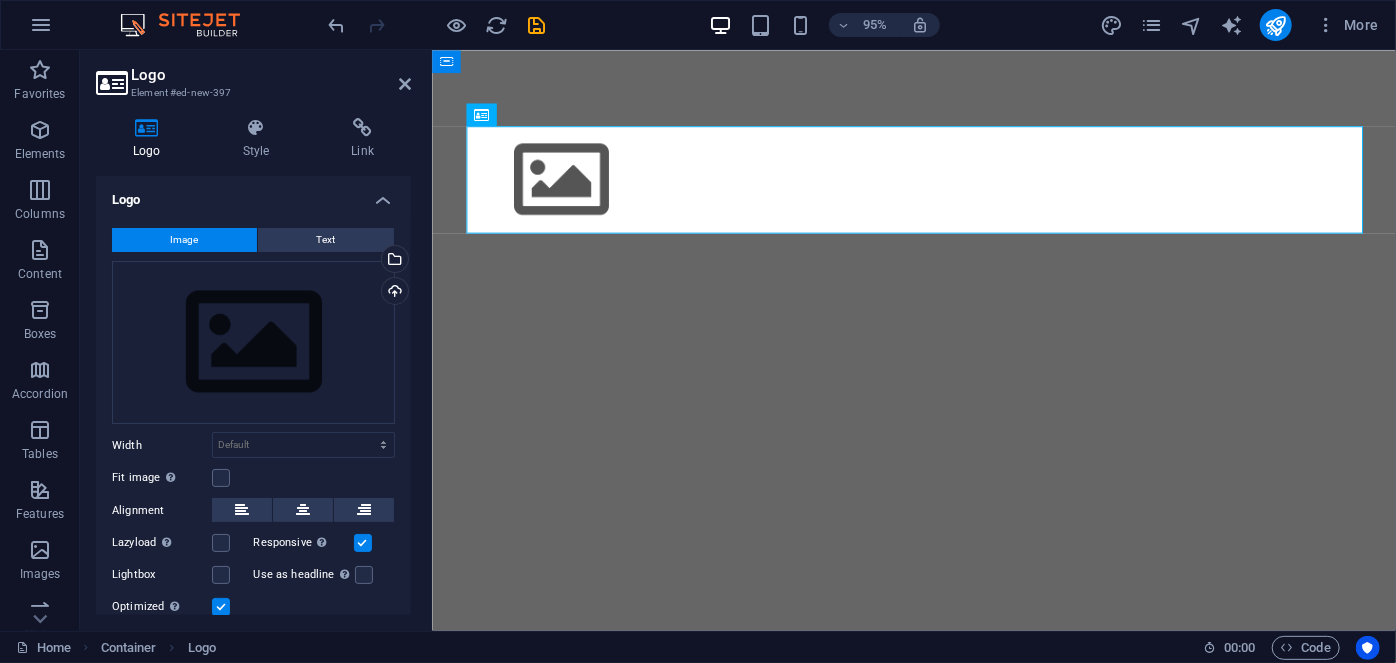 click on "Skip to main content" at bounding box center (938, 186) 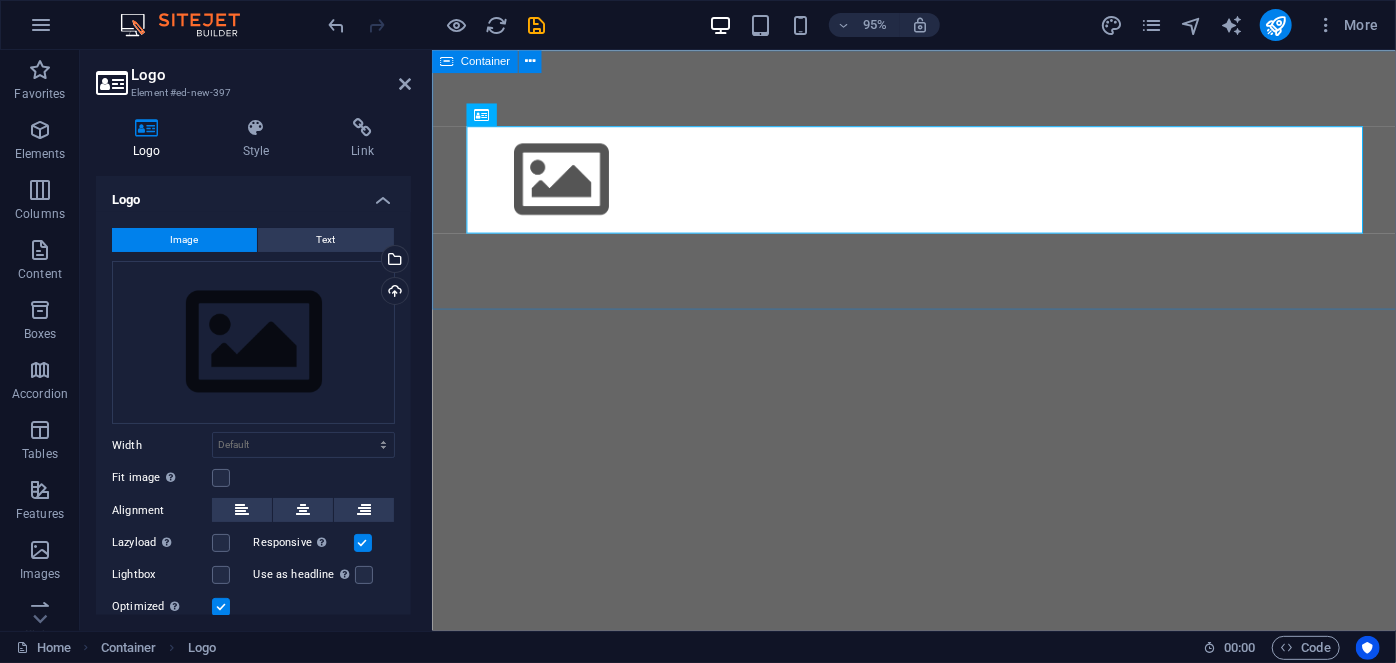 click at bounding box center [938, 186] 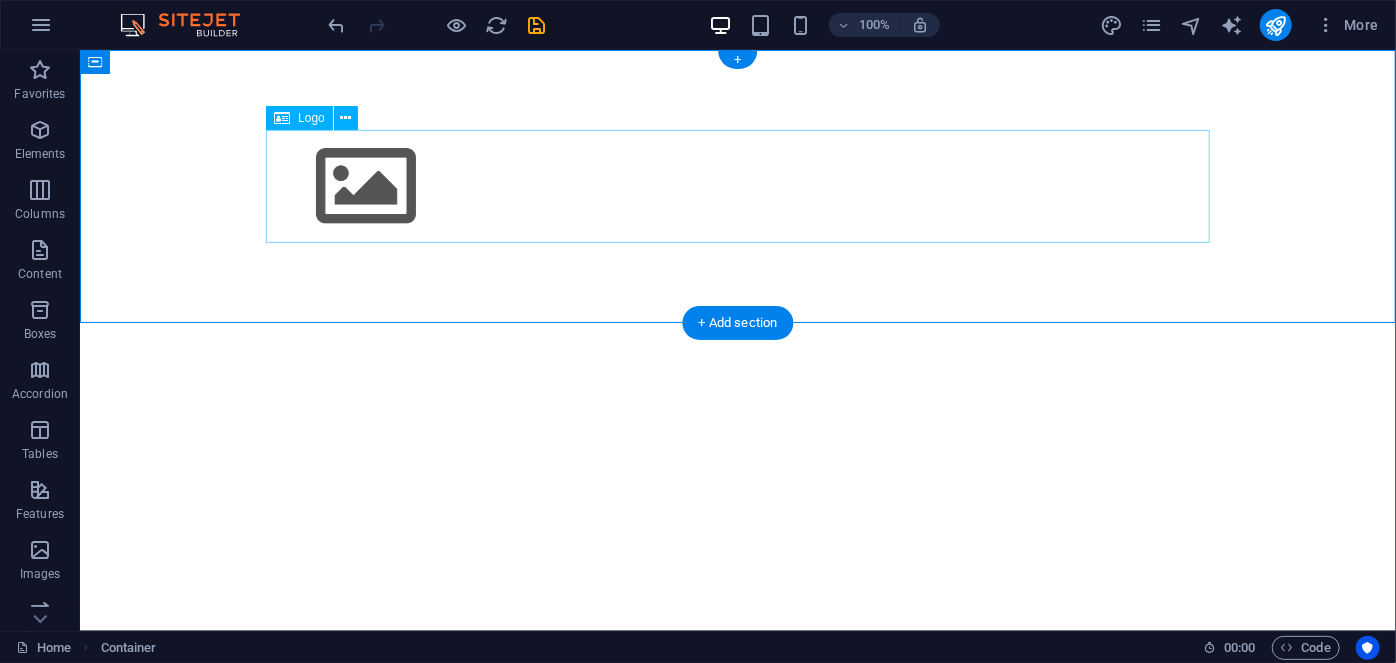 click at bounding box center (737, 185) 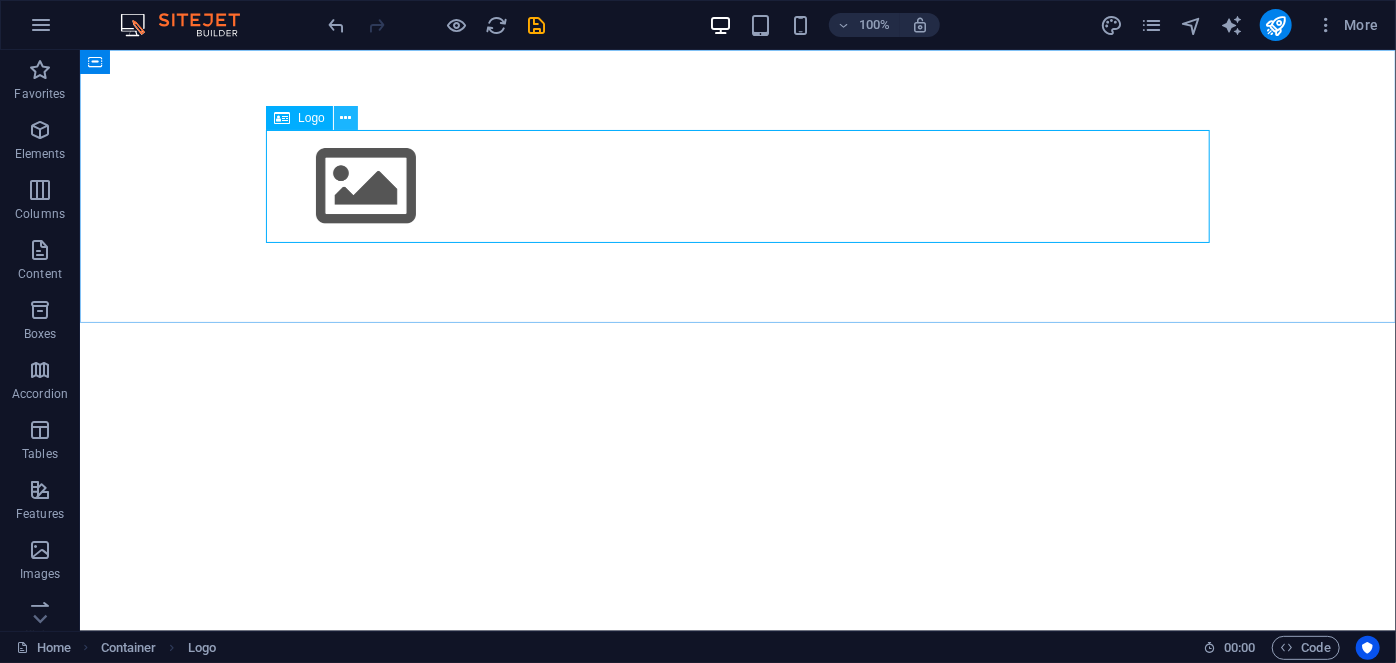 click at bounding box center (345, 118) 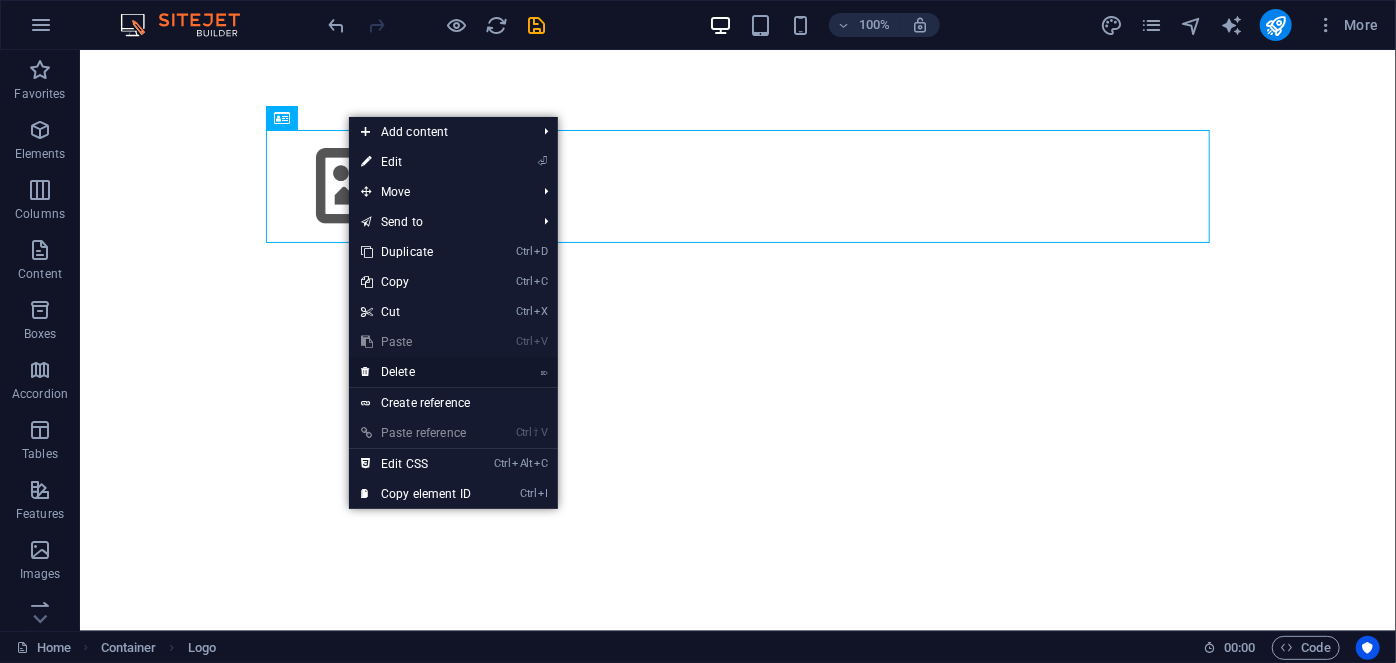 click on "⌦  Delete" at bounding box center [416, 372] 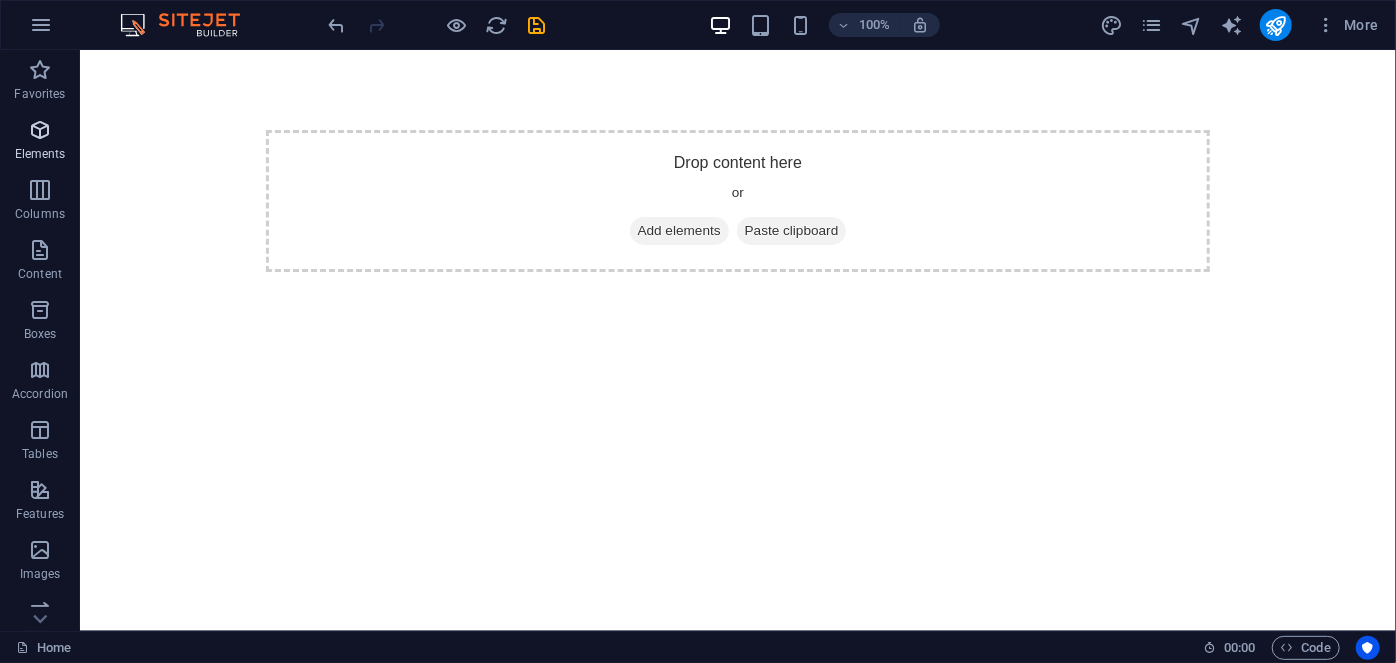 click on "Elements" at bounding box center (40, 142) 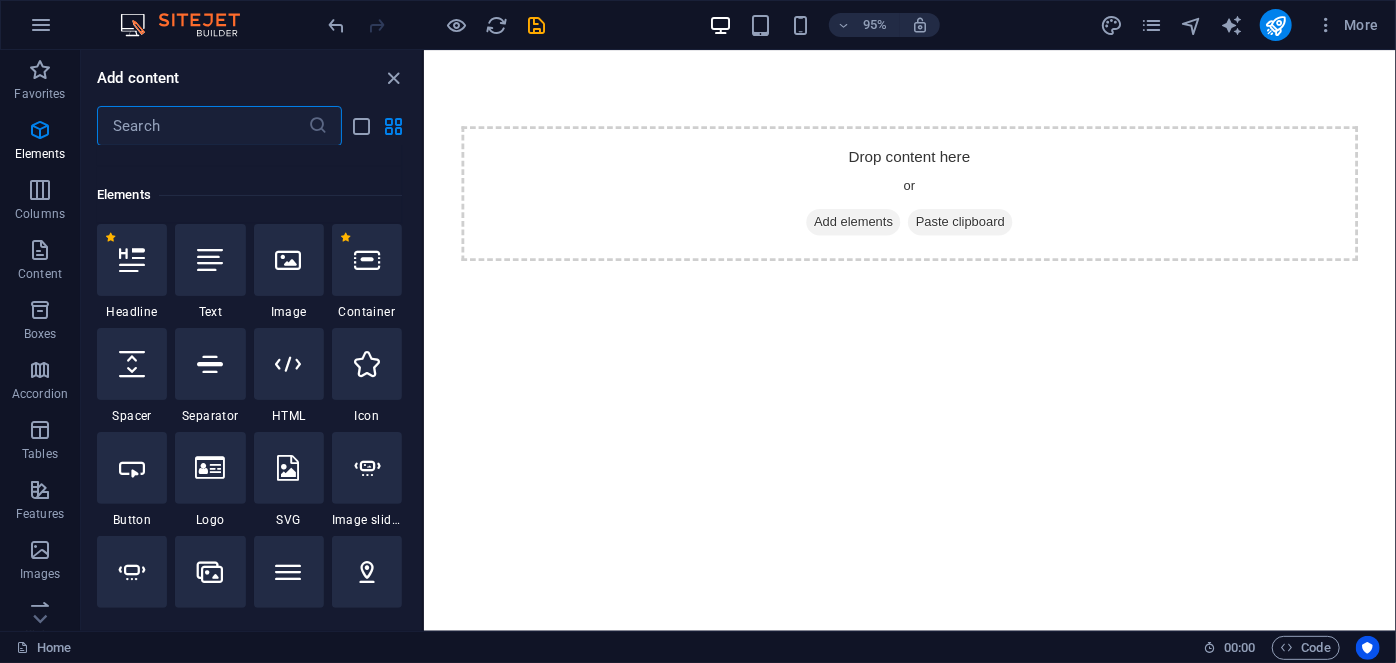 scroll, scrollTop: 213, scrollLeft: 0, axis: vertical 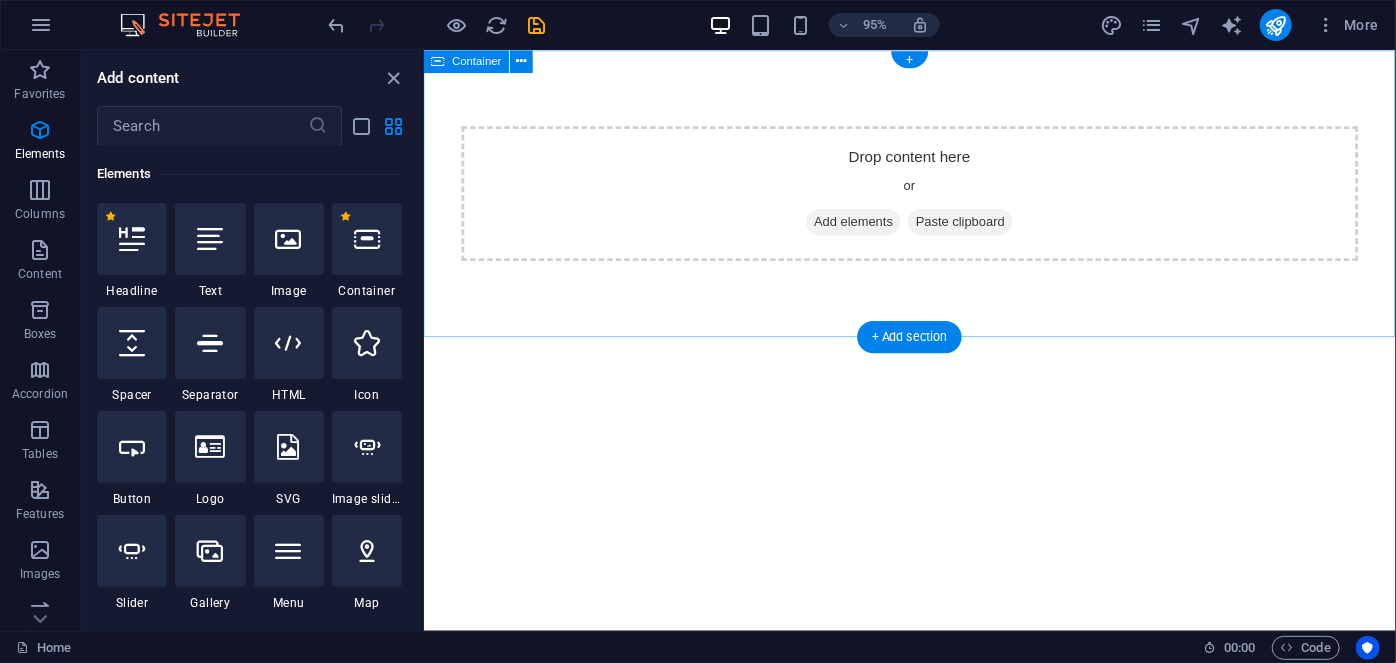 click on "Drop content here or  Add elements  Paste clipboard" at bounding box center [934, 201] 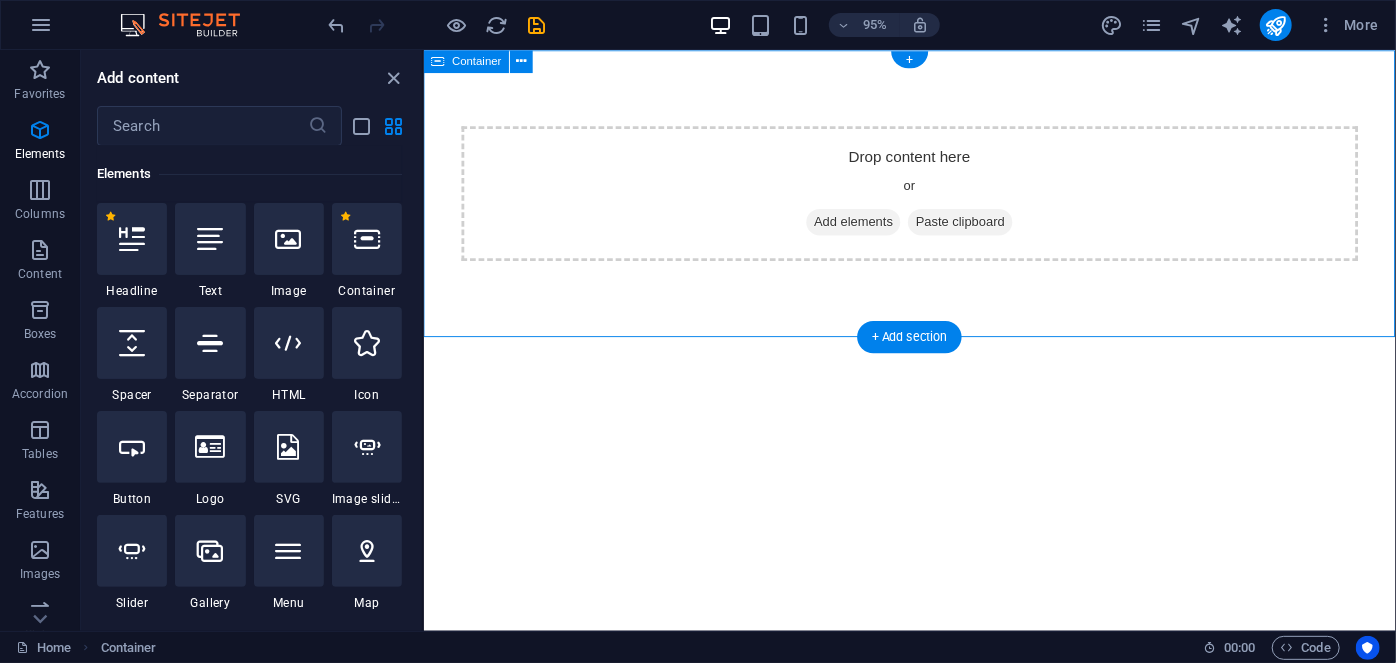 click on "Add elements" at bounding box center (875, 231) 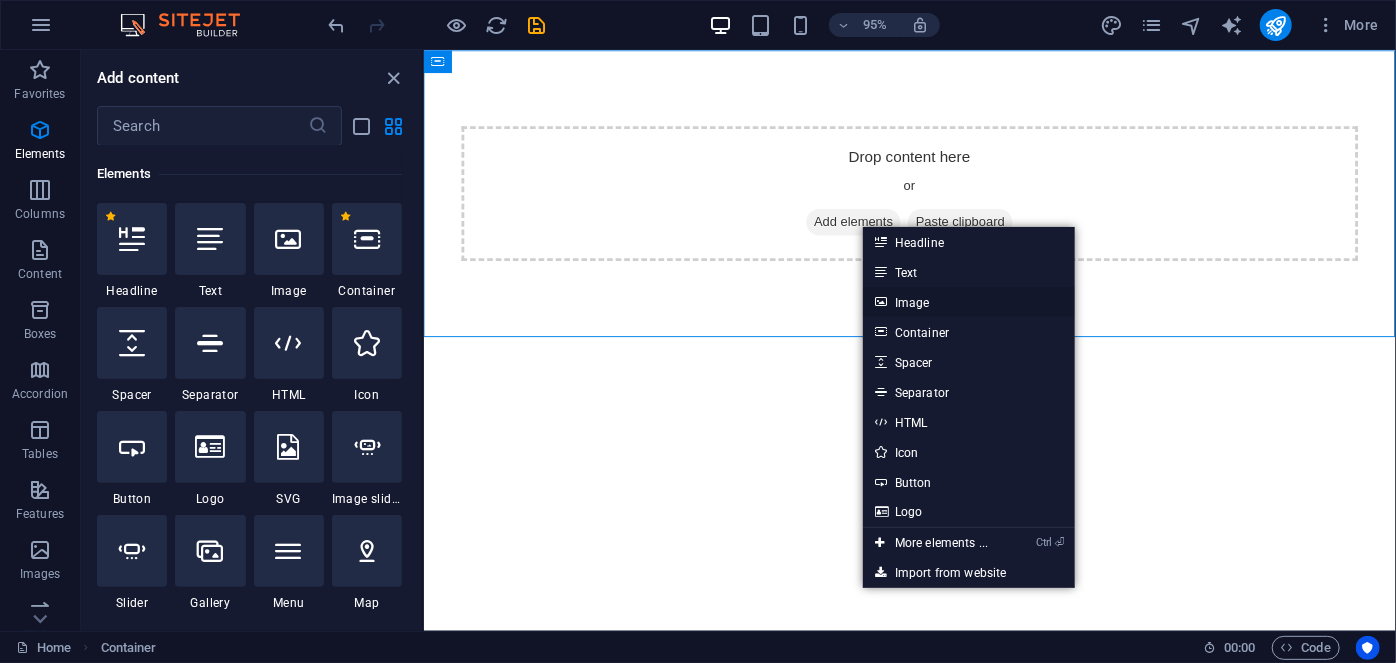 click on "Image" at bounding box center [969, 302] 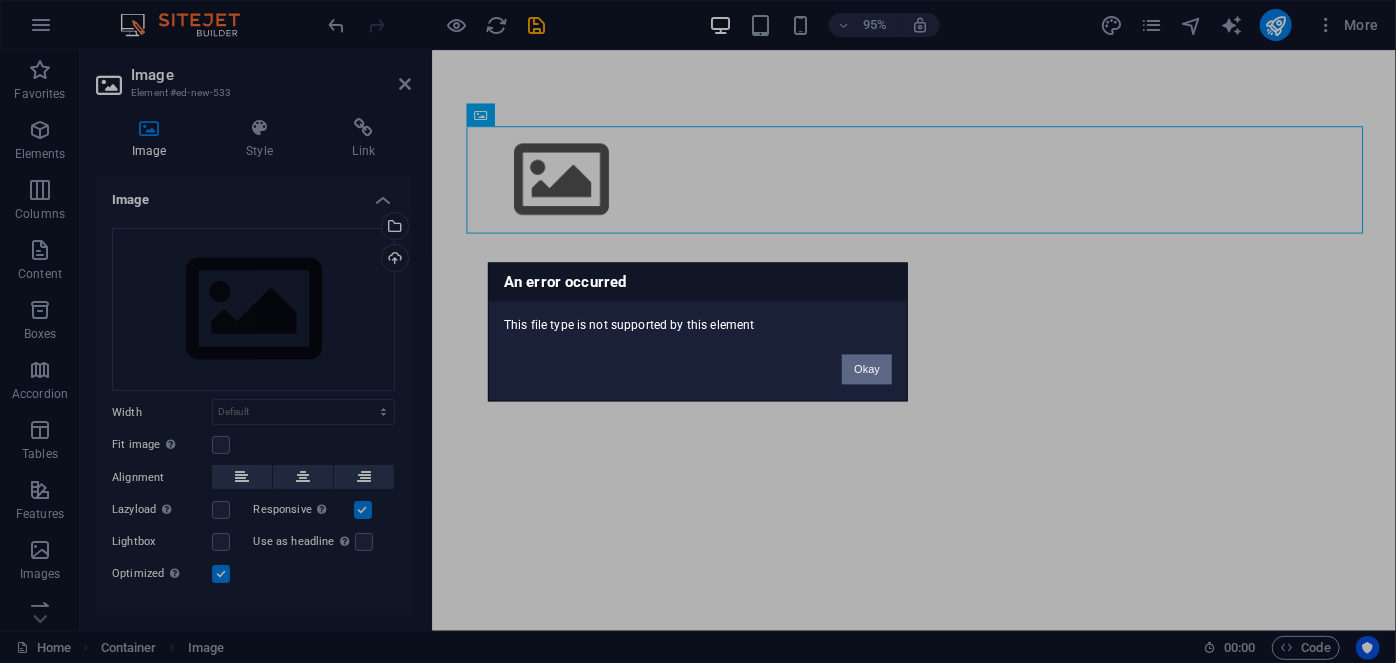 click on "Okay" at bounding box center [867, 369] 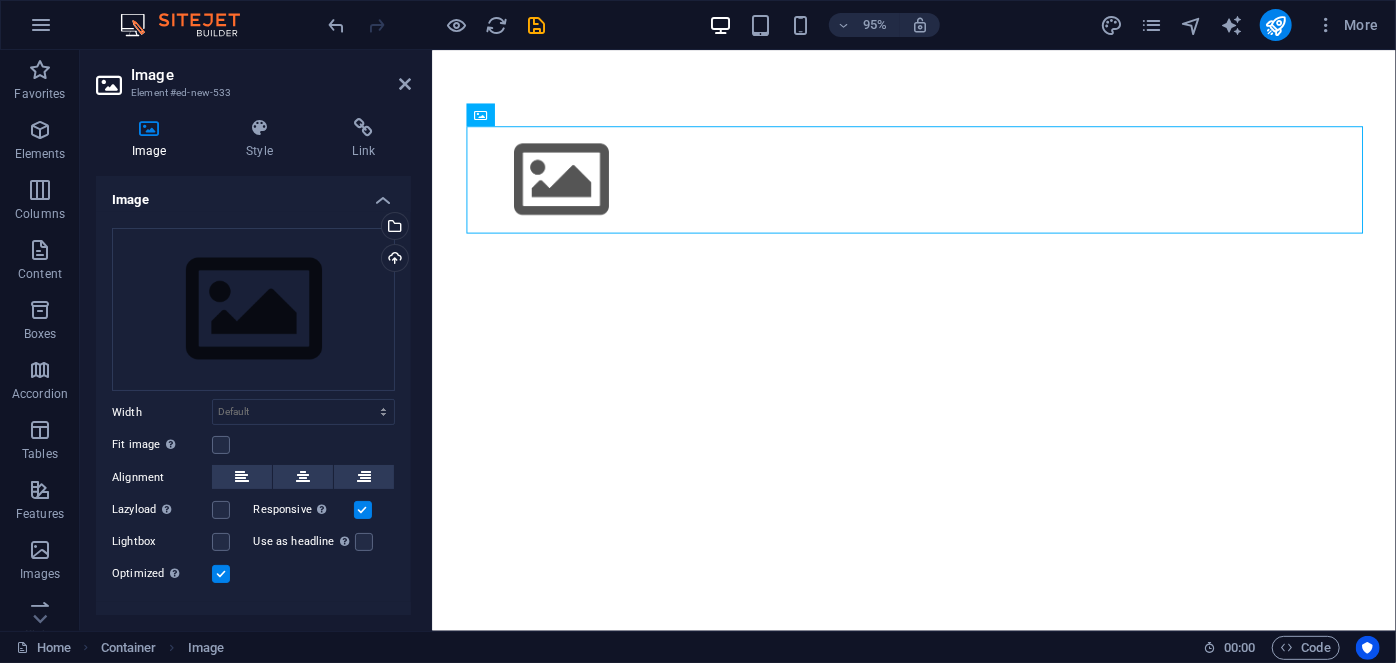 click on "Skip to main content" at bounding box center (938, 186) 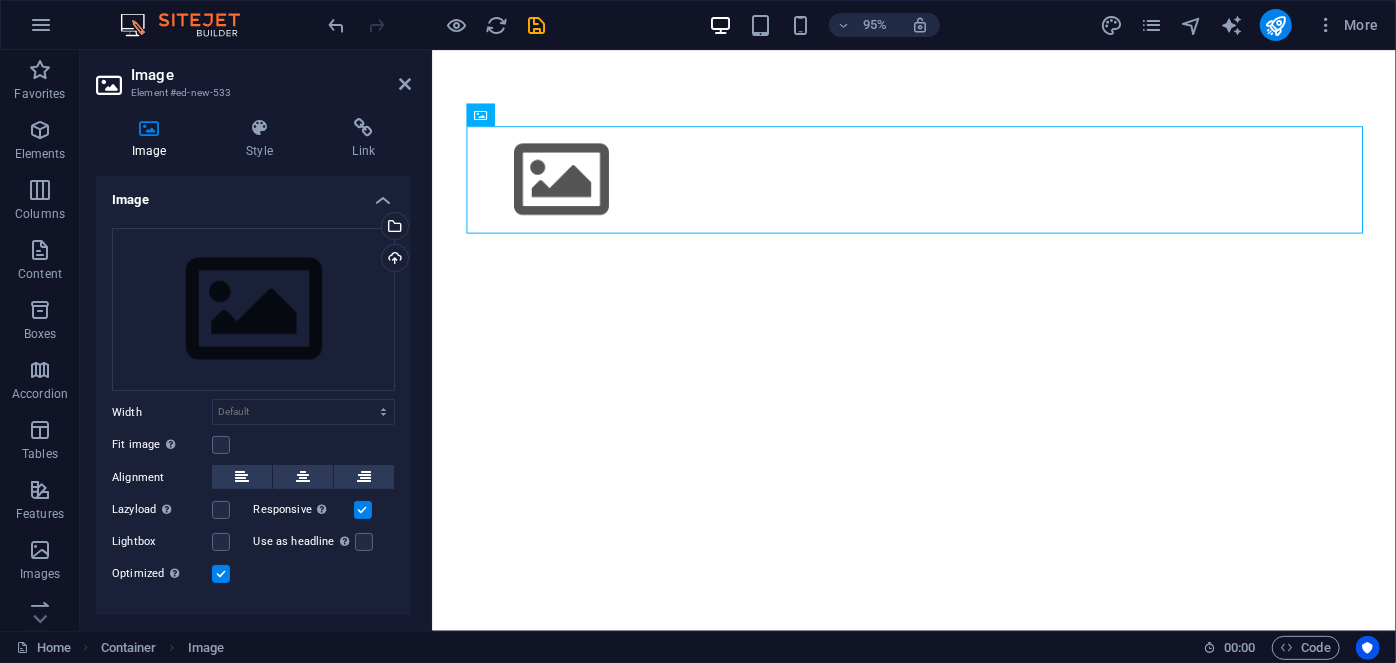 click at bounding box center (939, 186) 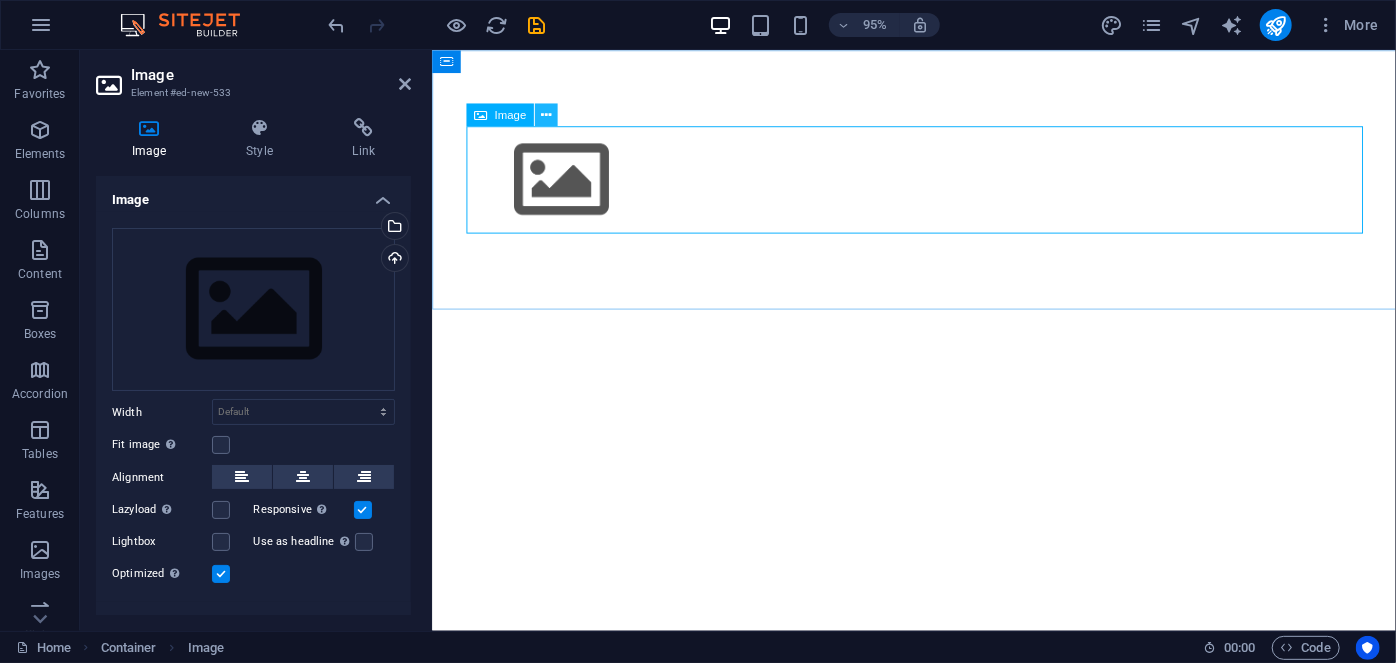 click at bounding box center [546, 115] 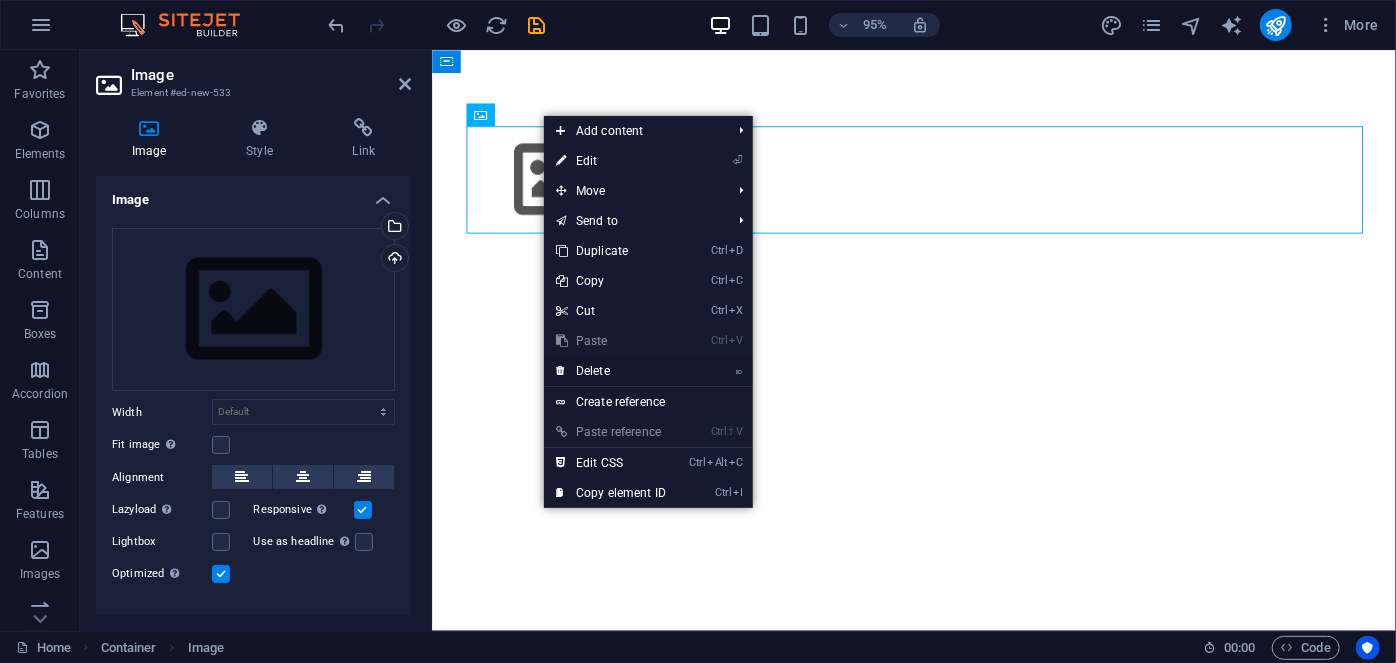 click on "⌦  Delete" at bounding box center [611, 371] 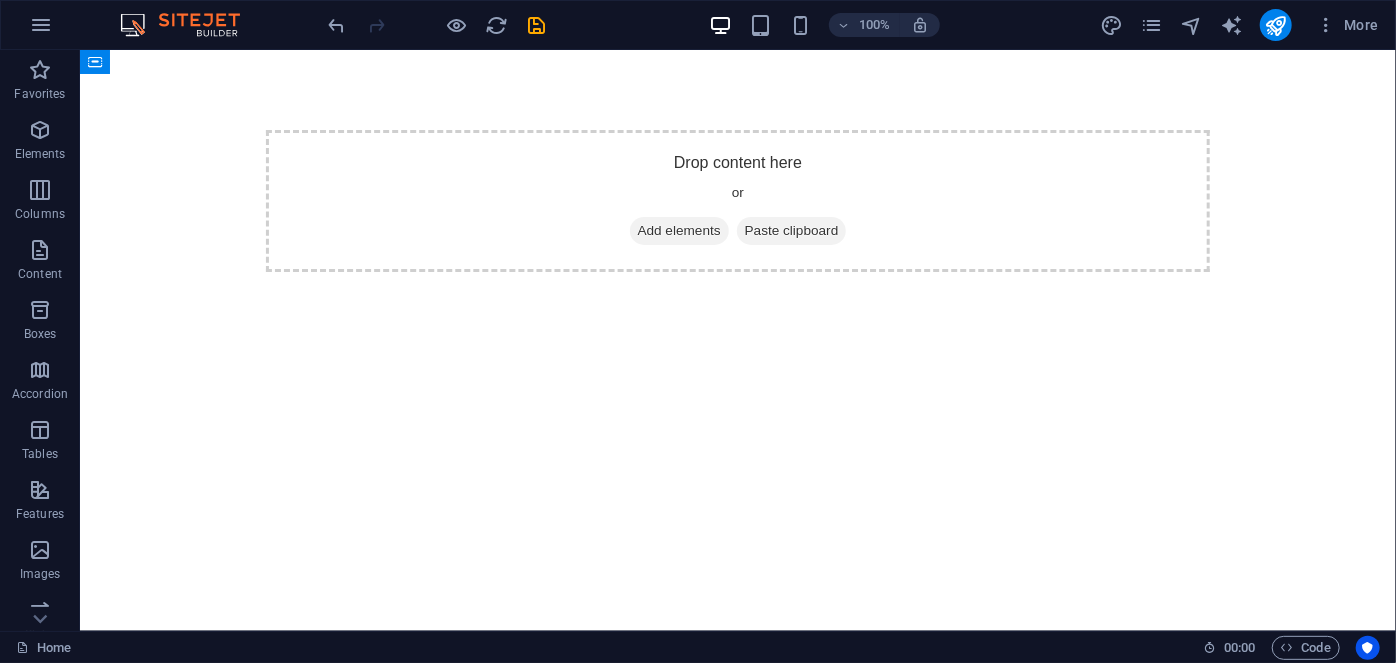 click on "Skip to main content
Drop content here or  Add elements  Paste clipboard" at bounding box center [737, 200] 